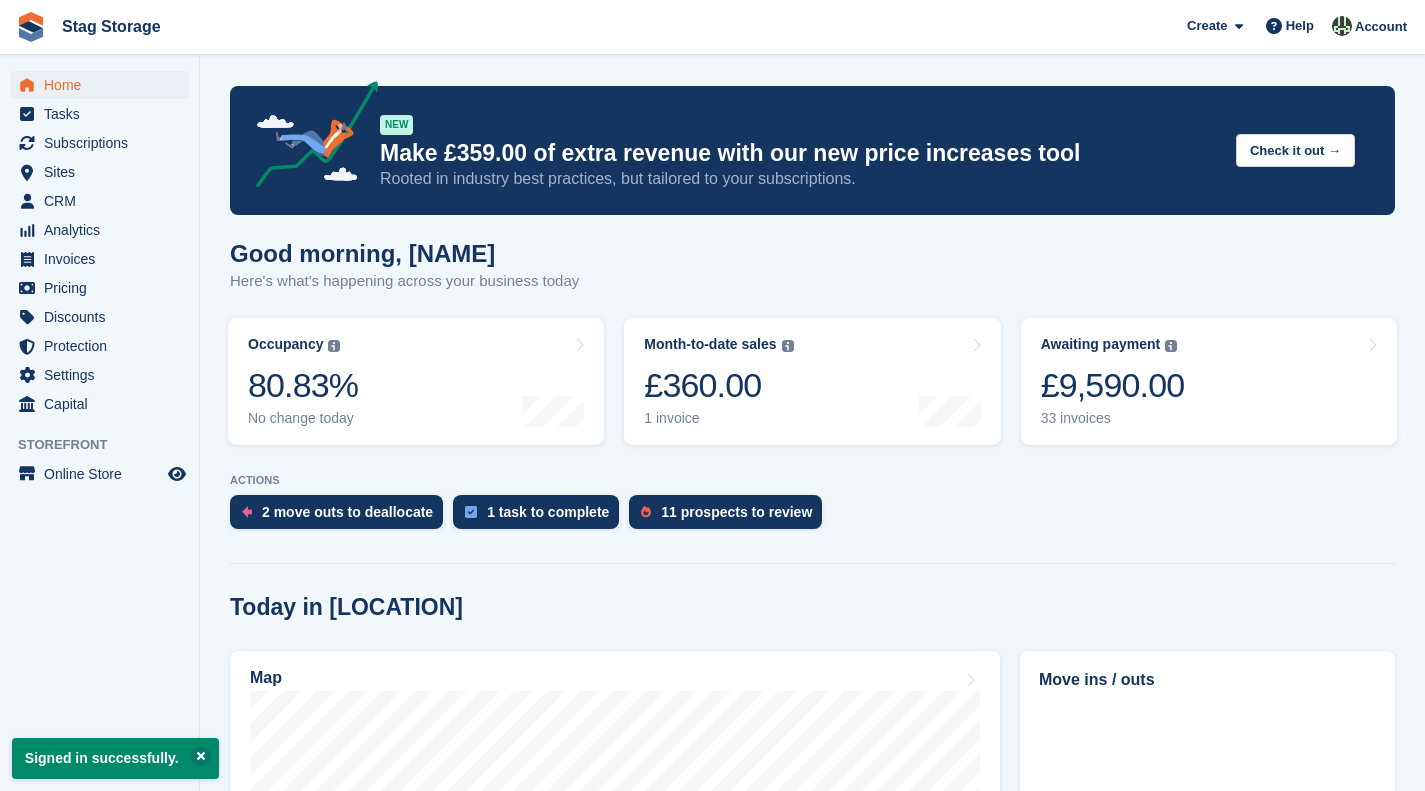 scroll, scrollTop: 0, scrollLeft: 0, axis: both 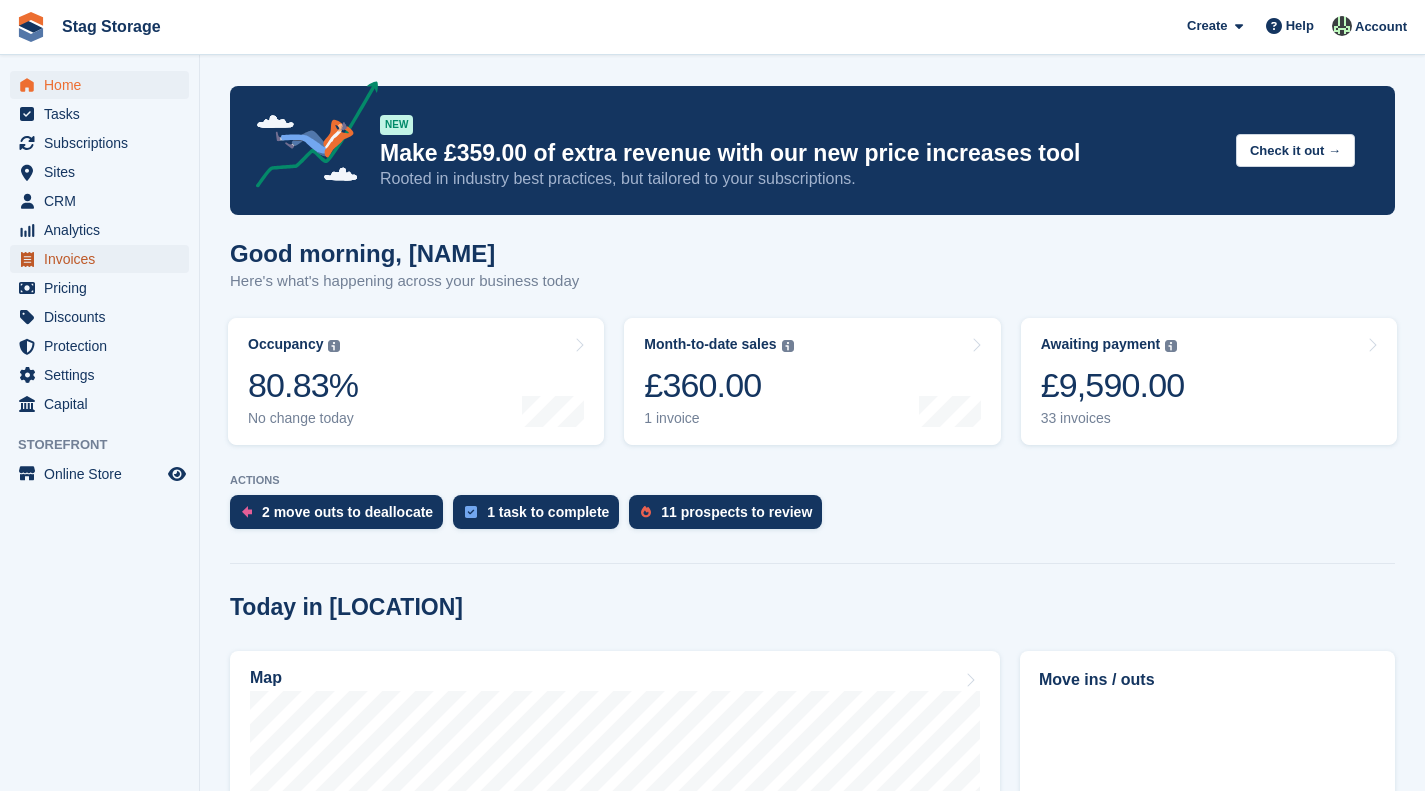 click on "Invoices" at bounding box center (104, 259) 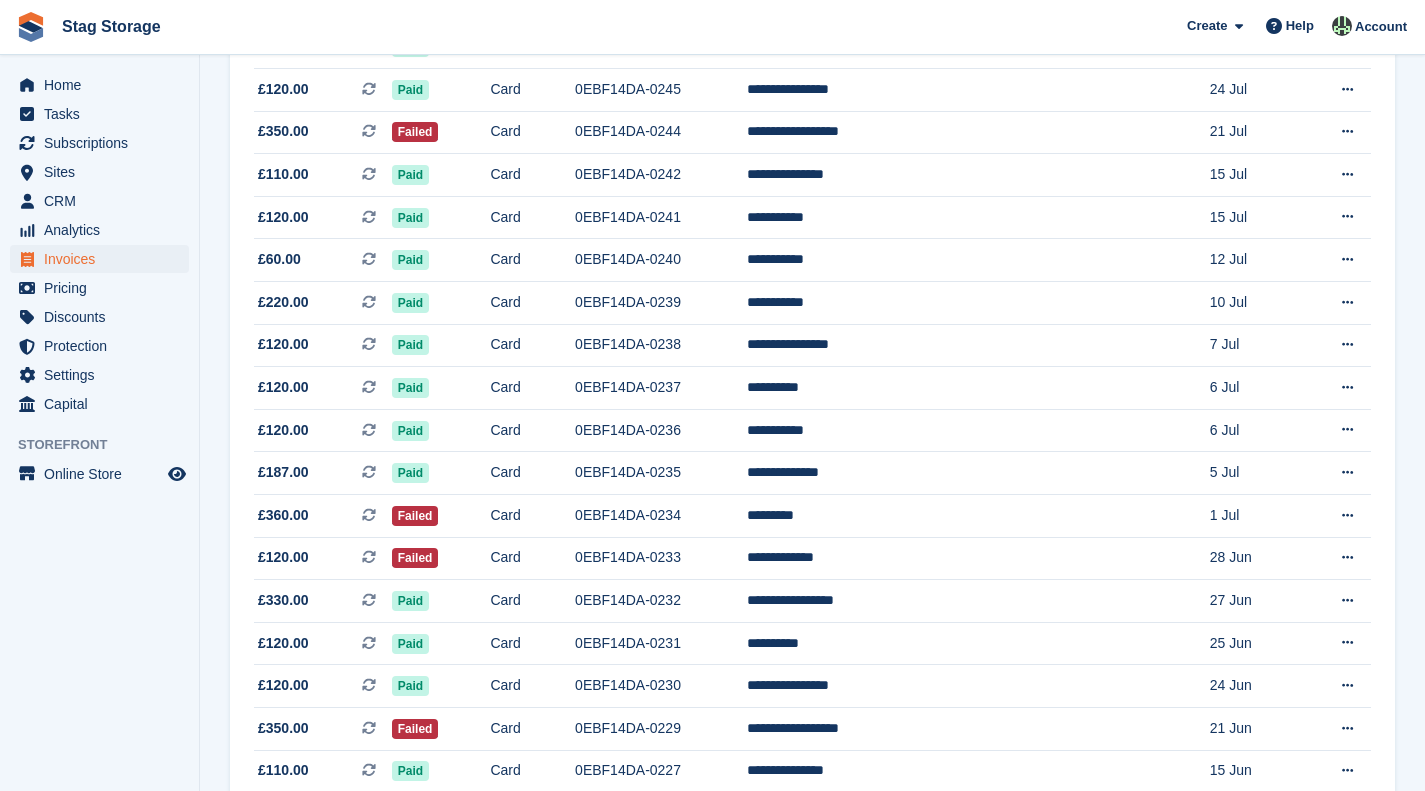 scroll, scrollTop: 0, scrollLeft: 0, axis: both 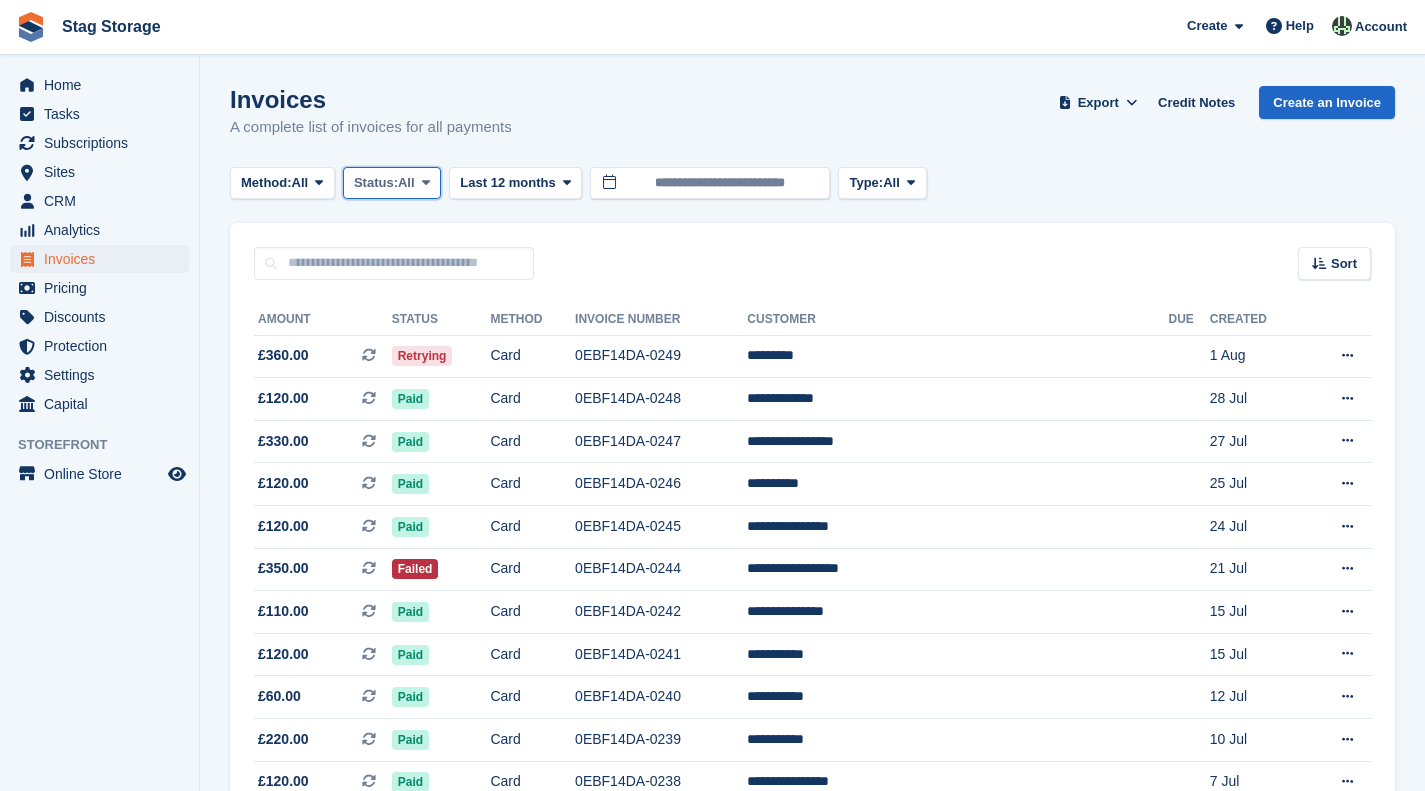 click on "Status:" at bounding box center (376, 183) 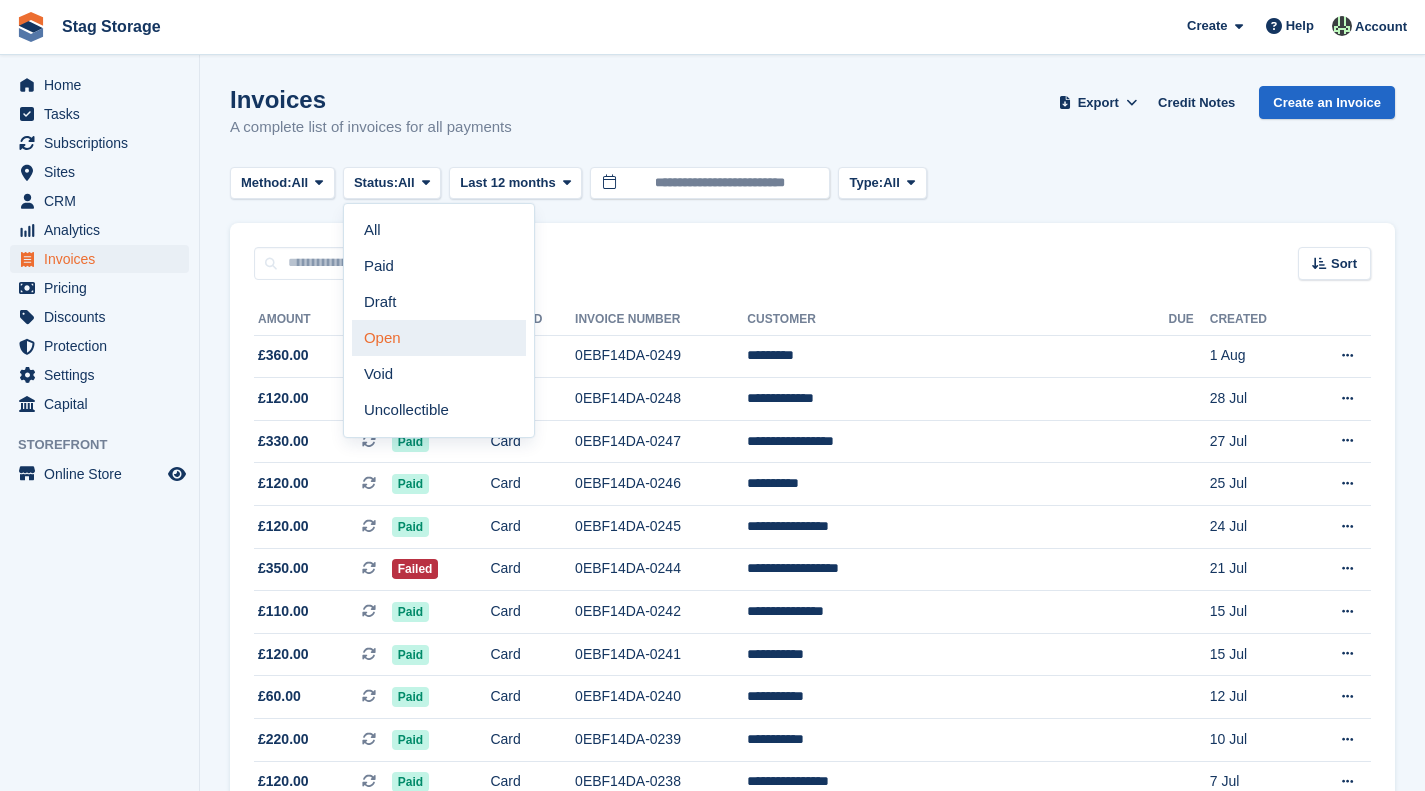 click on "Open" at bounding box center (439, 338) 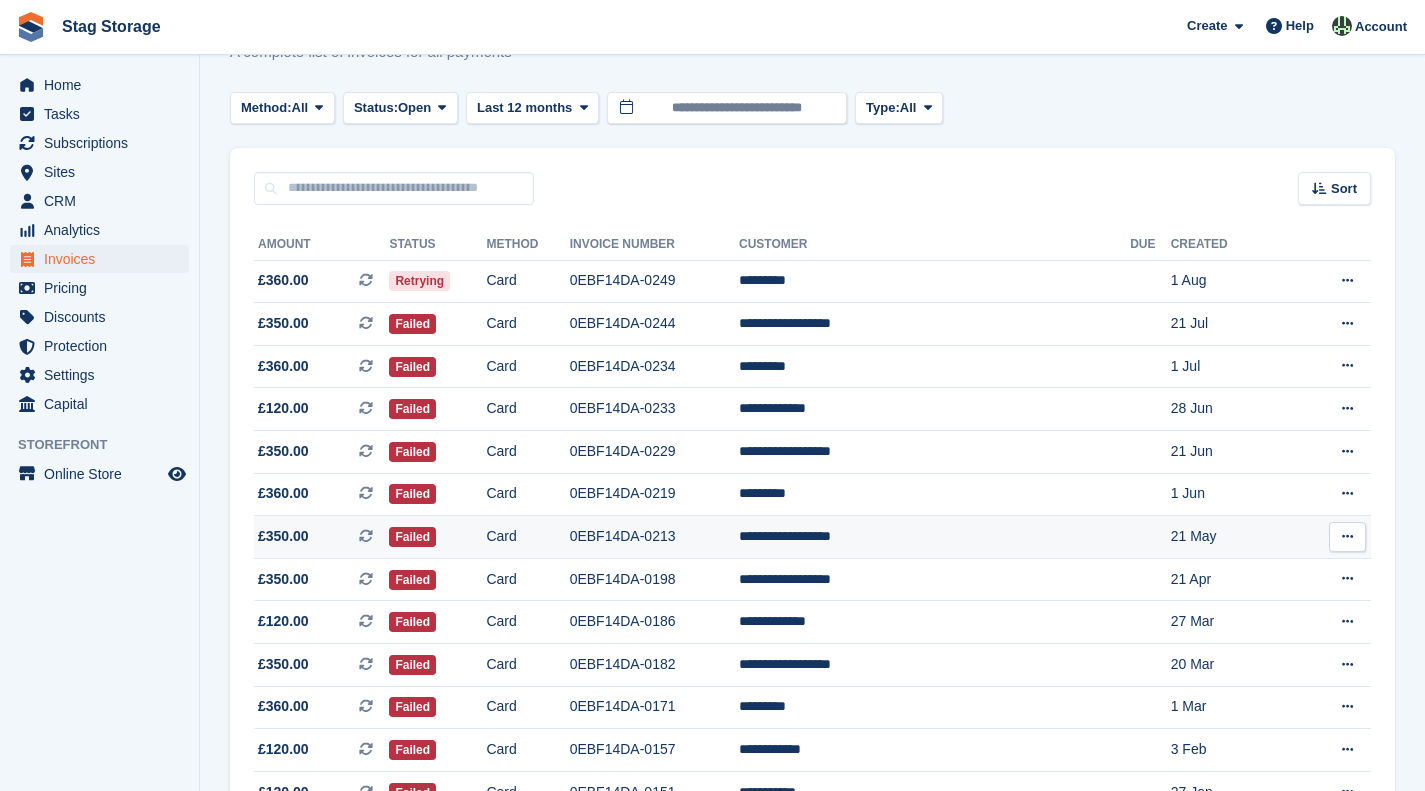scroll, scrollTop: 53, scrollLeft: 0, axis: vertical 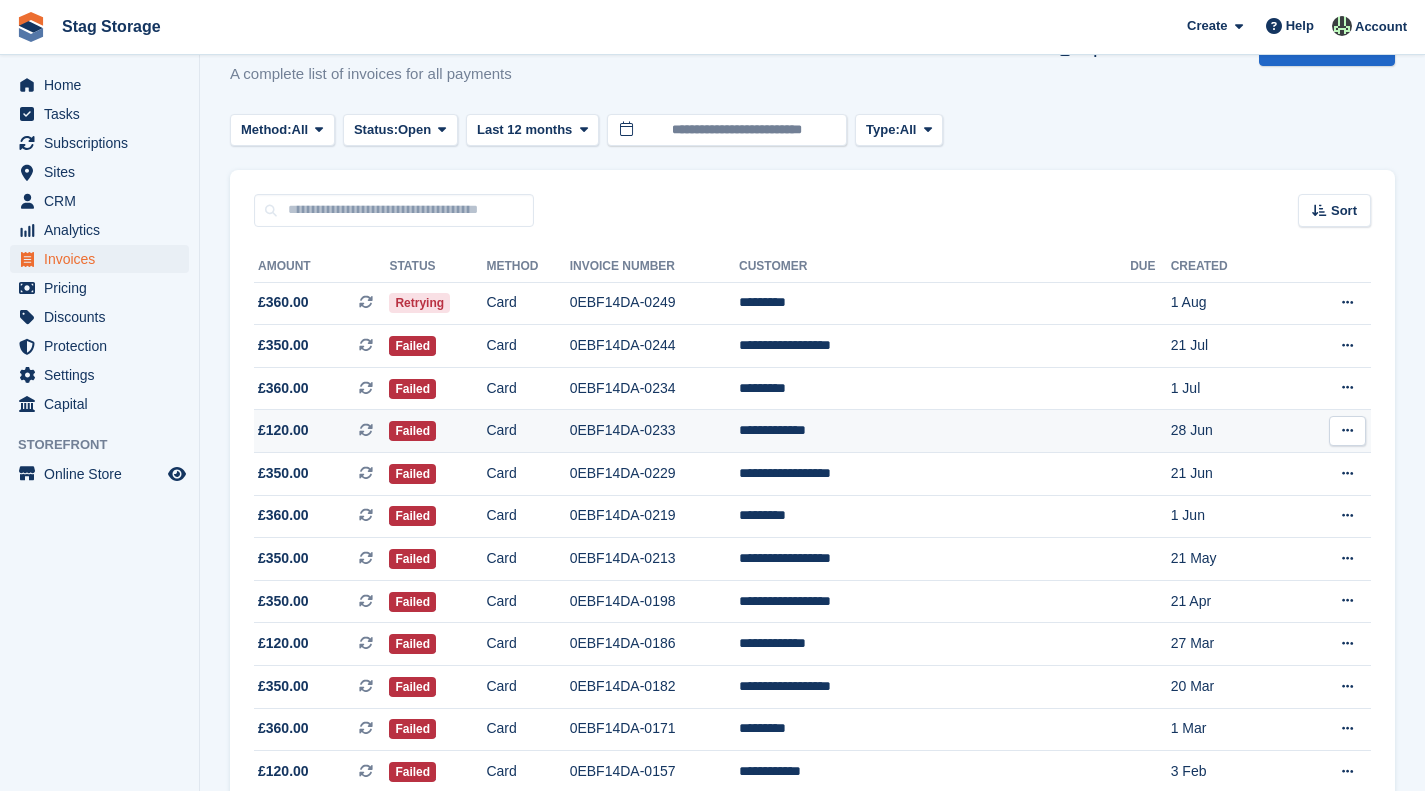 click on "0EBF14DA-0233" at bounding box center [654, 431] 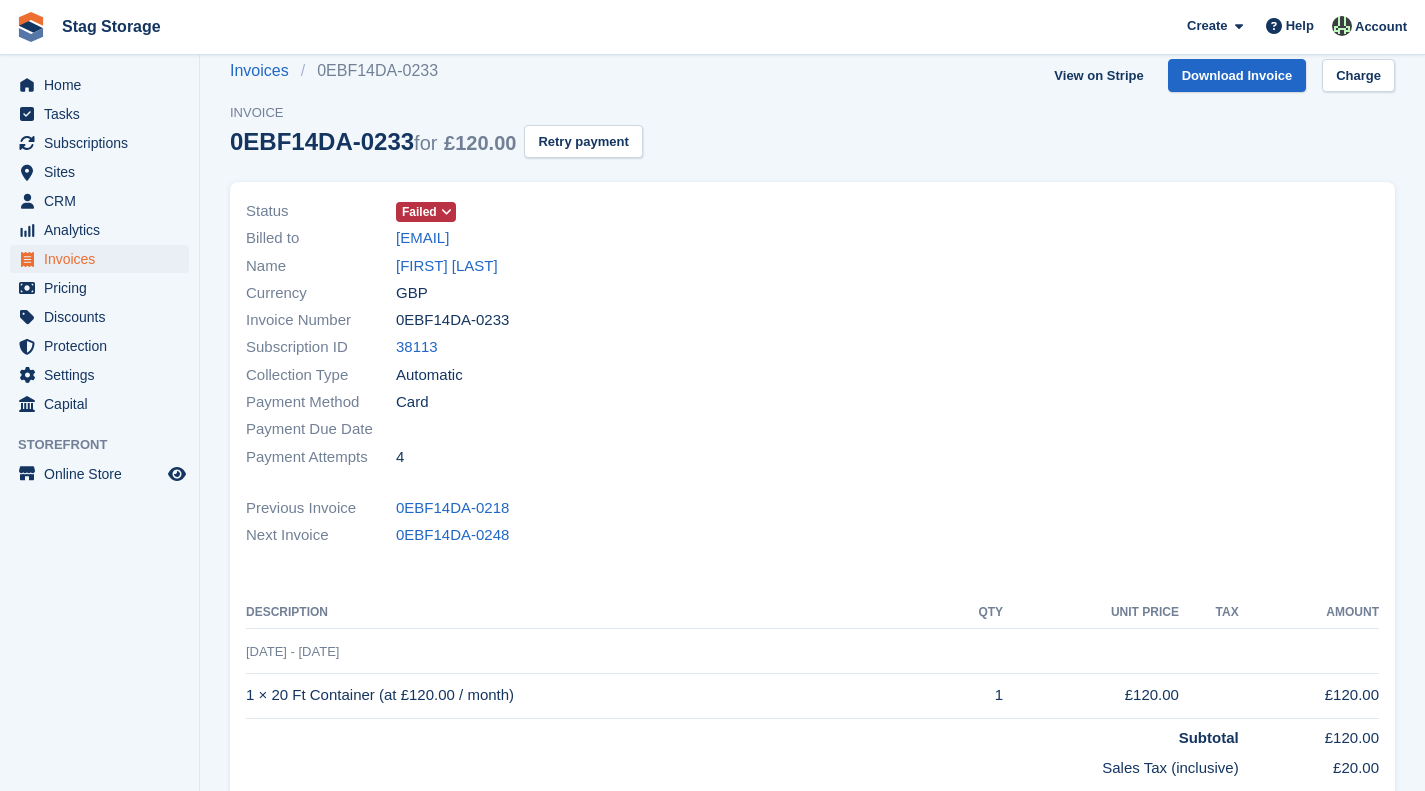 scroll, scrollTop: 18, scrollLeft: 0, axis: vertical 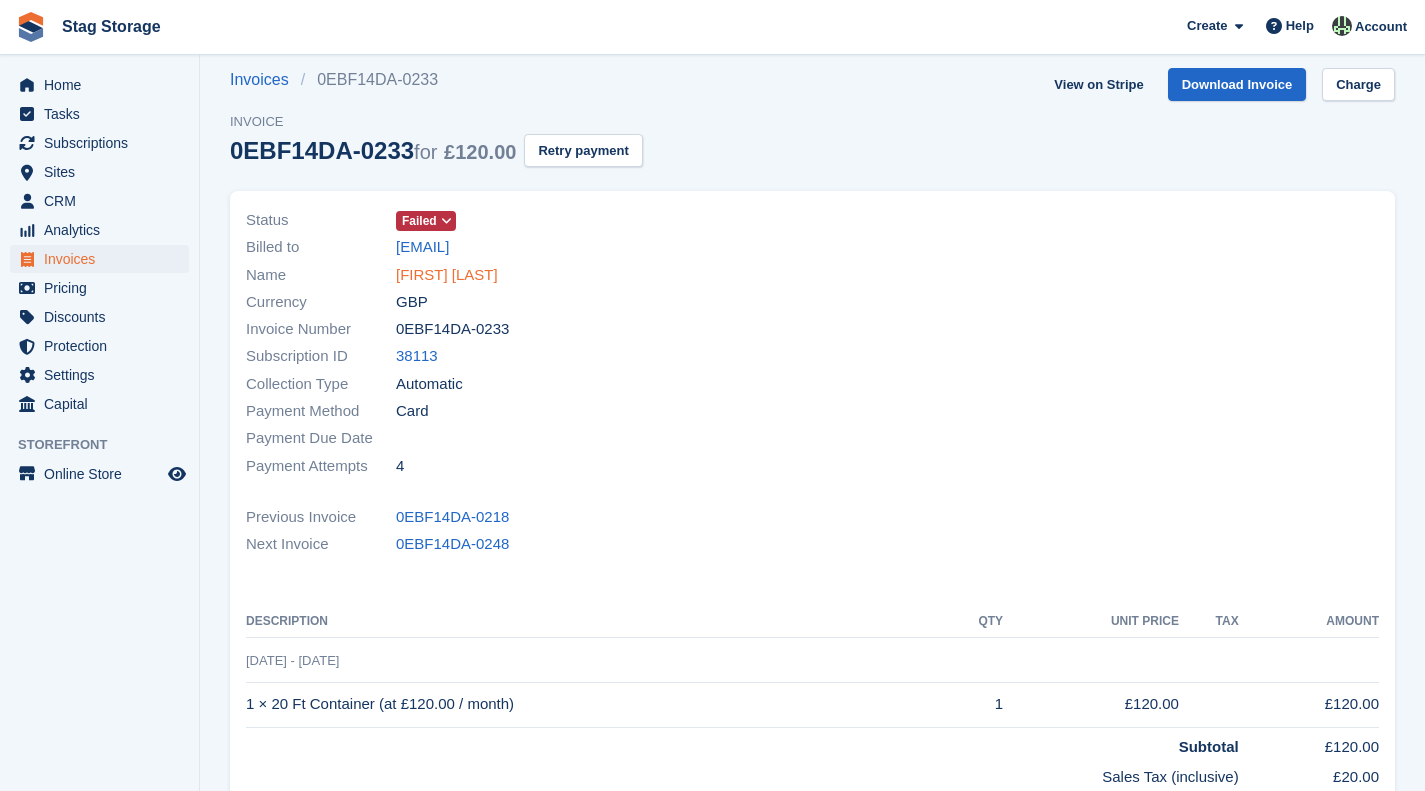 click on "[FIRST] [LAST]" at bounding box center [447, 275] 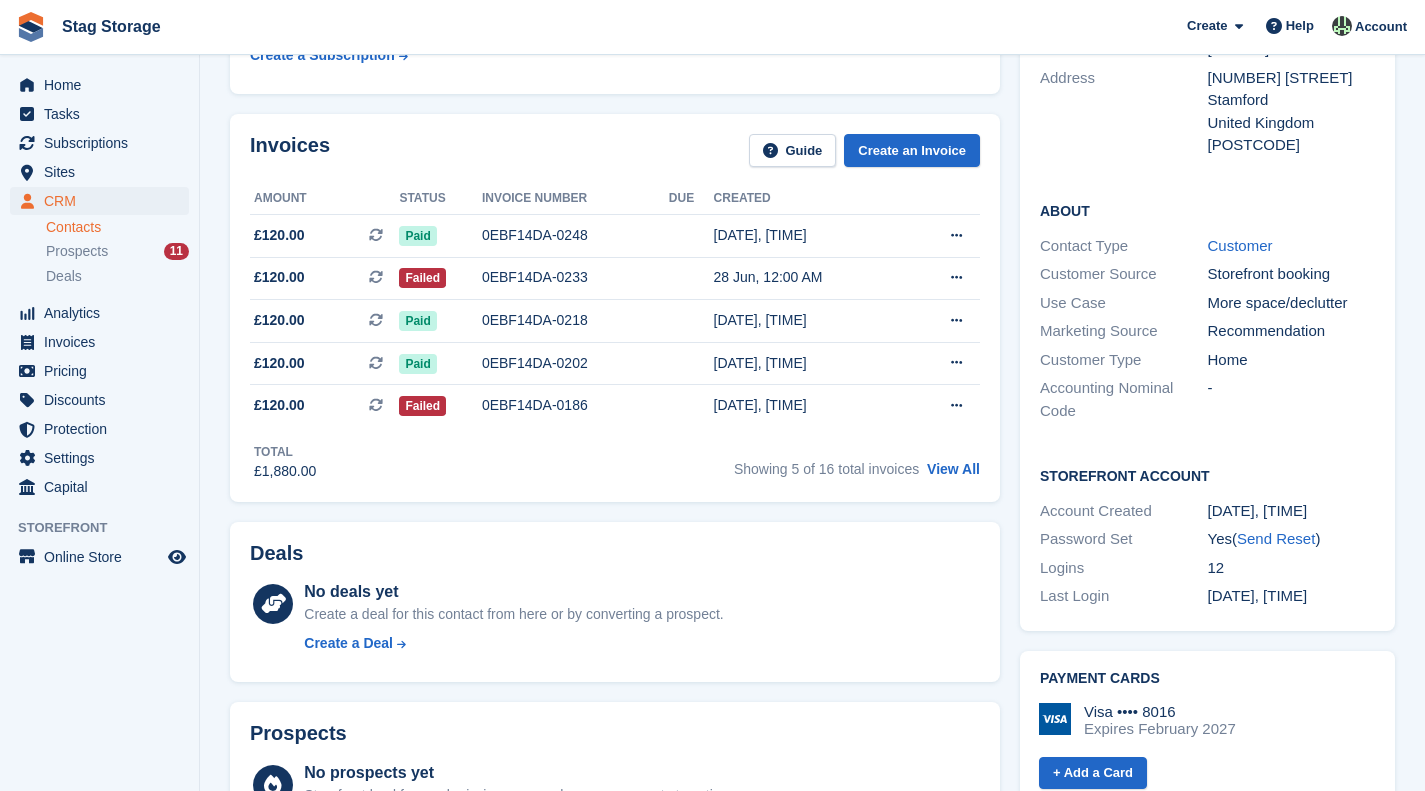scroll, scrollTop: 261, scrollLeft: 0, axis: vertical 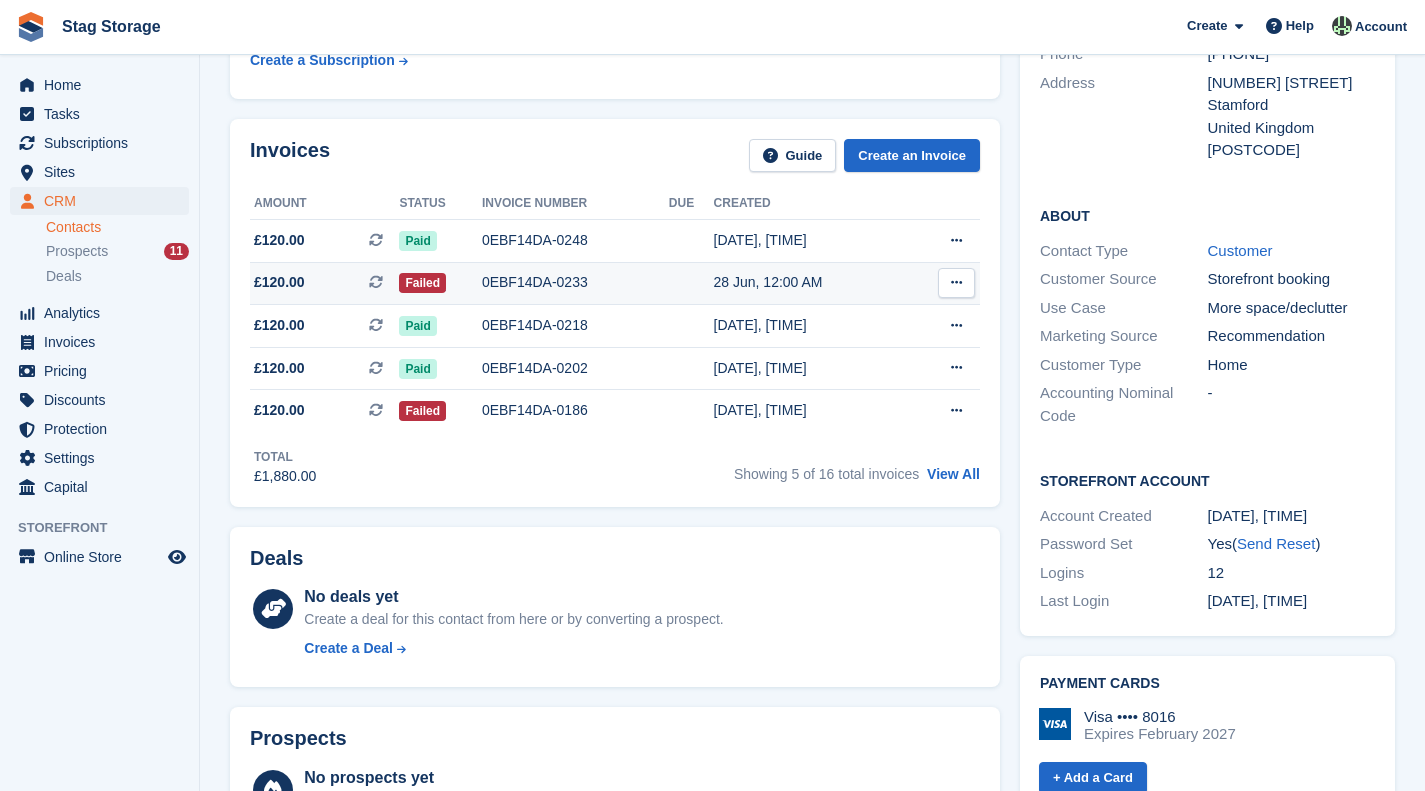 click on "0EBF14DA-0233" at bounding box center (575, 282) 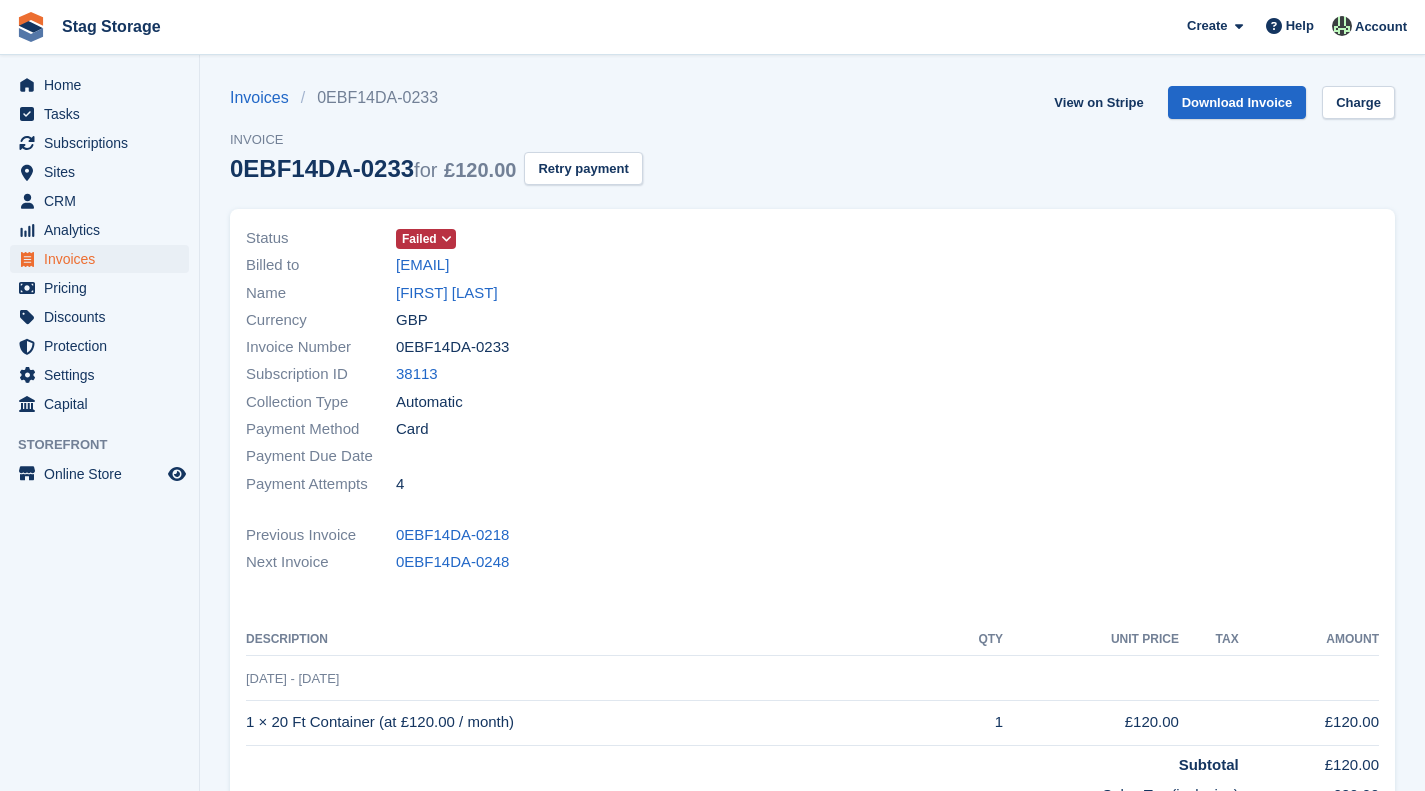 scroll, scrollTop: 0, scrollLeft: 0, axis: both 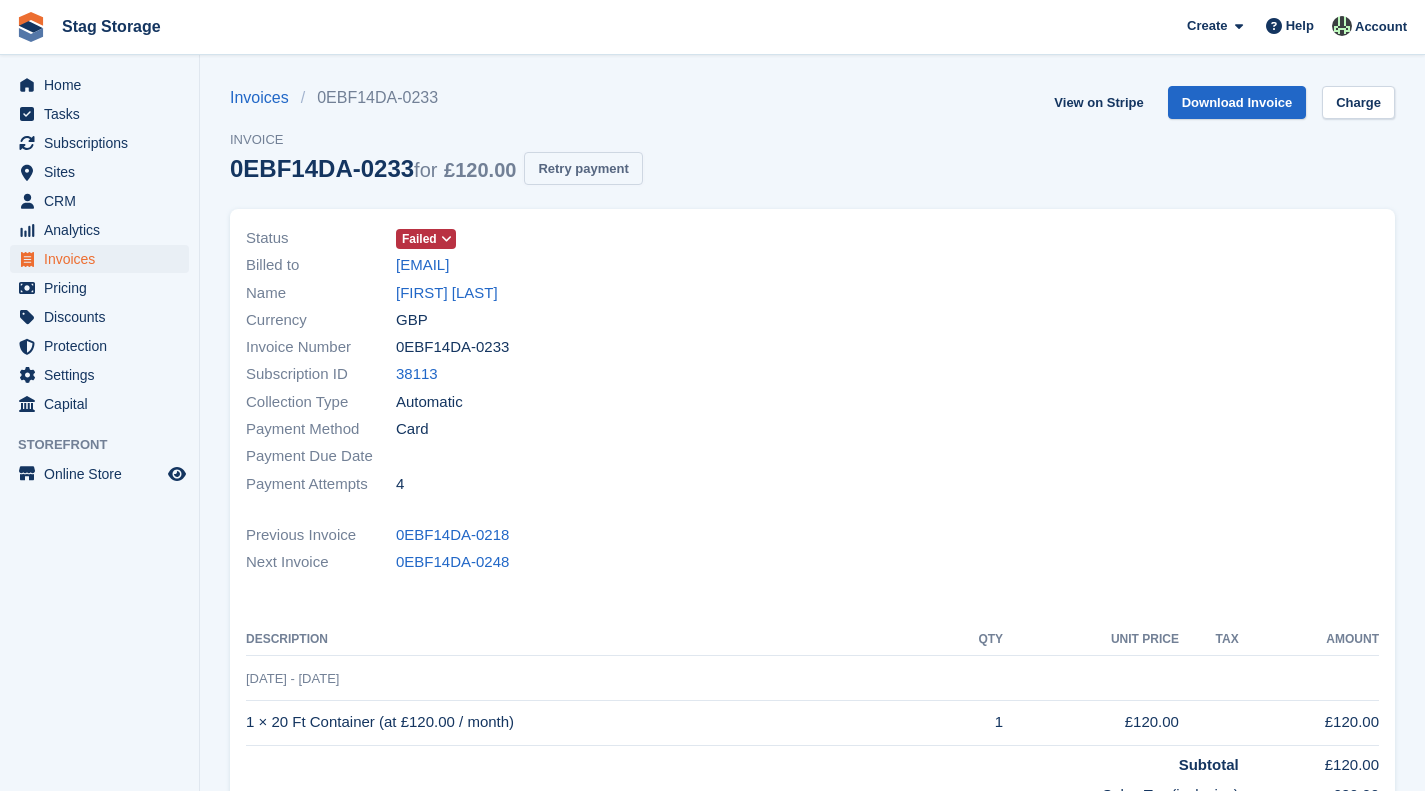 click on "Retry payment" at bounding box center (583, 168) 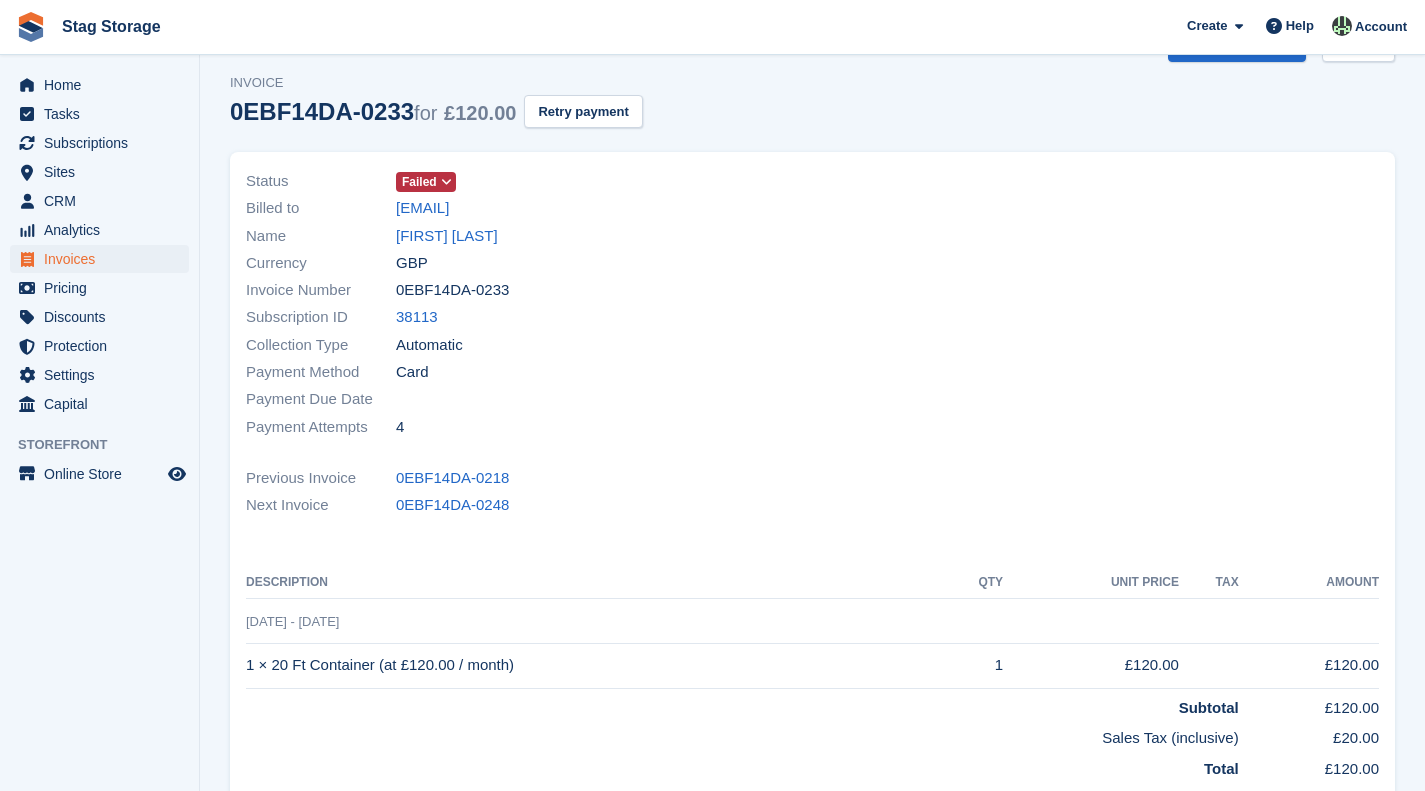 scroll, scrollTop: 56, scrollLeft: 0, axis: vertical 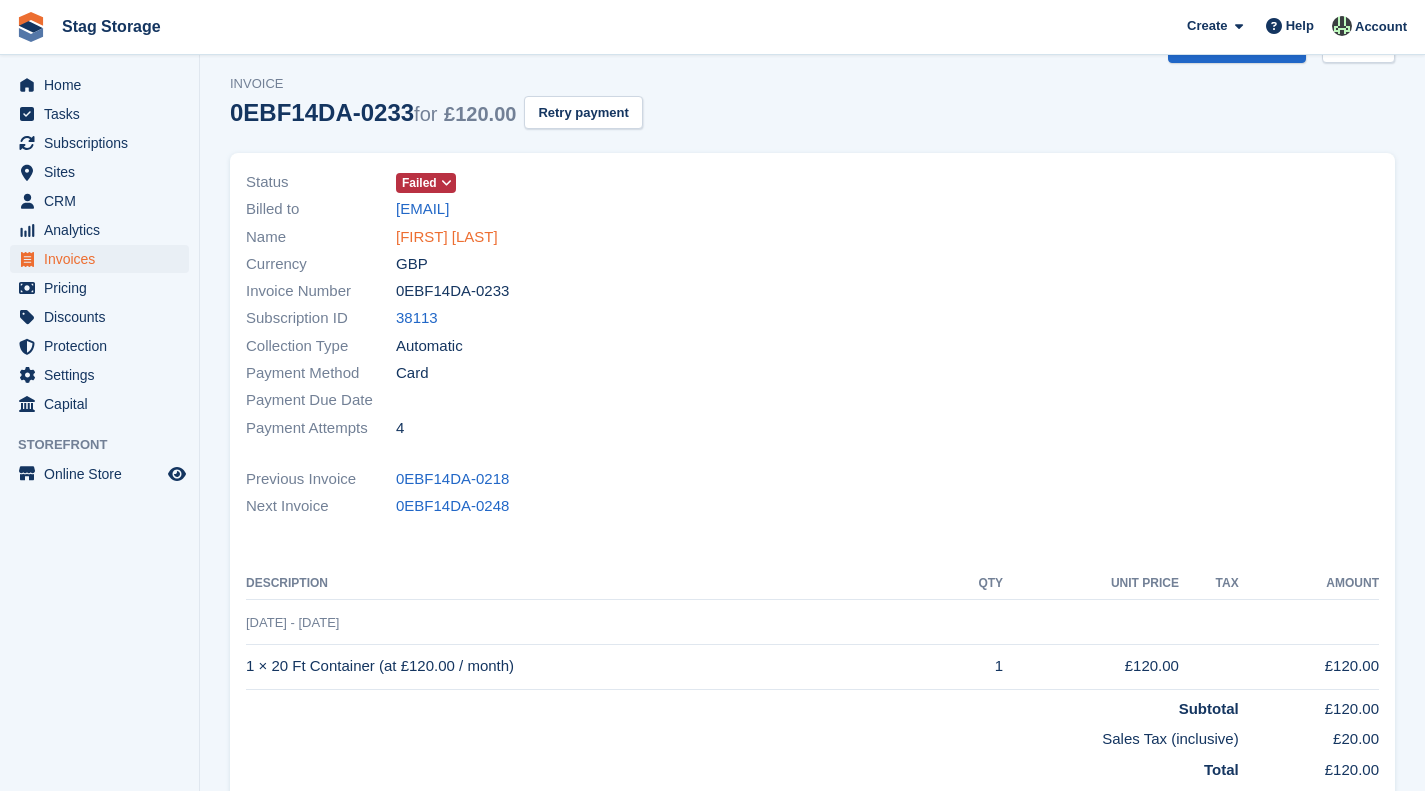 click on "Steven dawson" at bounding box center [447, 237] 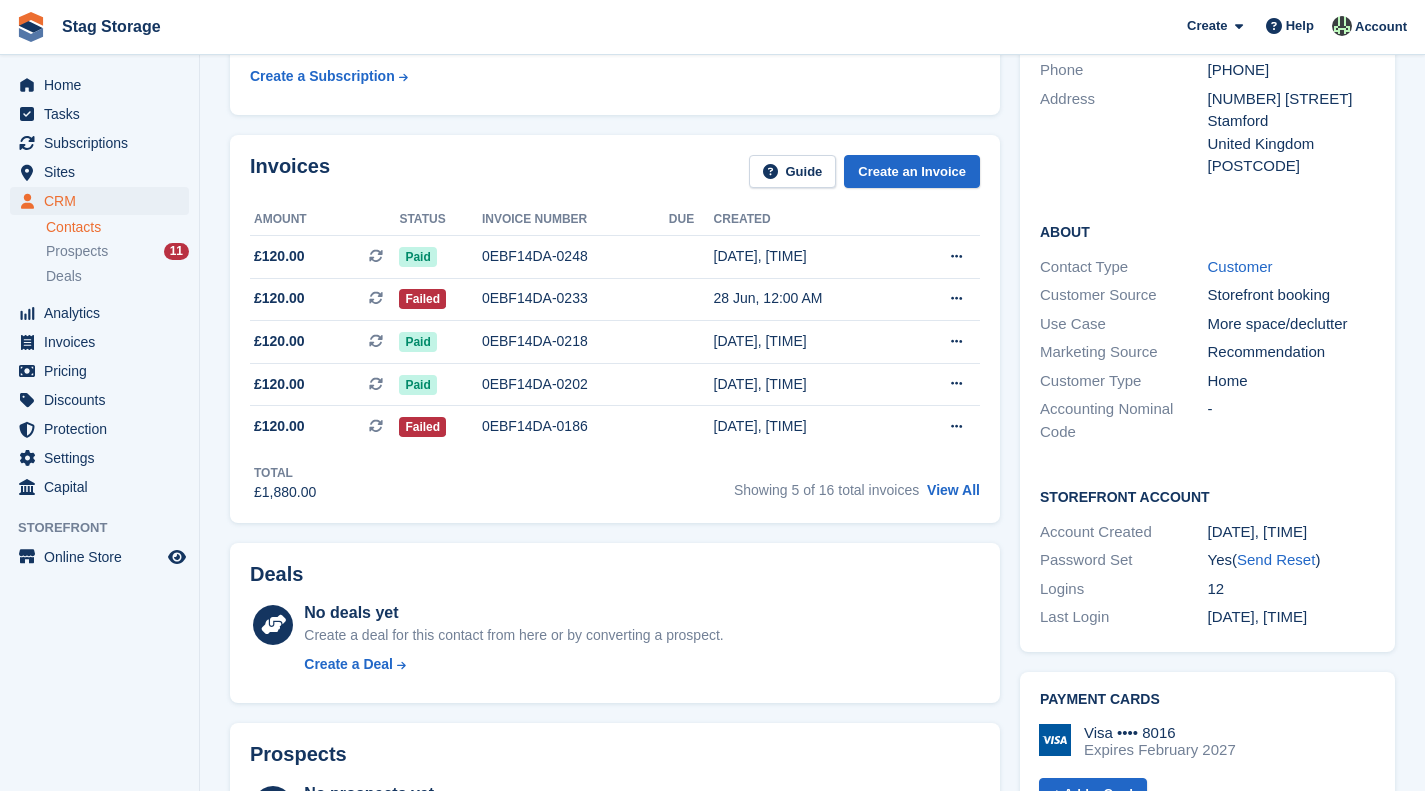 scroll, scrollTop: 165, scrollLeft: 0, axis: vertical 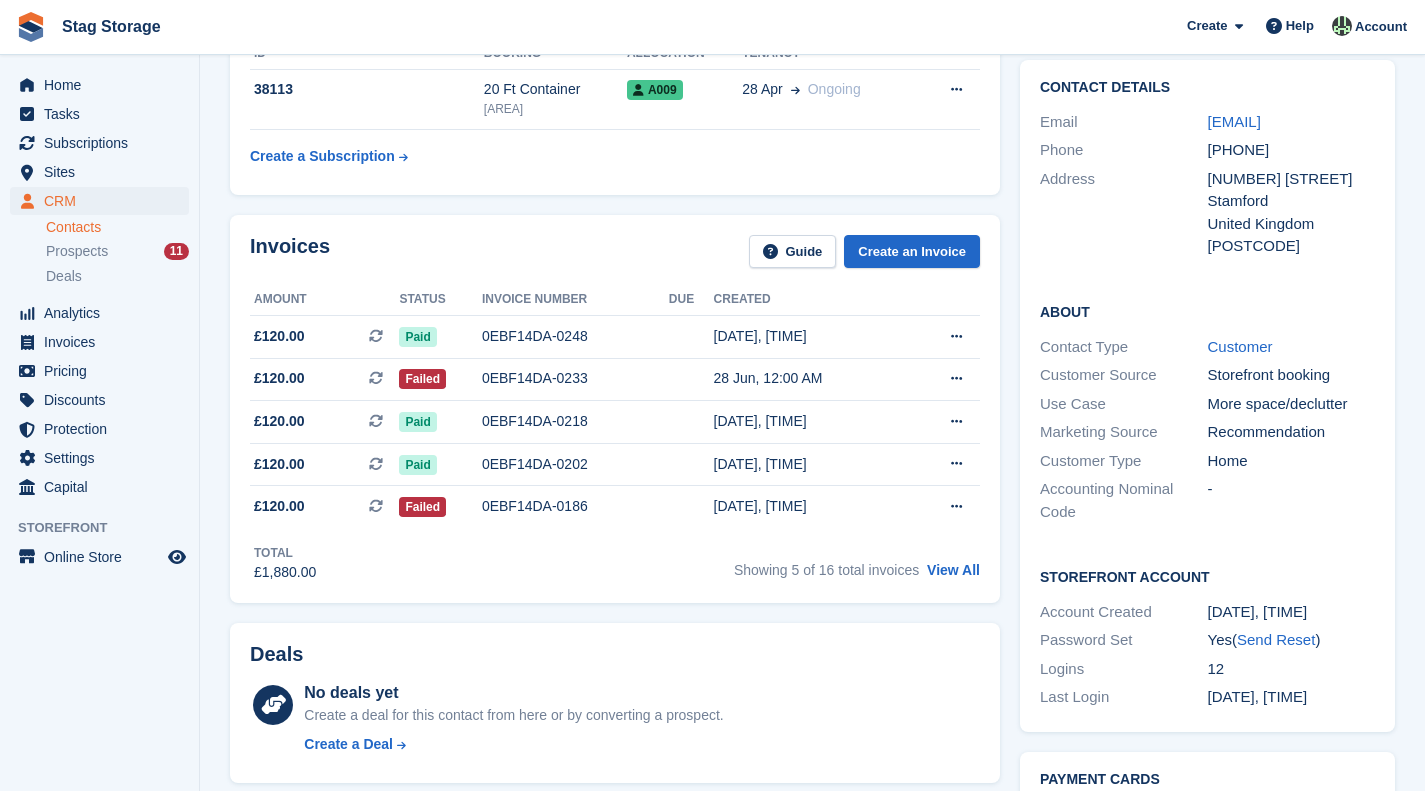 click on "Invoices
Guide
Create an Invoice
Amount
Status
Invoice number
Due
Created
£120.00
This is a recurring subscription invoice.
Paid
0EBF14DA-0248
28 Jul, 12:00 AM" at bounding box center [615, 409] 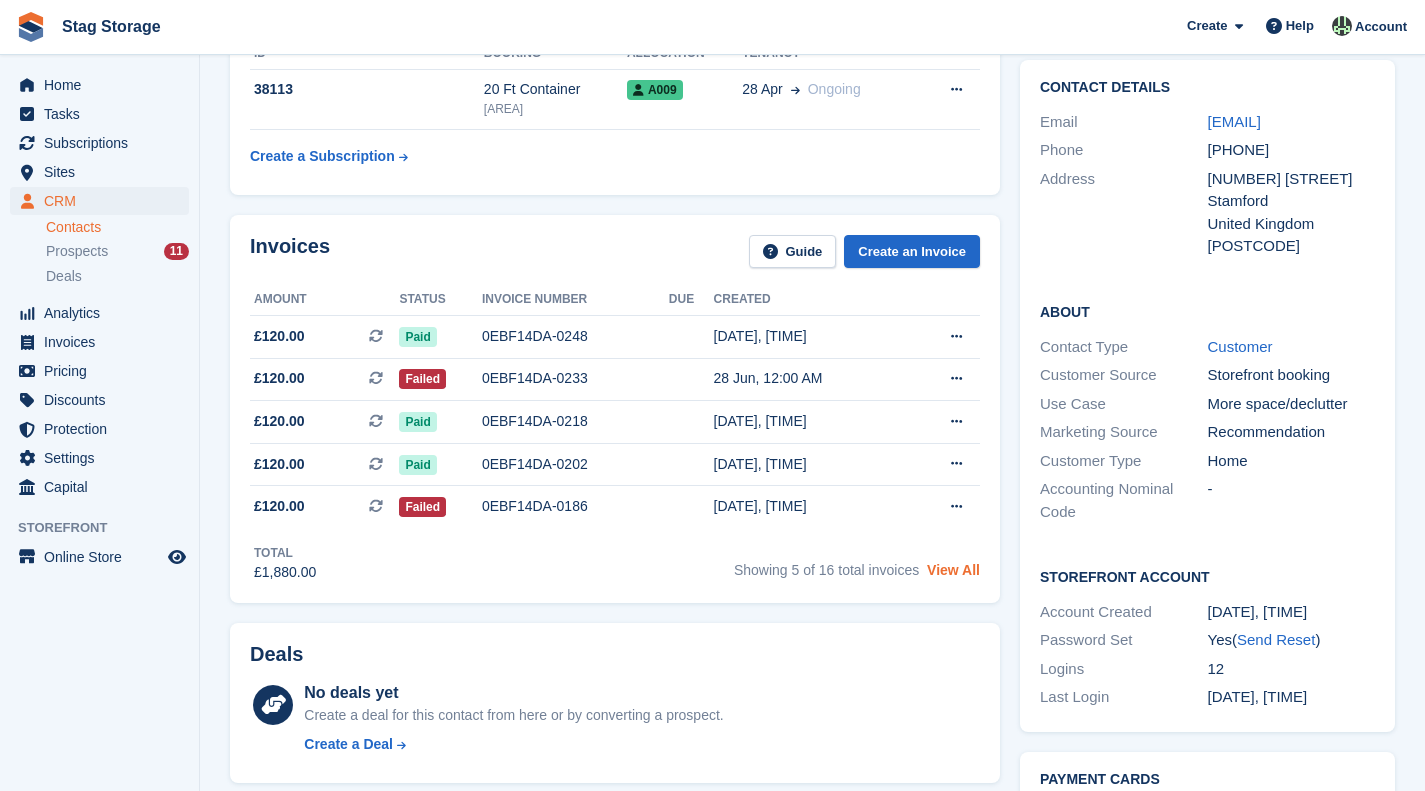 click on "View All" at bounding box center (953, 570) 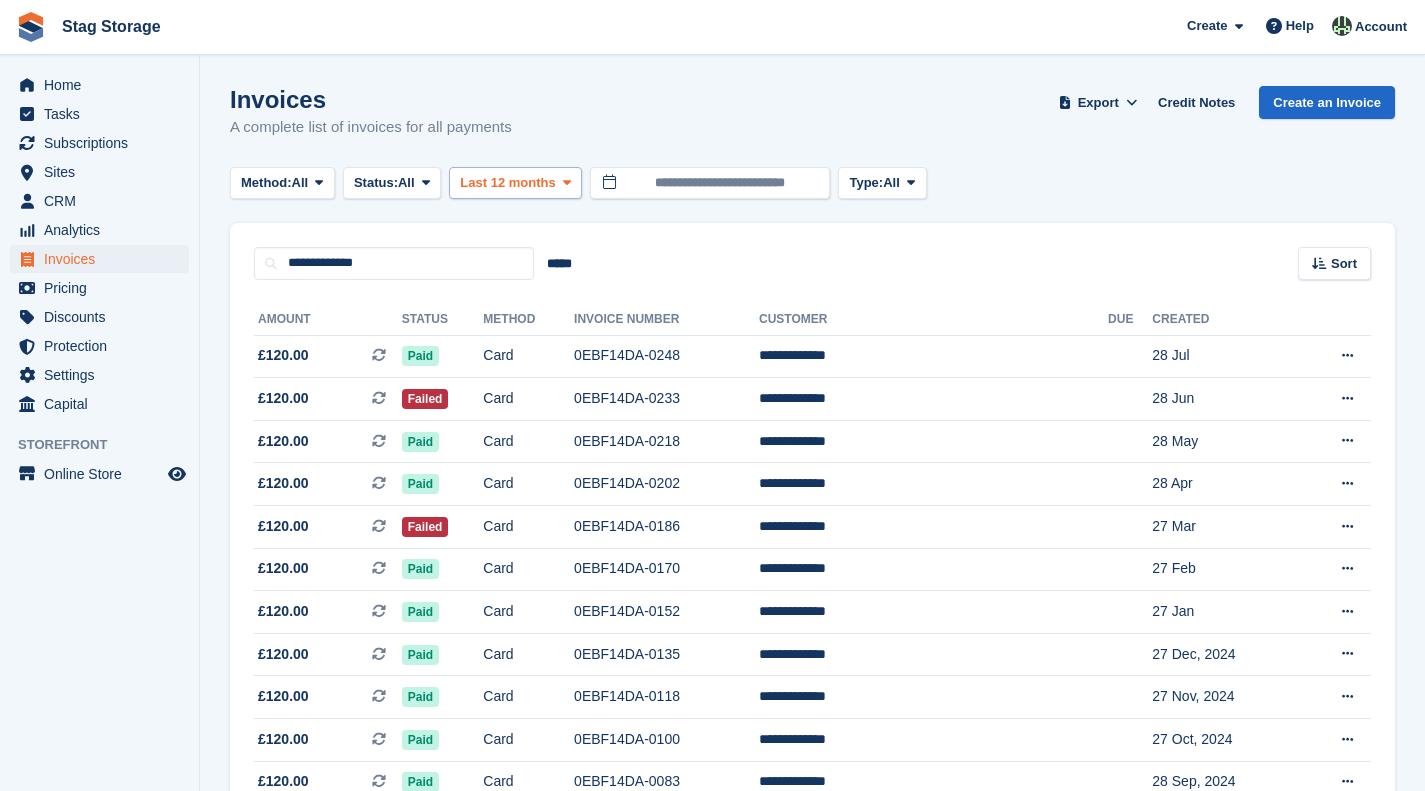 scroll, scrollTop: 22, scrollLeft: 0, axis: vertical 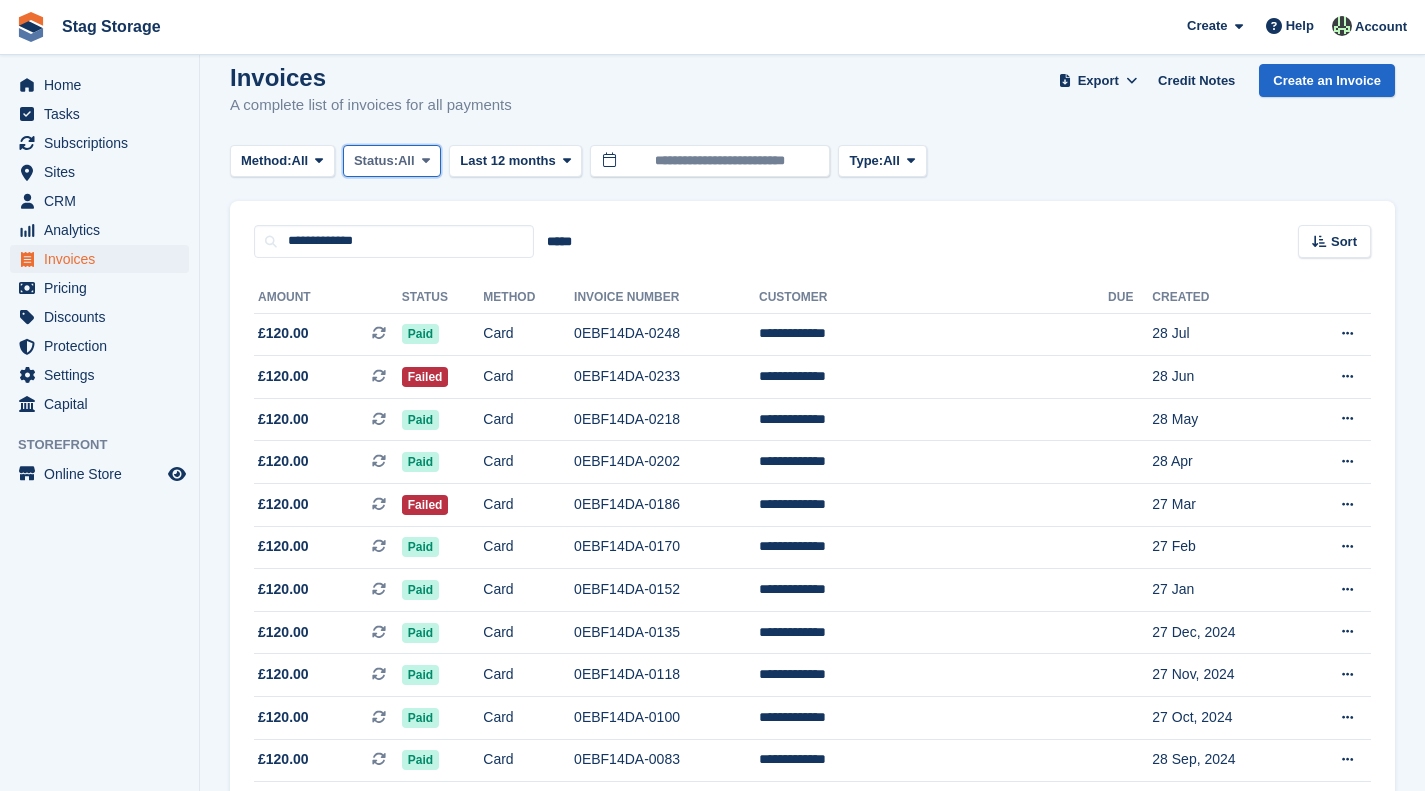 click at bounding box center (426, 160) 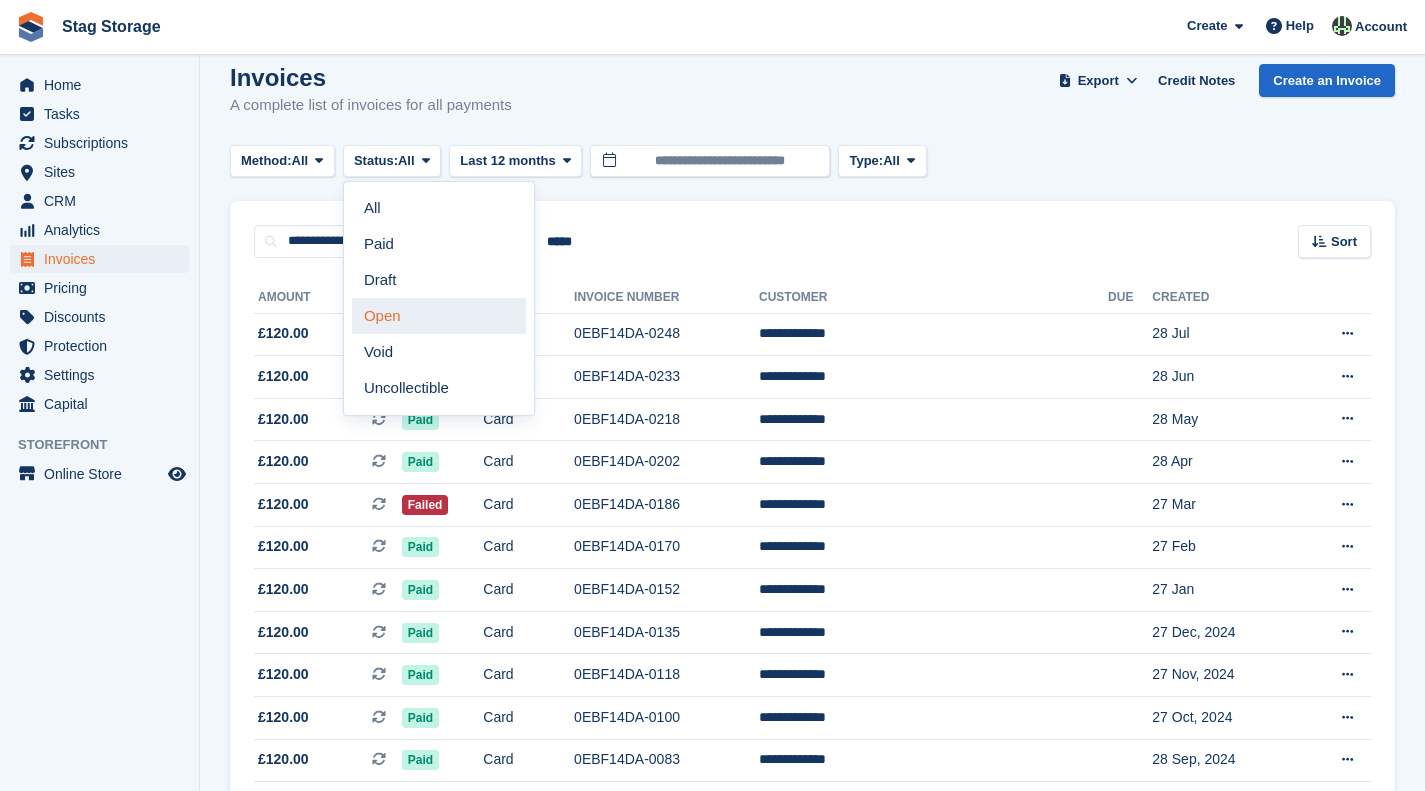 click on "Open" at bounding box center [439, 316] 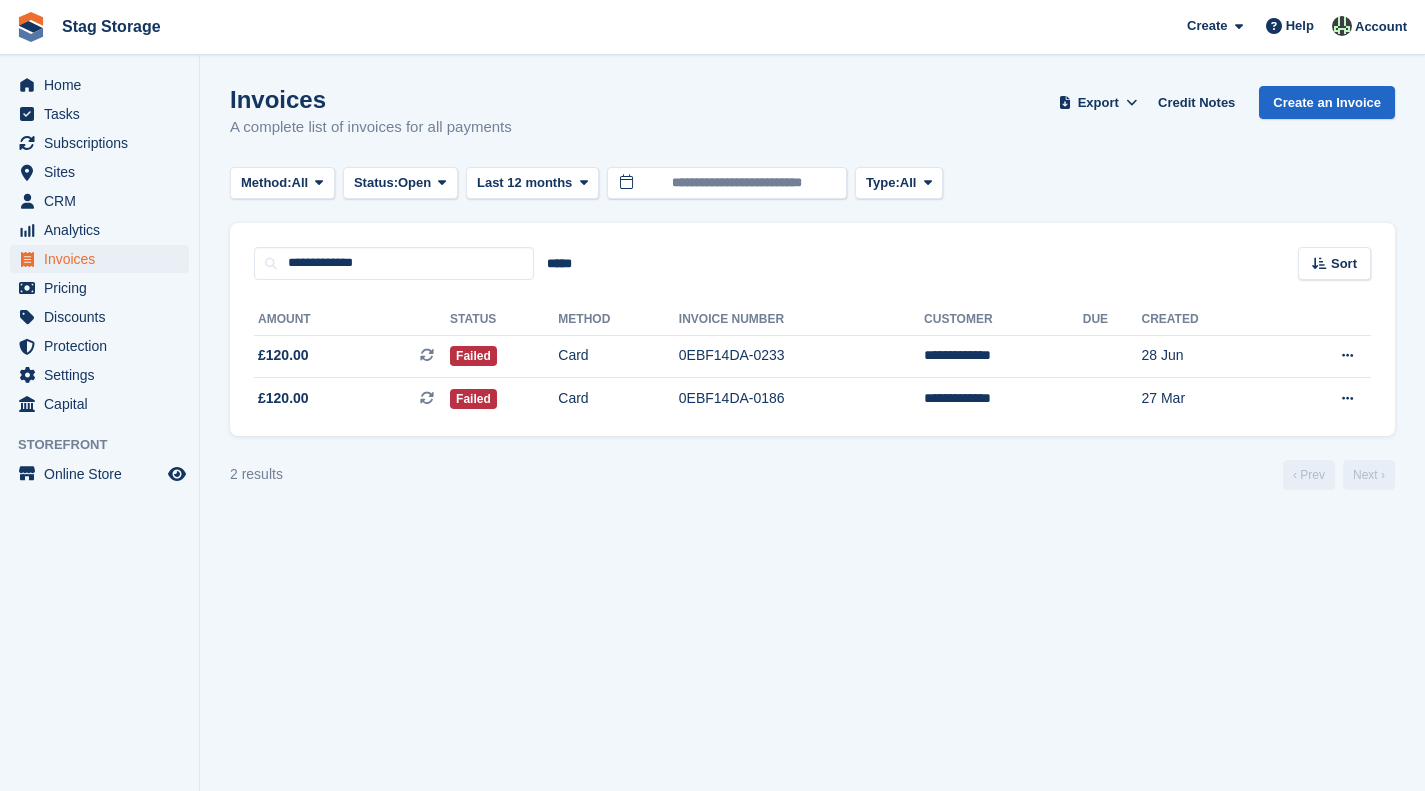 scroll, scrollTop: 0, scrollLeft: 0, axis: both 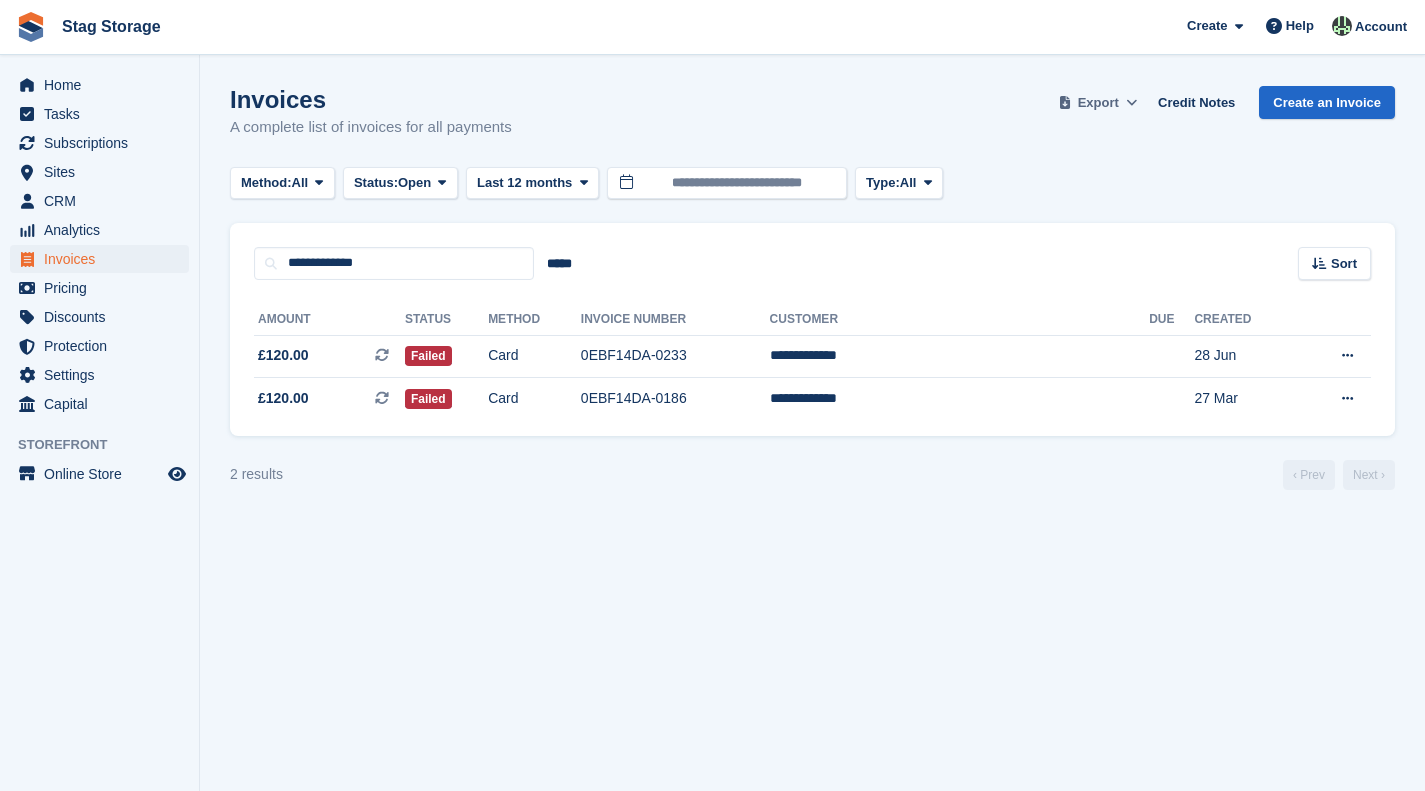 click on "Export" at bounding box center [1098, 103] 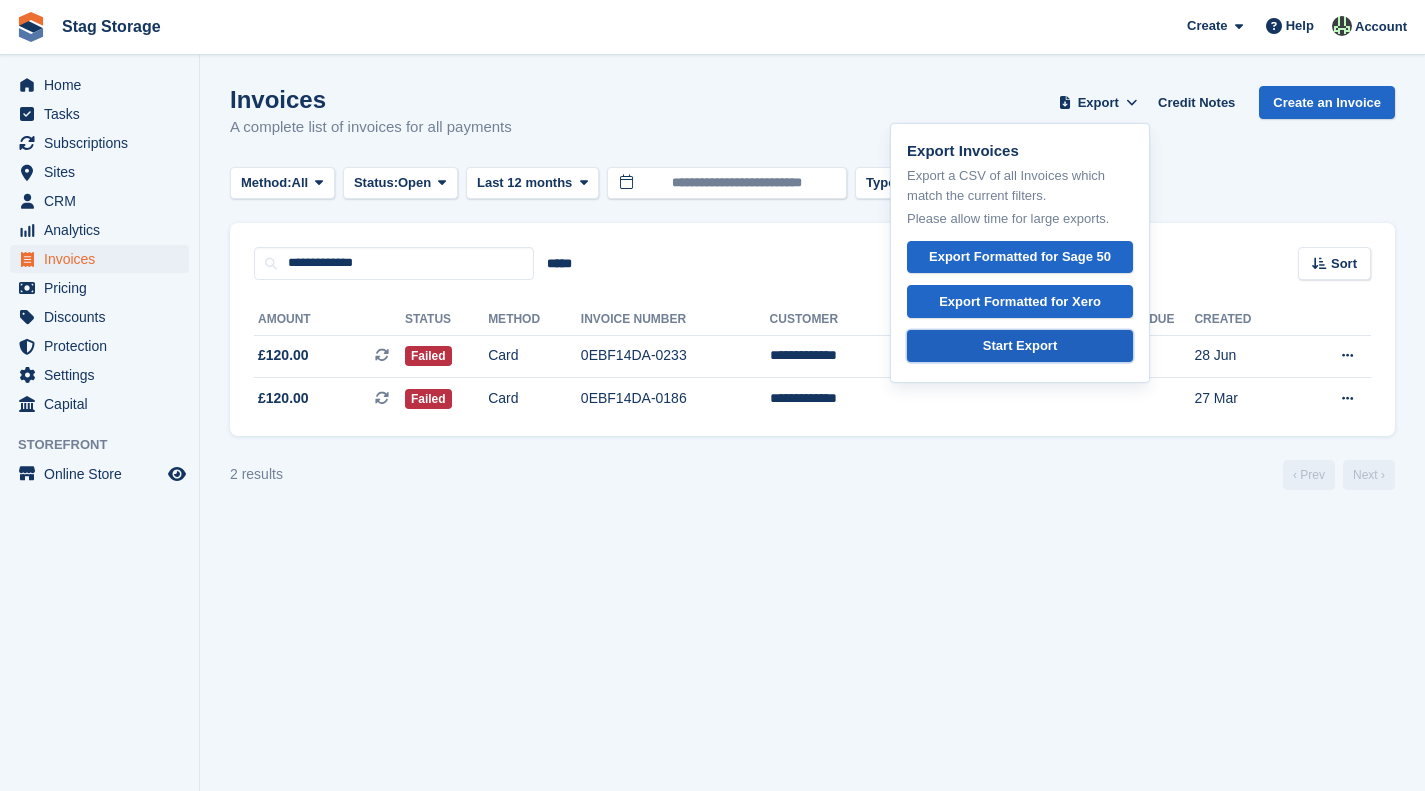 click on "Start Export" at bounding box center (1020, 346) 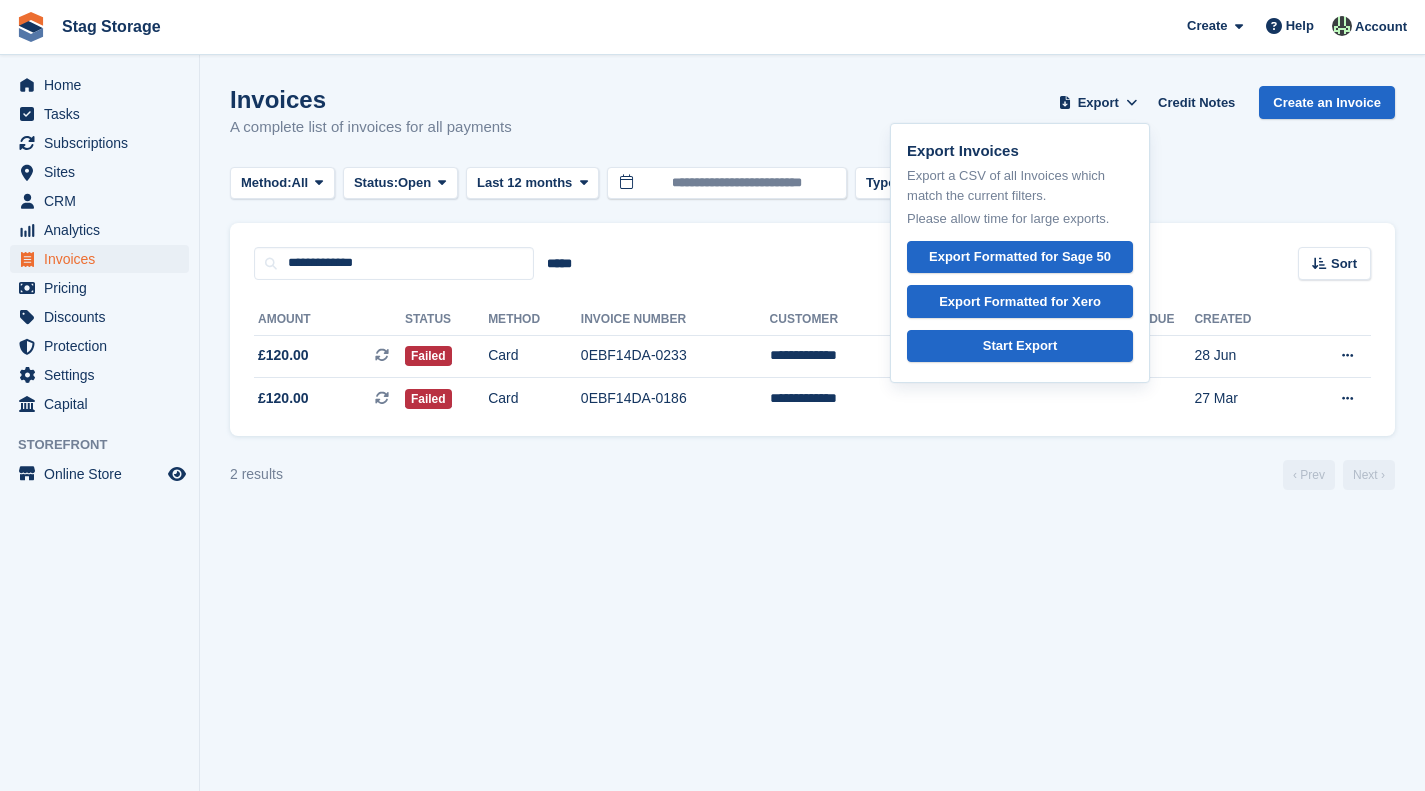 click on "Invoices
A complete list of invoices for all payments
Export
Export Invoices
Export a CSV of all Invoices which match the current filters.
Please allow time for large exports.
Export Formatted for Sage 50
Export Formatted for Xero
Start Export
Credit Notes
Create an Invoice
Method:
All
All
Bank Transfer
Cash
Cheque
Debit/Credit Card
Direct Debit
SEPA Direct Debit
Other
Status:
Open" at bounding box center [812, 395] 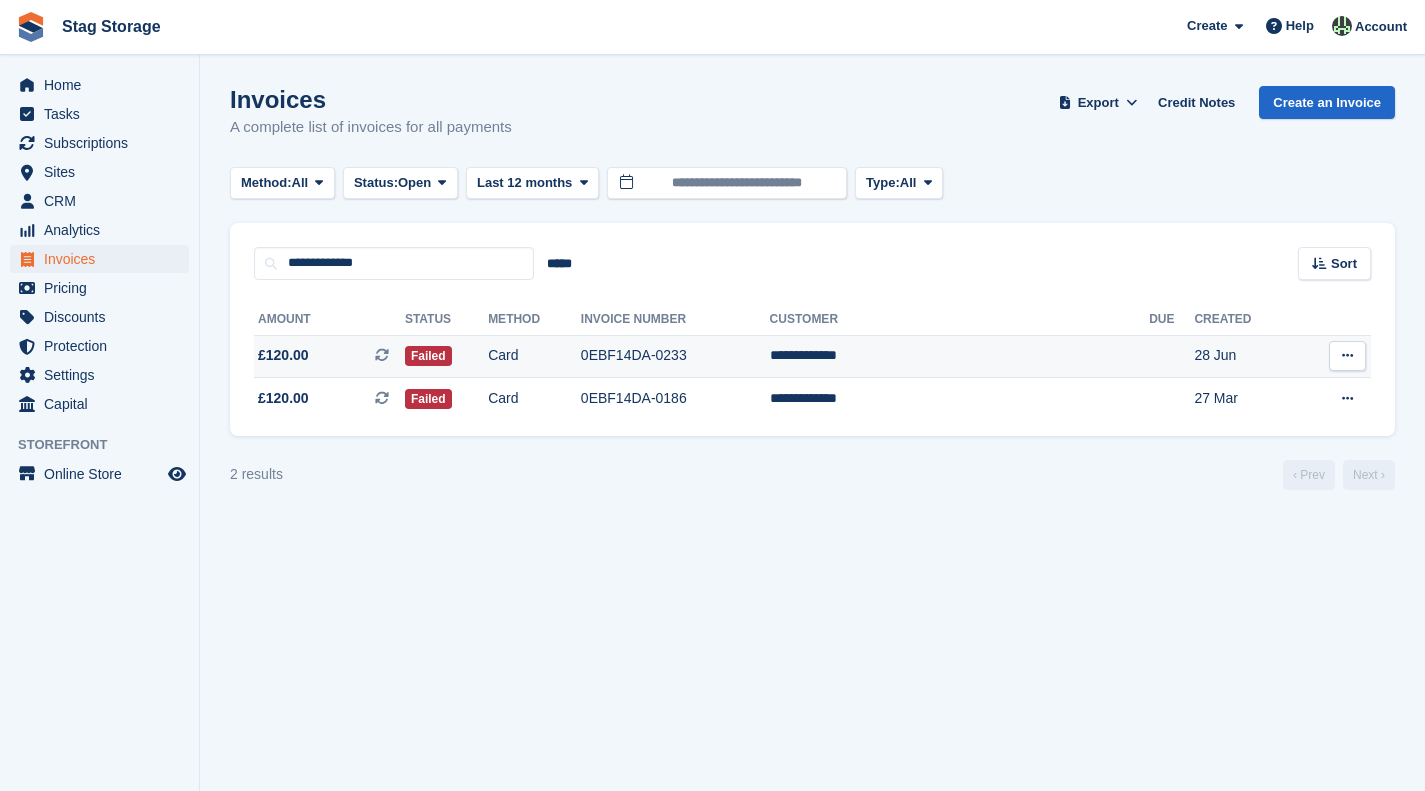 click on "Card" at bounding box center (534, 356) 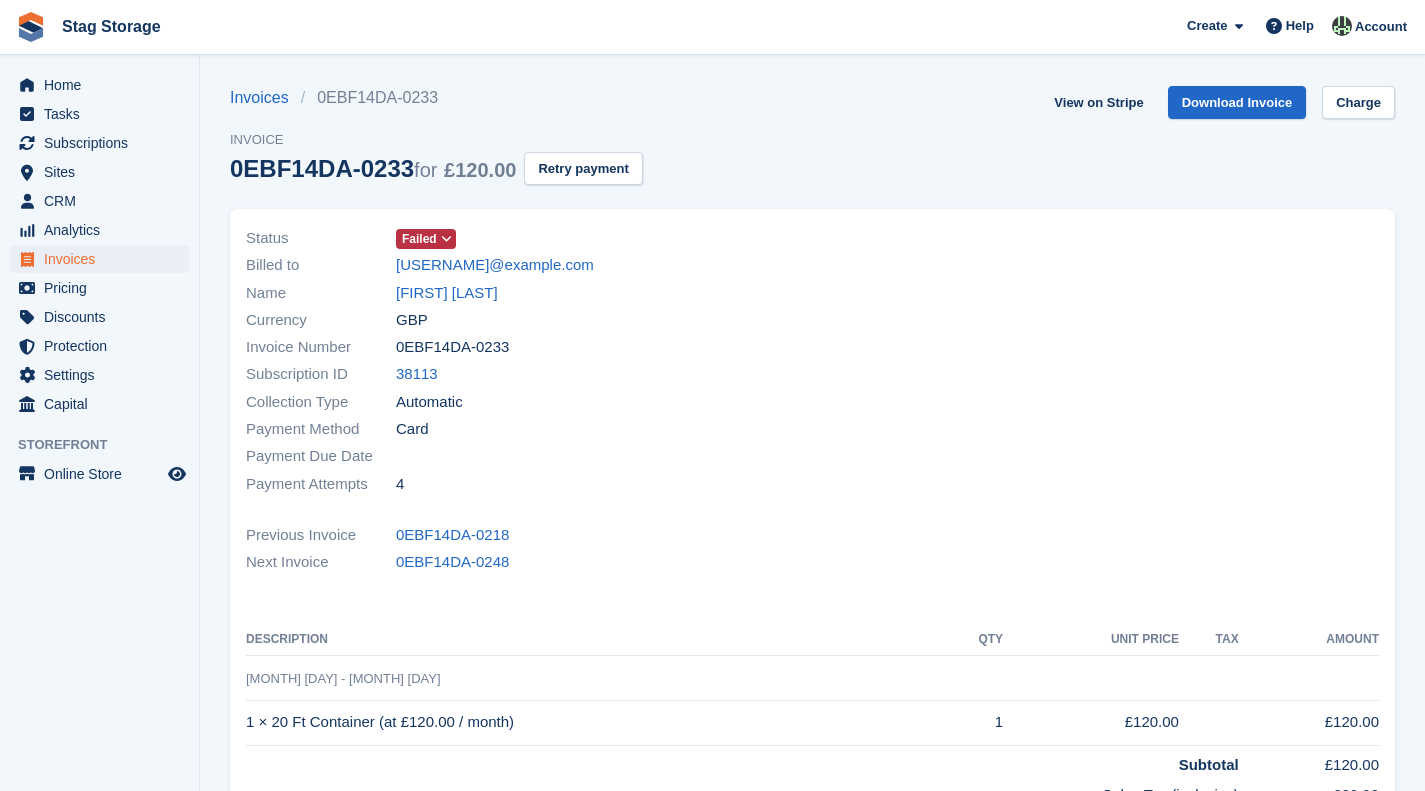 scroll, scrollTop: 0, scrollLeft: 0, axis: both 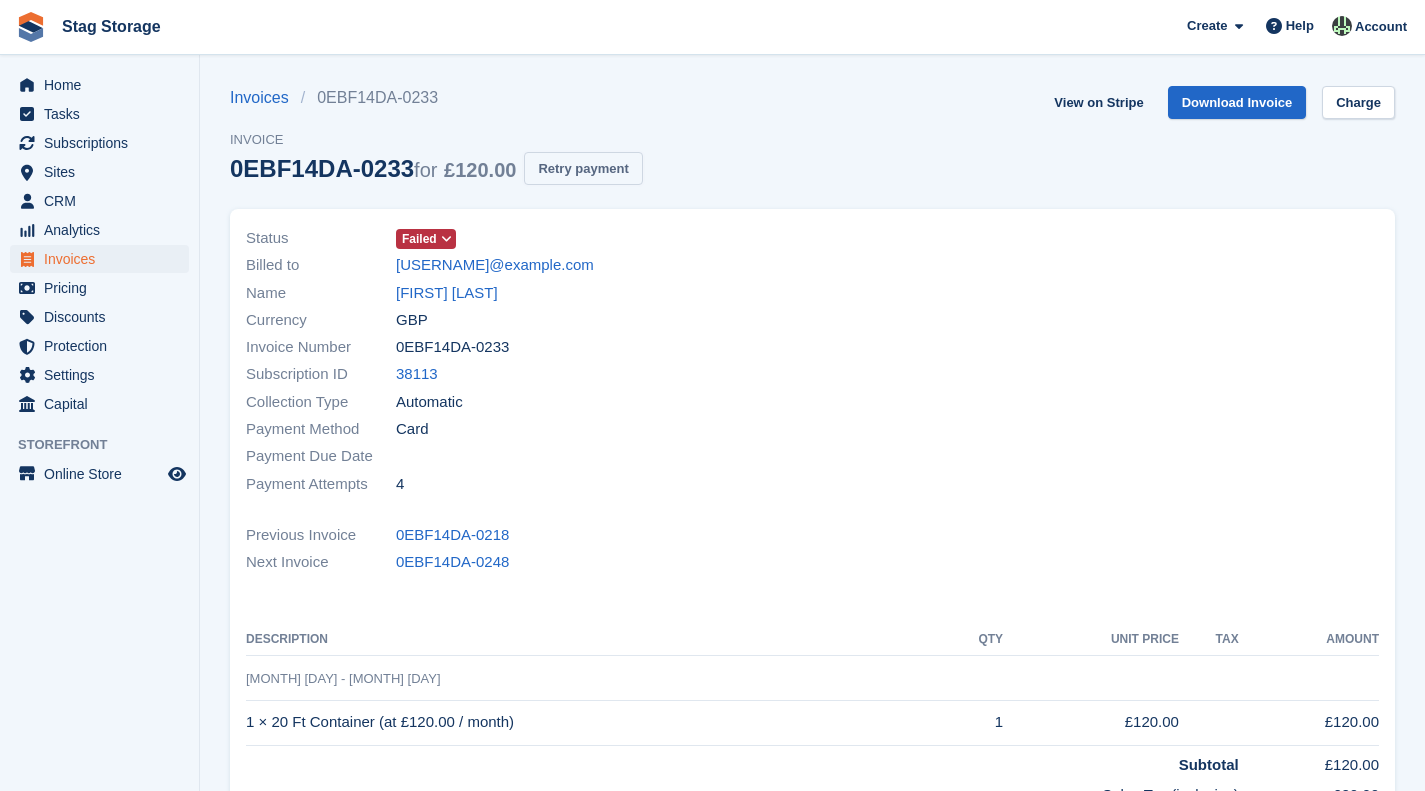 click on "Retry payment" at bounding box center [583, 168] 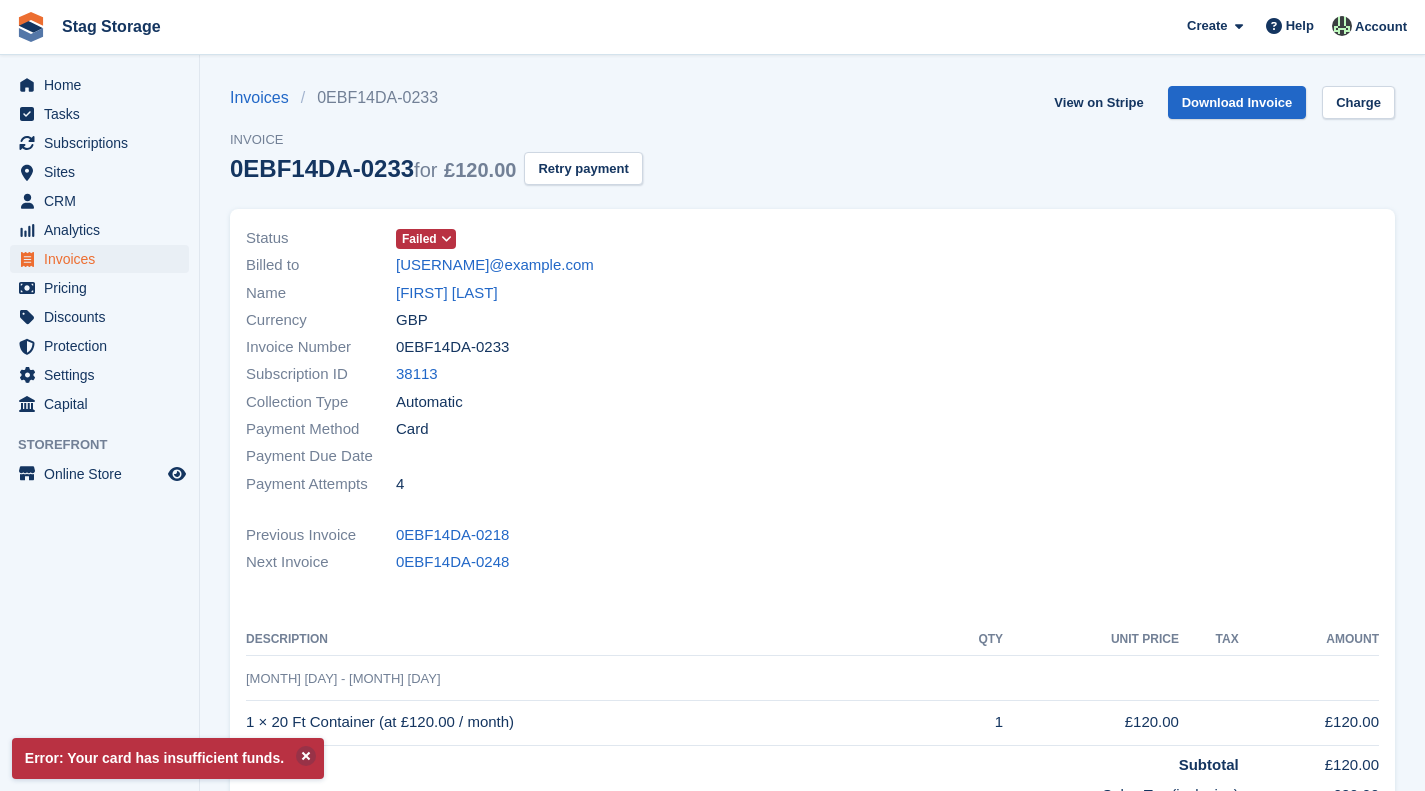 scroll, scrollTop: 6, scrollLeft: 0, axis: vertical 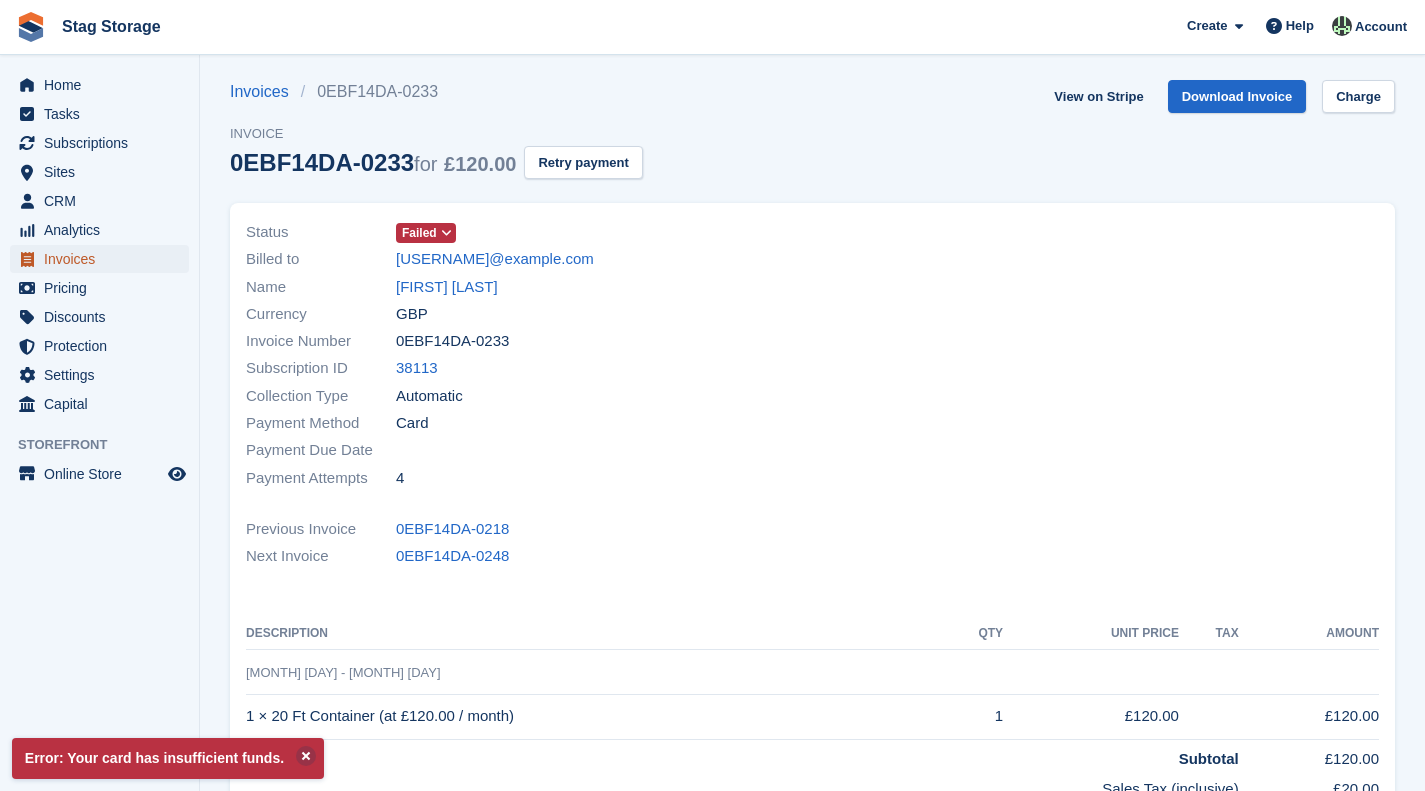 click on "Invoices" at bounding box center [104, 259] 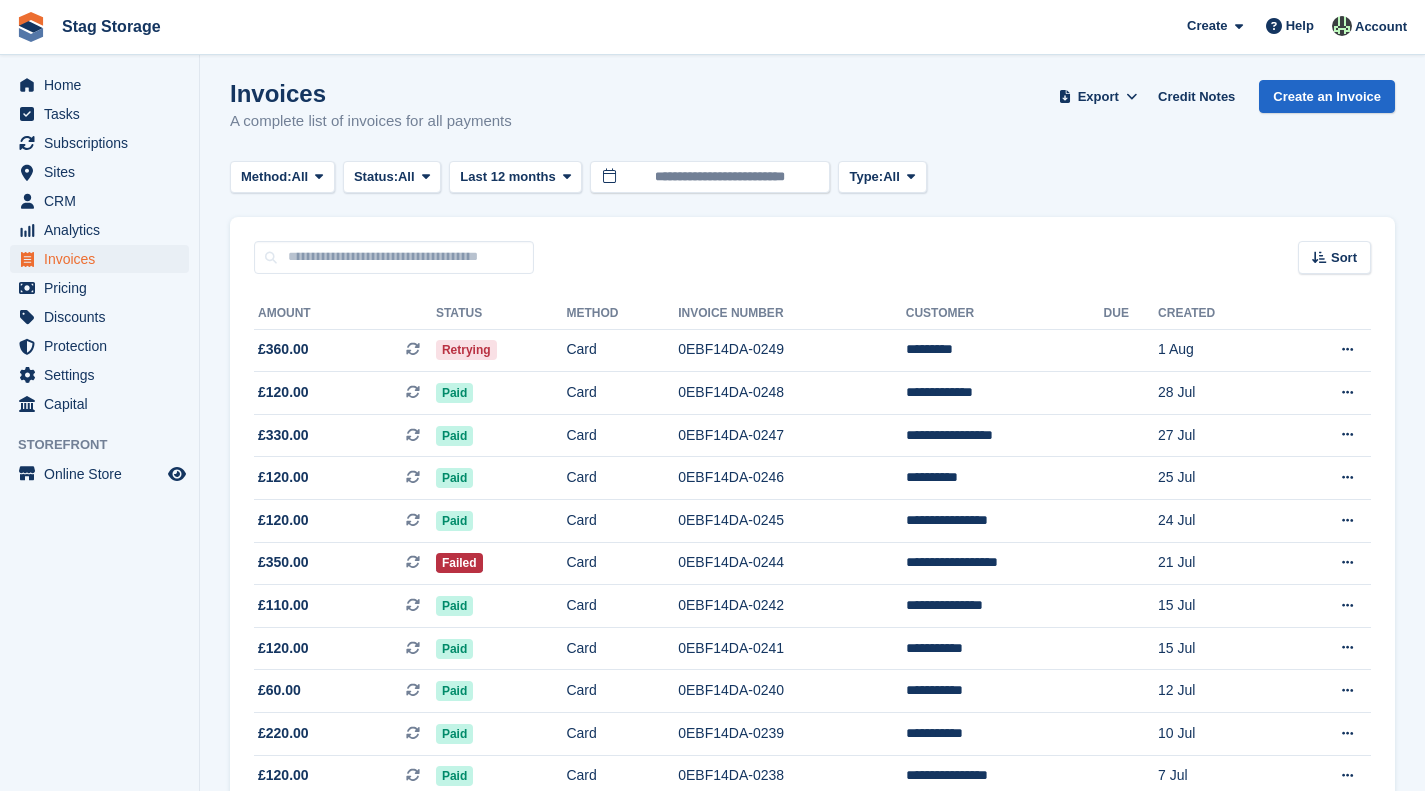 scroll, scrollTop: 0, scrollLeft: 0, axis: both 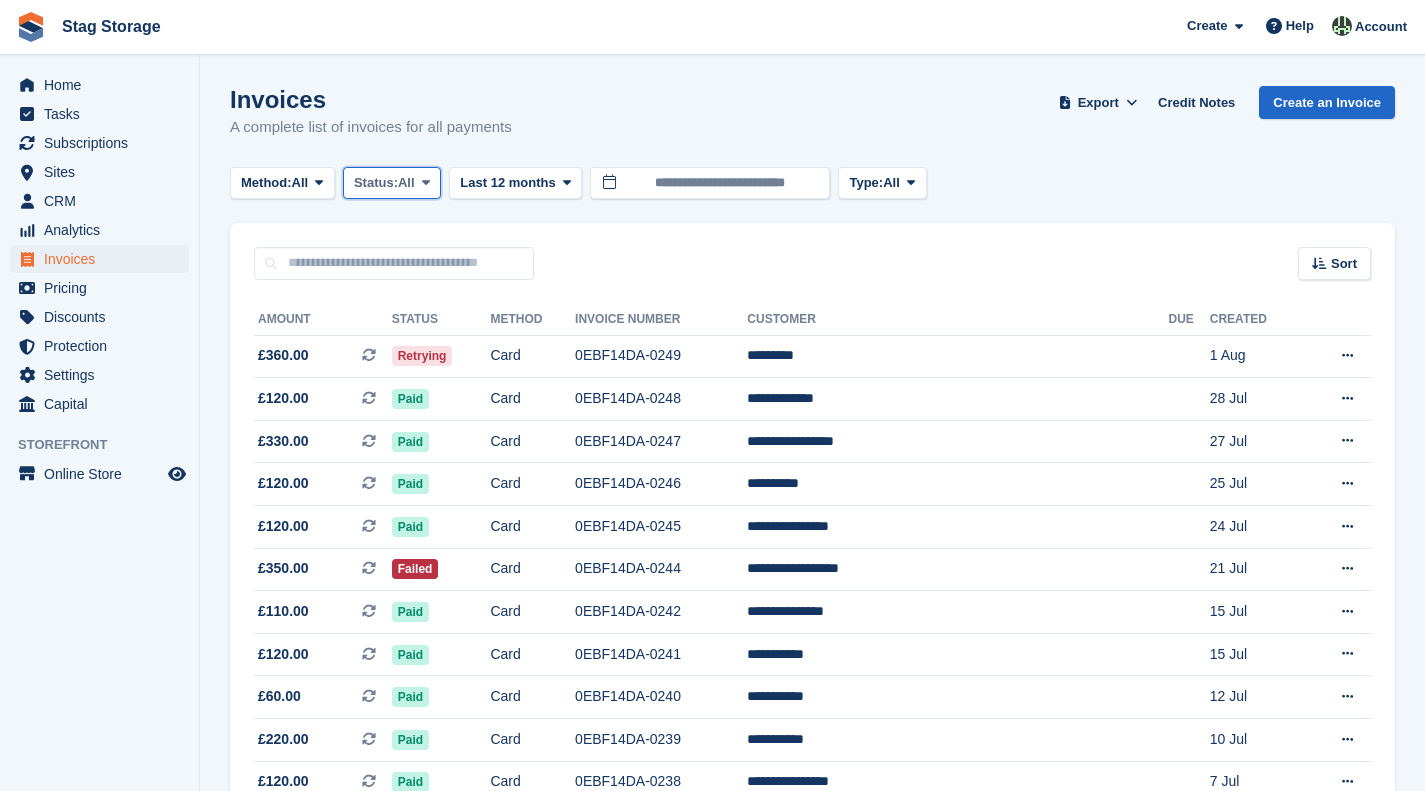 click on "Status:" at bounding box center [376, 183] 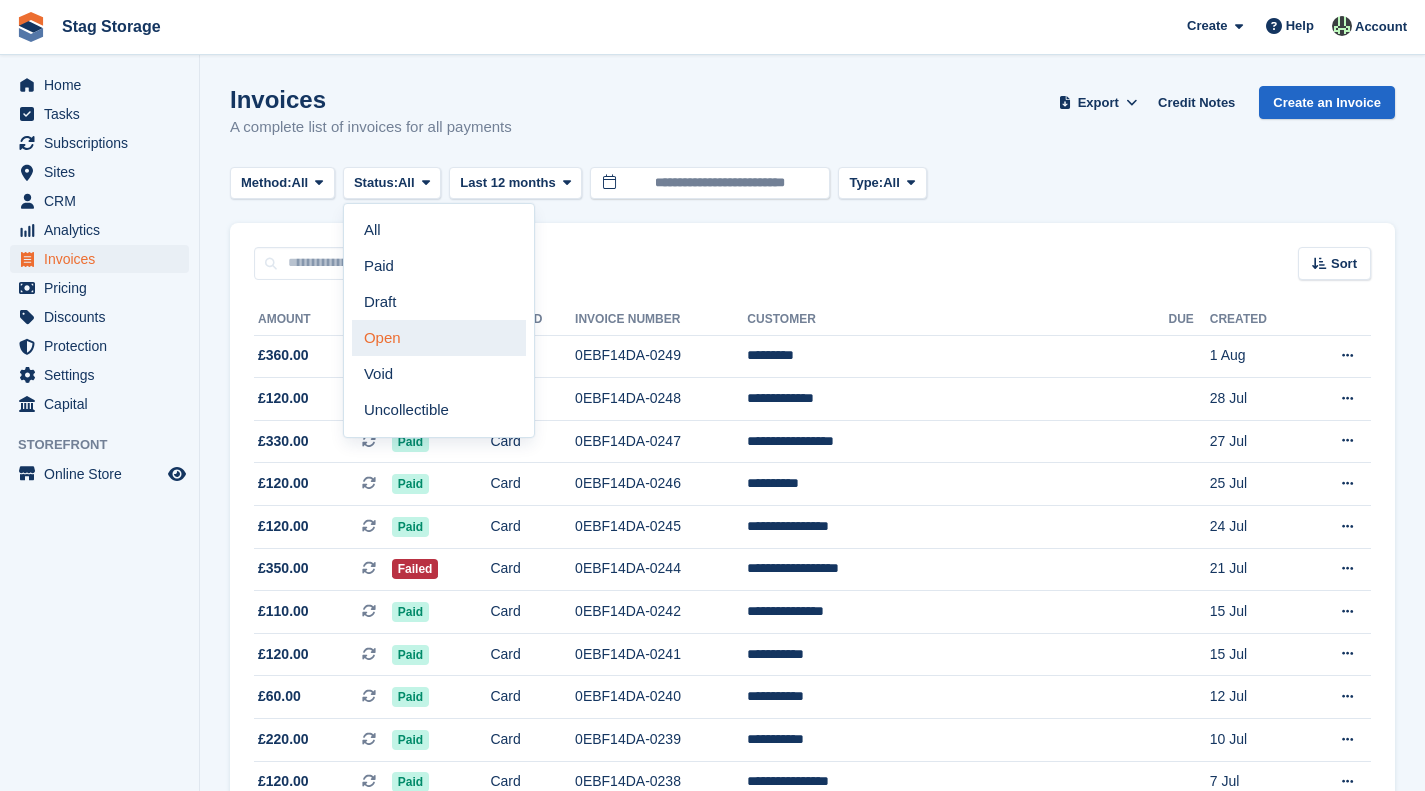 click on "Open" at bounding box center (439, 338) 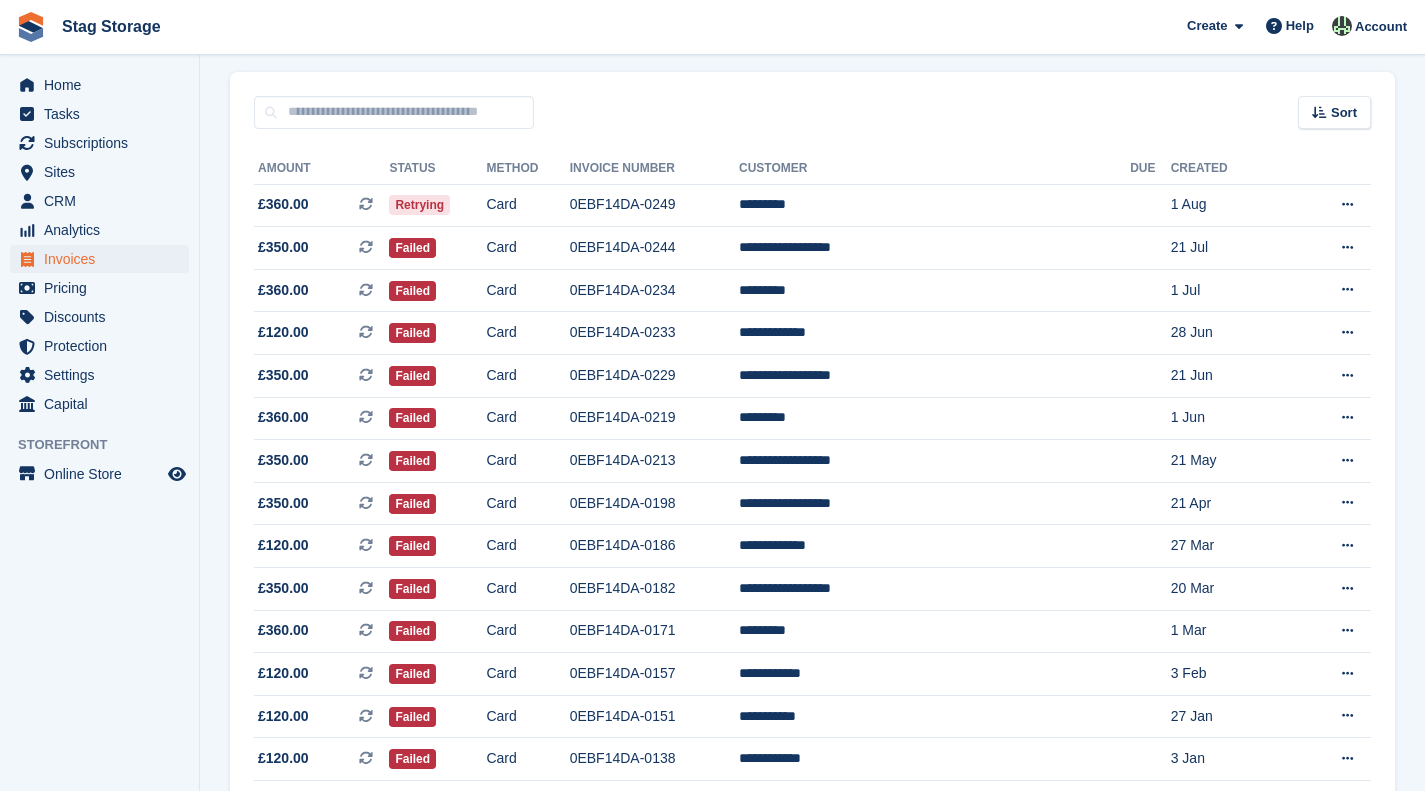 scroll, scrollTop: 150, scrollLeft: 0, axis: vertical 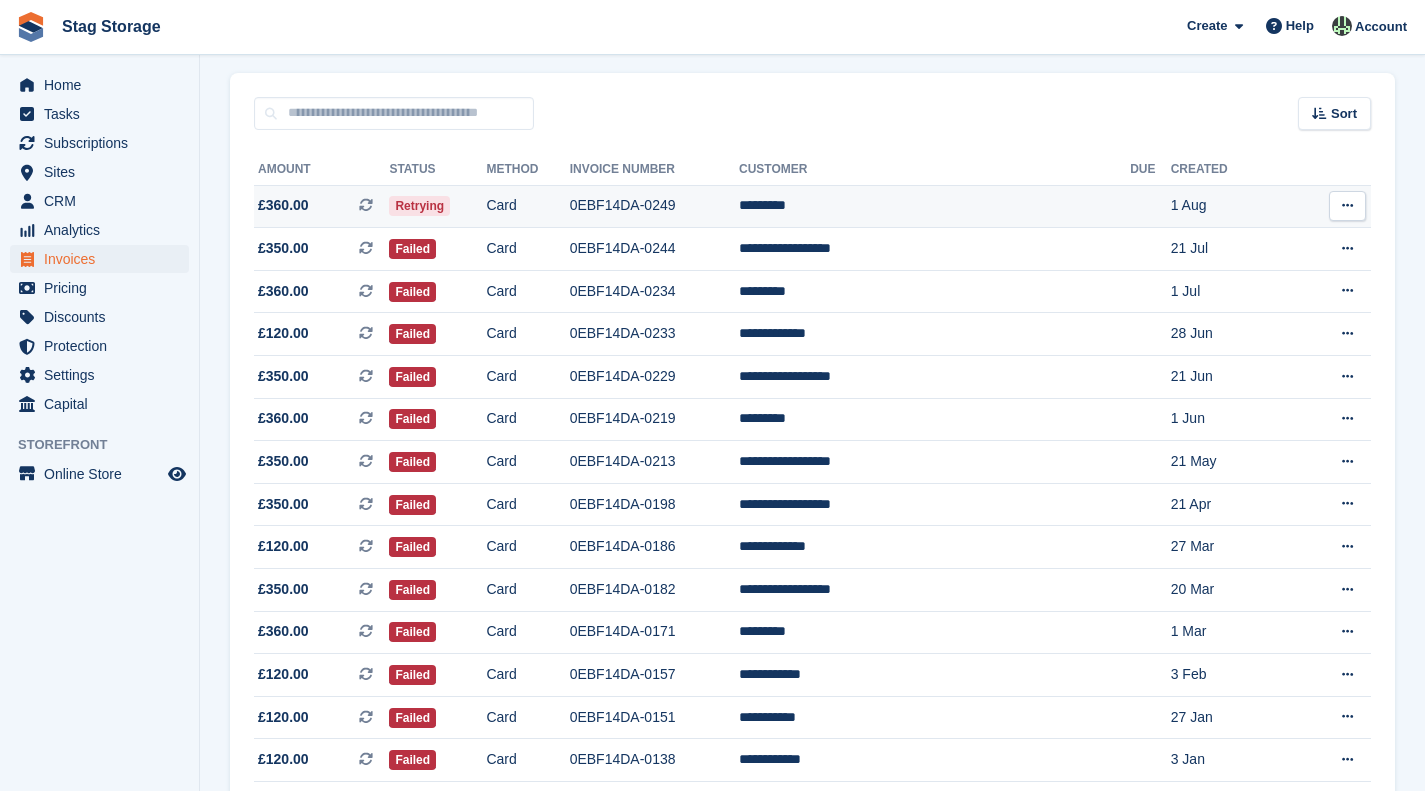 click on "*********" at bounding box center [934, 206] 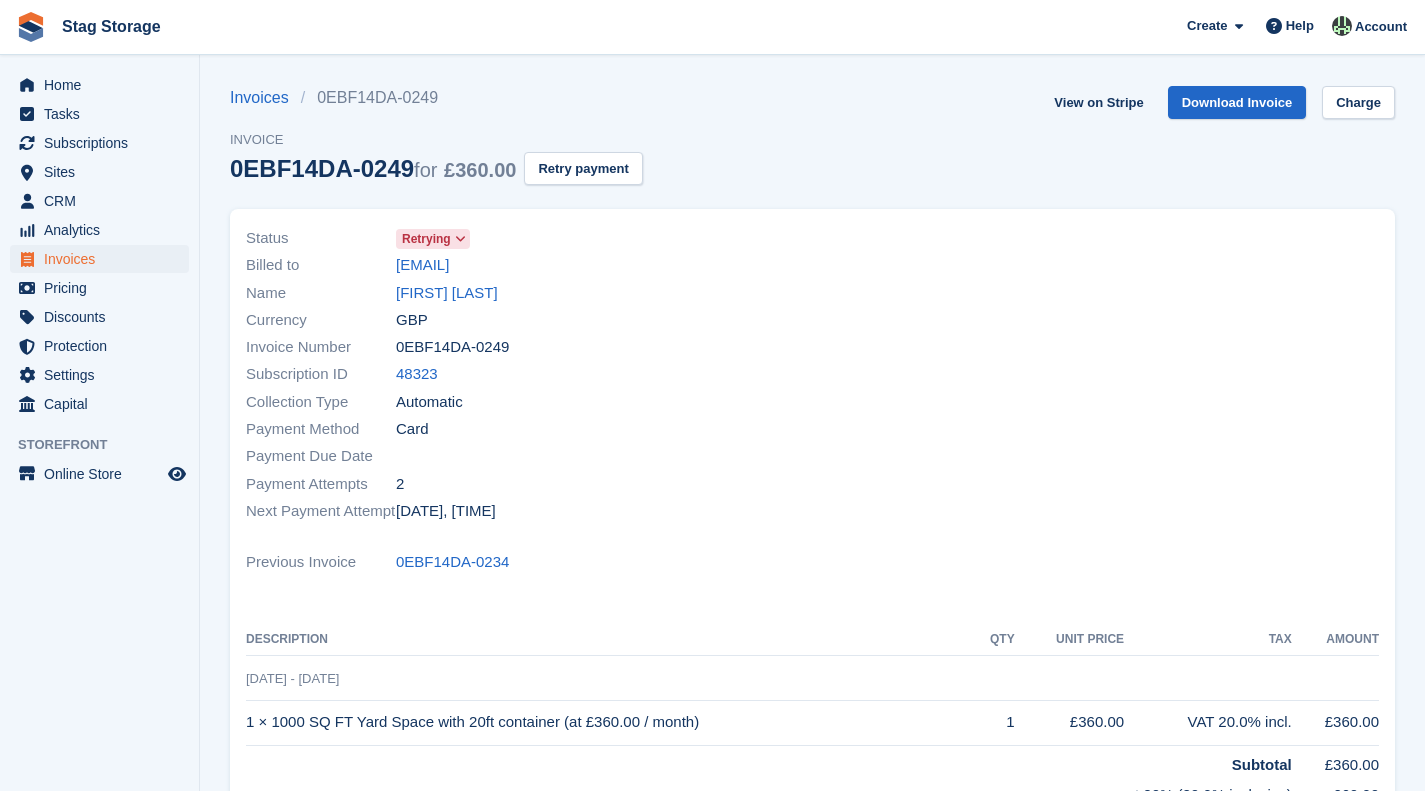 scroll, scrollTop: 0, scrollLeft: 0, axis: both 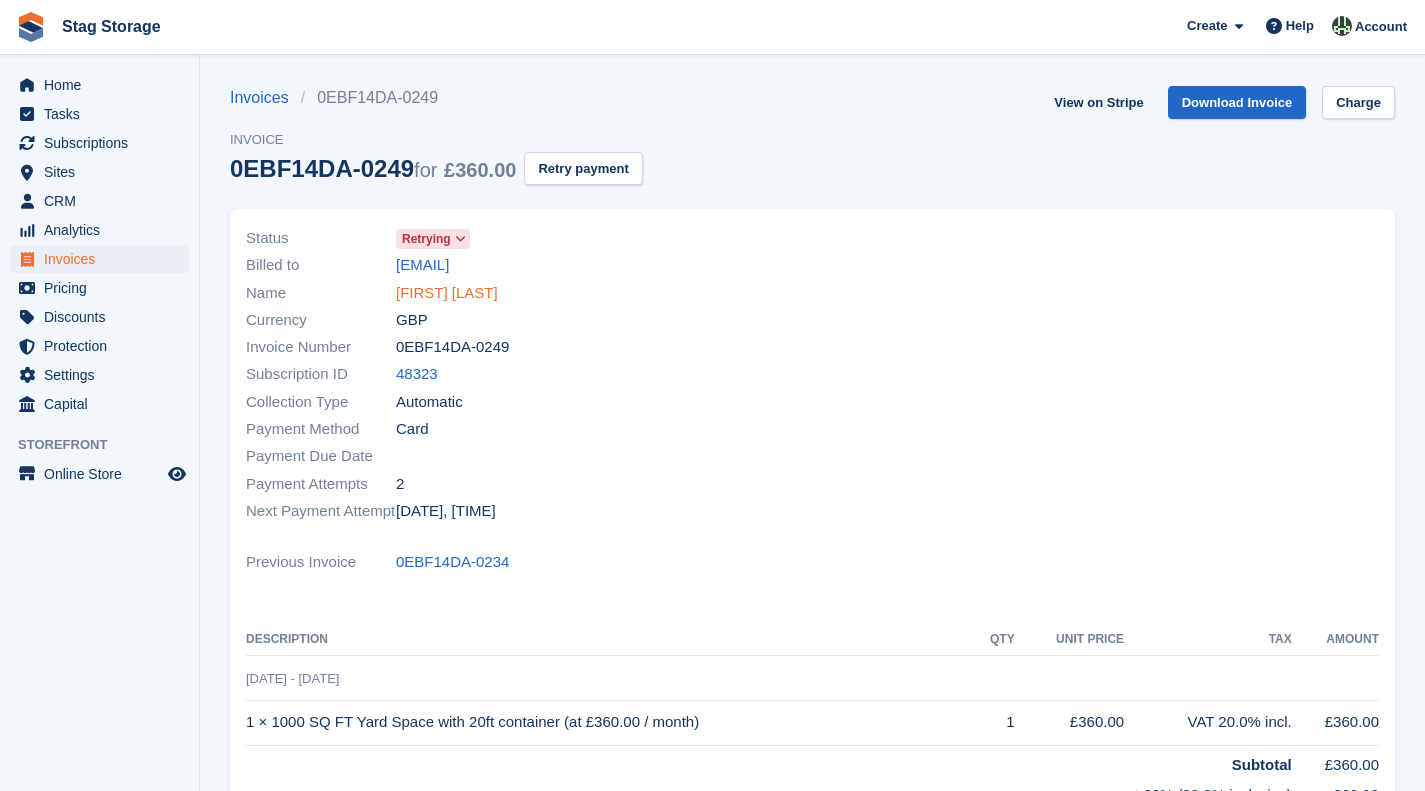 click on "[FIRST] [LAST]" at bounding box center [447, 293] 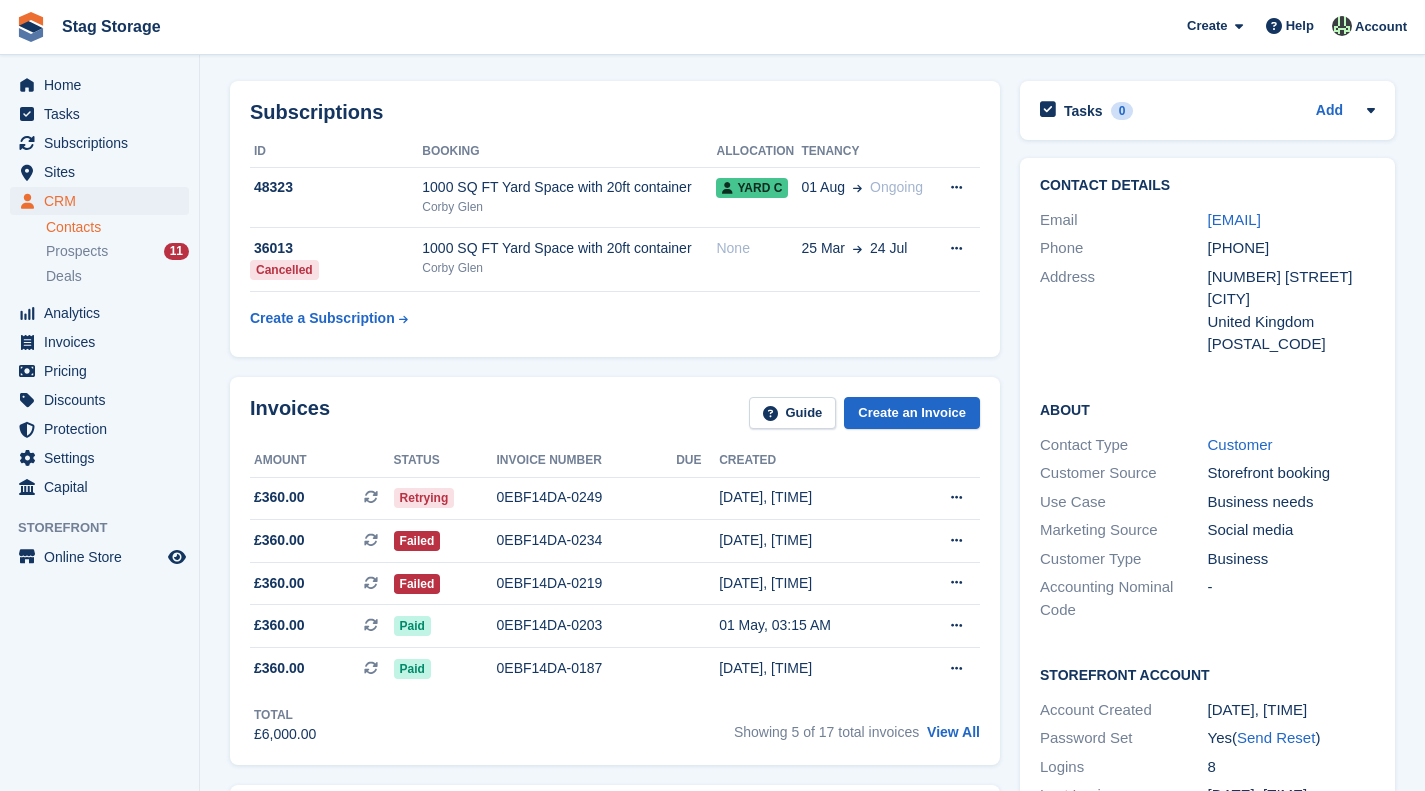 scroll, scrollTop: 68, scrollLeft: 0, axis: vertical 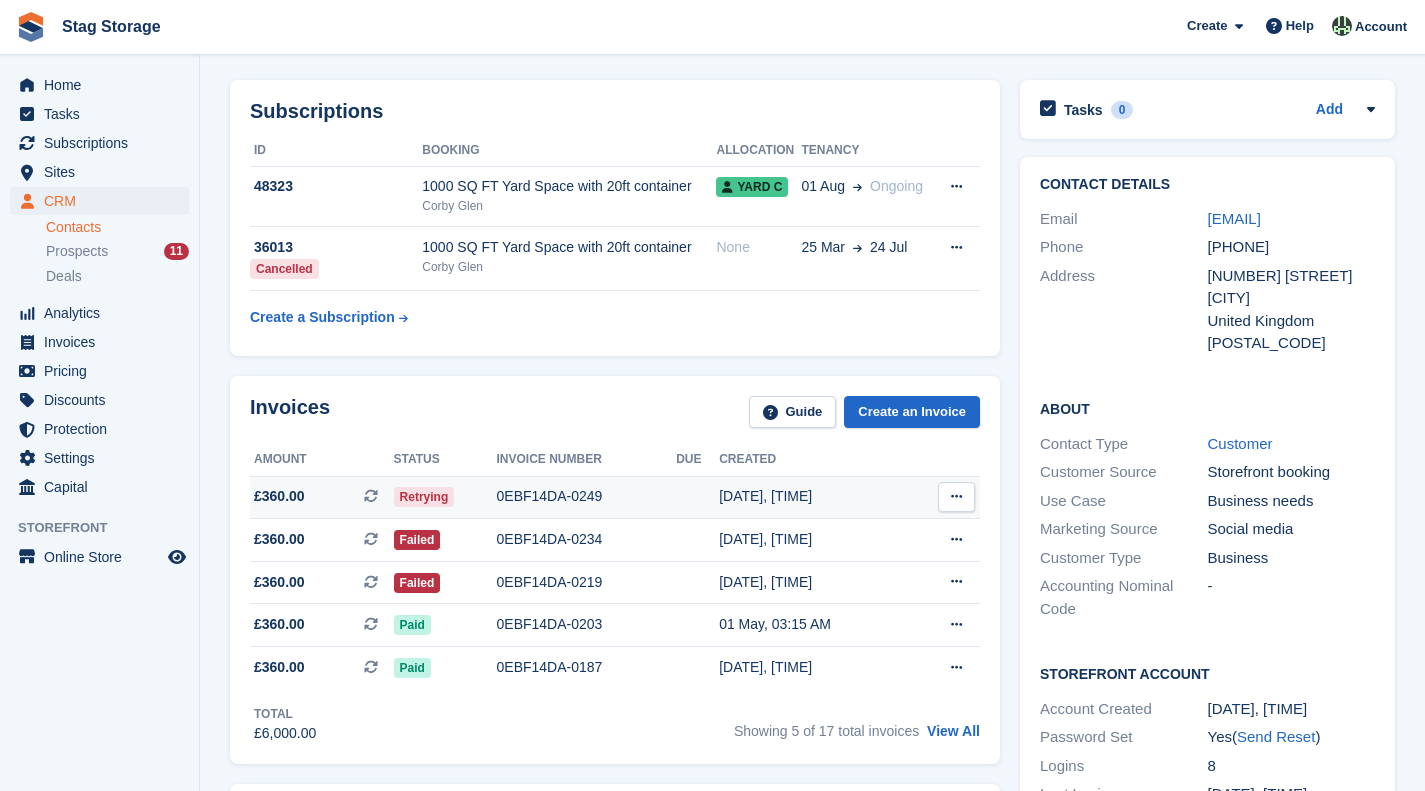 click on "0EBF14DA-0249" at bounding box center (587, 496) 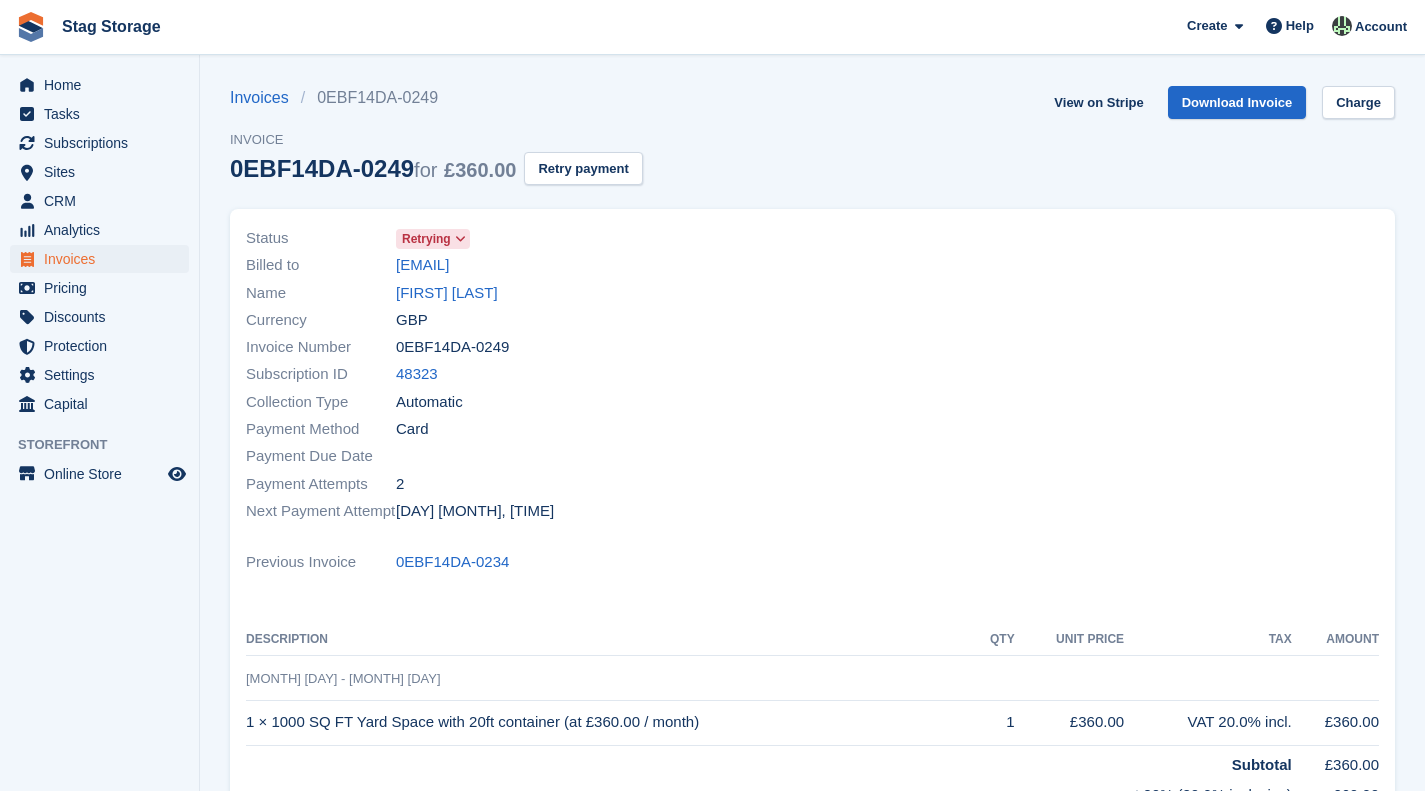 scroll, scrollTop: 0, scrollLeft: 0, axis: both 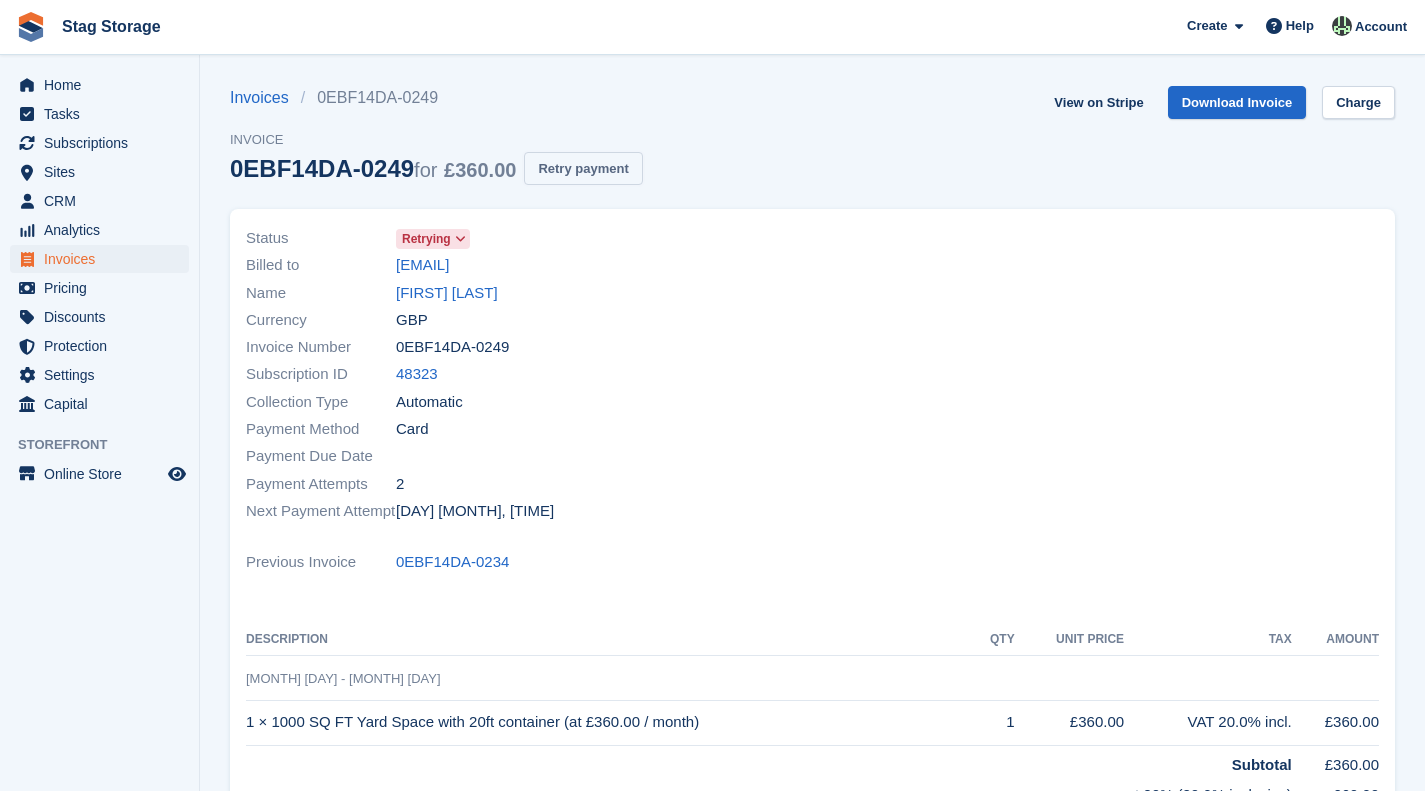 click on "Retry payment" at bounding box center [583, 168] 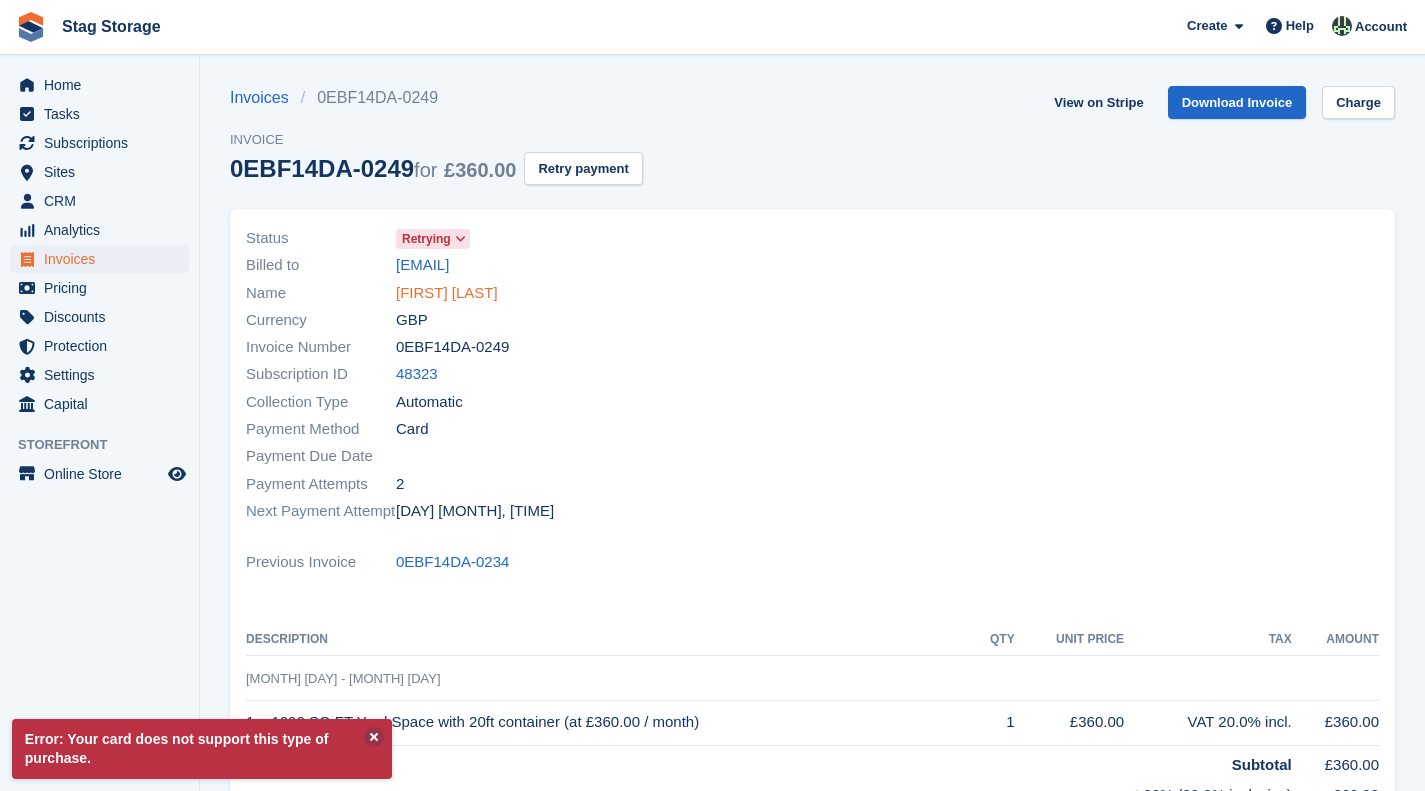 click on "[FIRST] [LAST]" at bounding box center (447, 293) 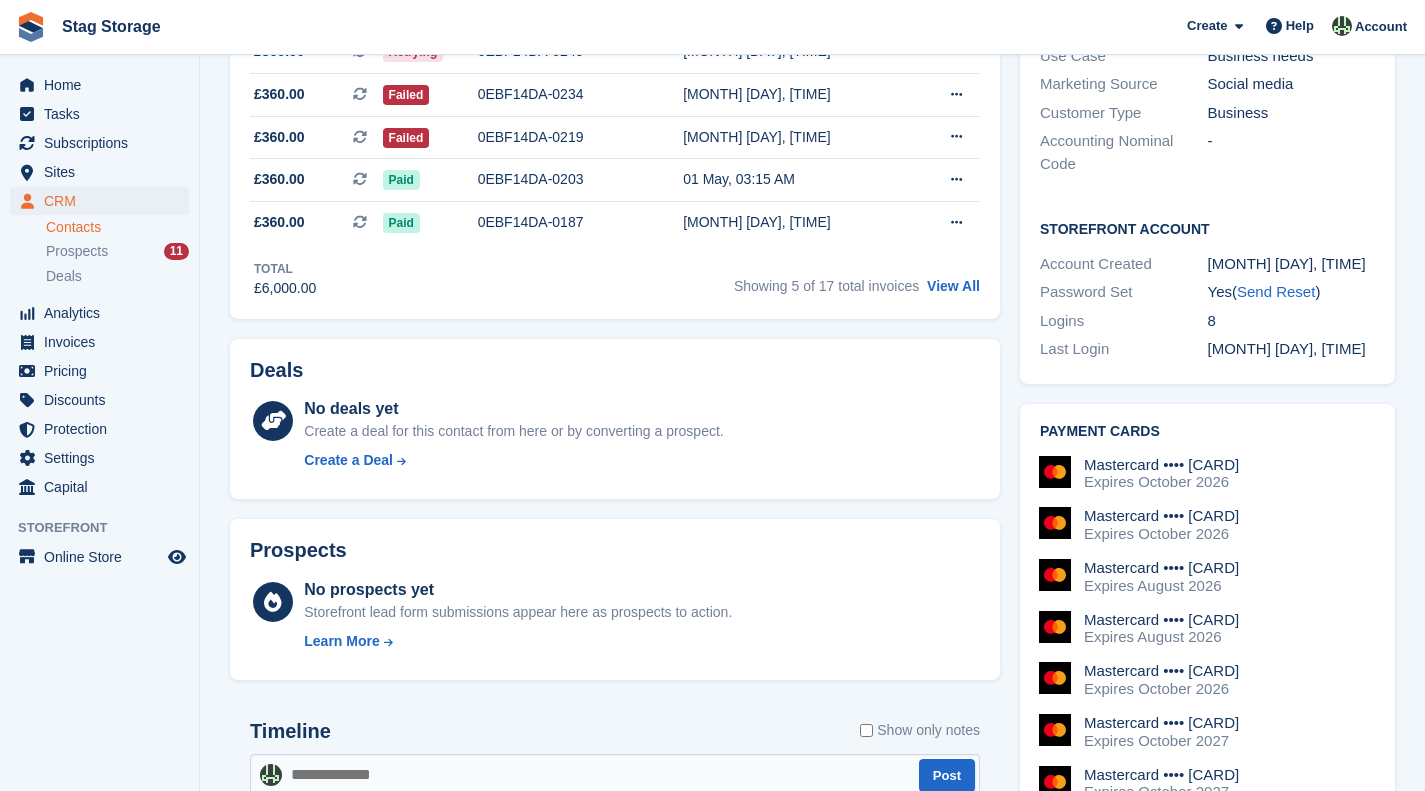 scroll, scrollTop: 494, scrollLeft: 0, axis: vertical 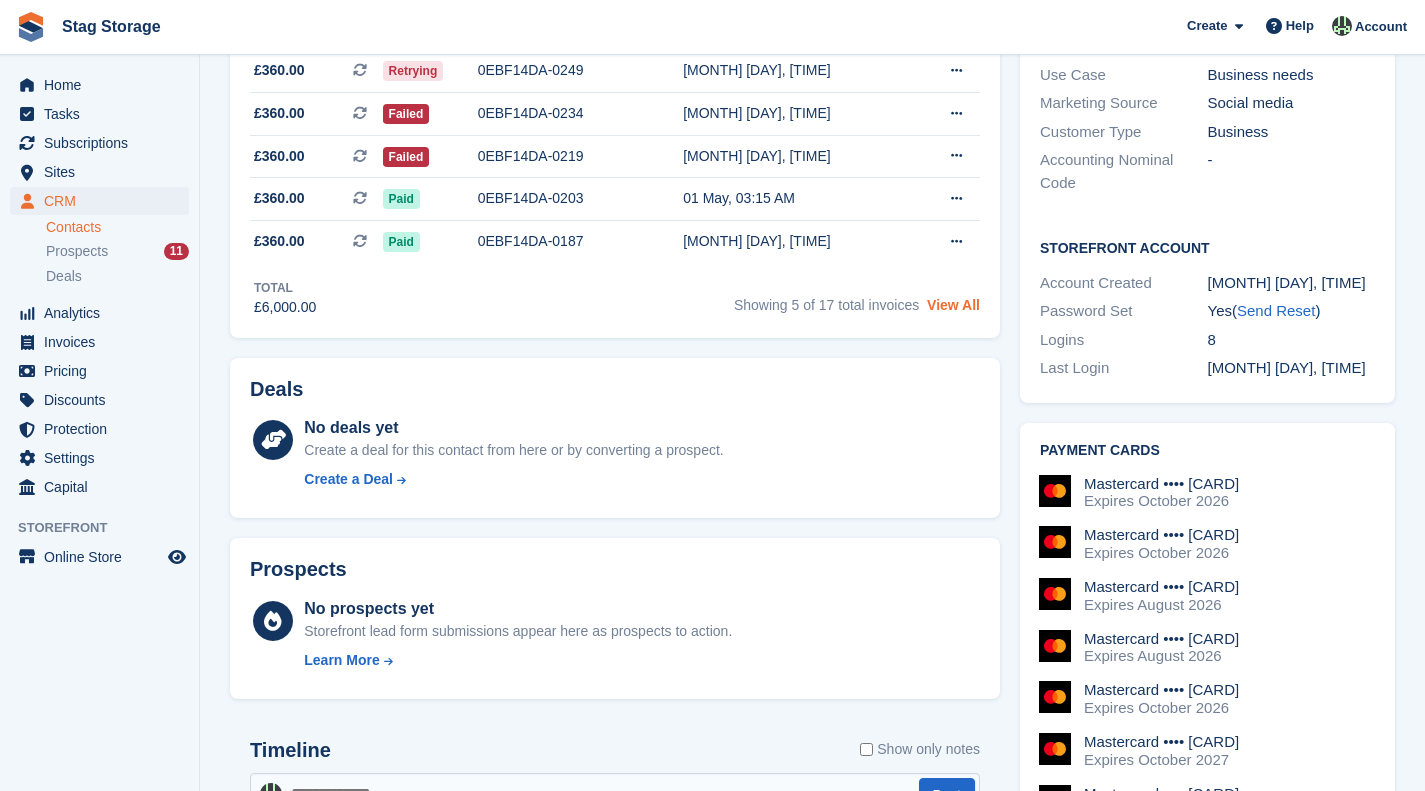 click on "View All" at bounding box center [953, 305] 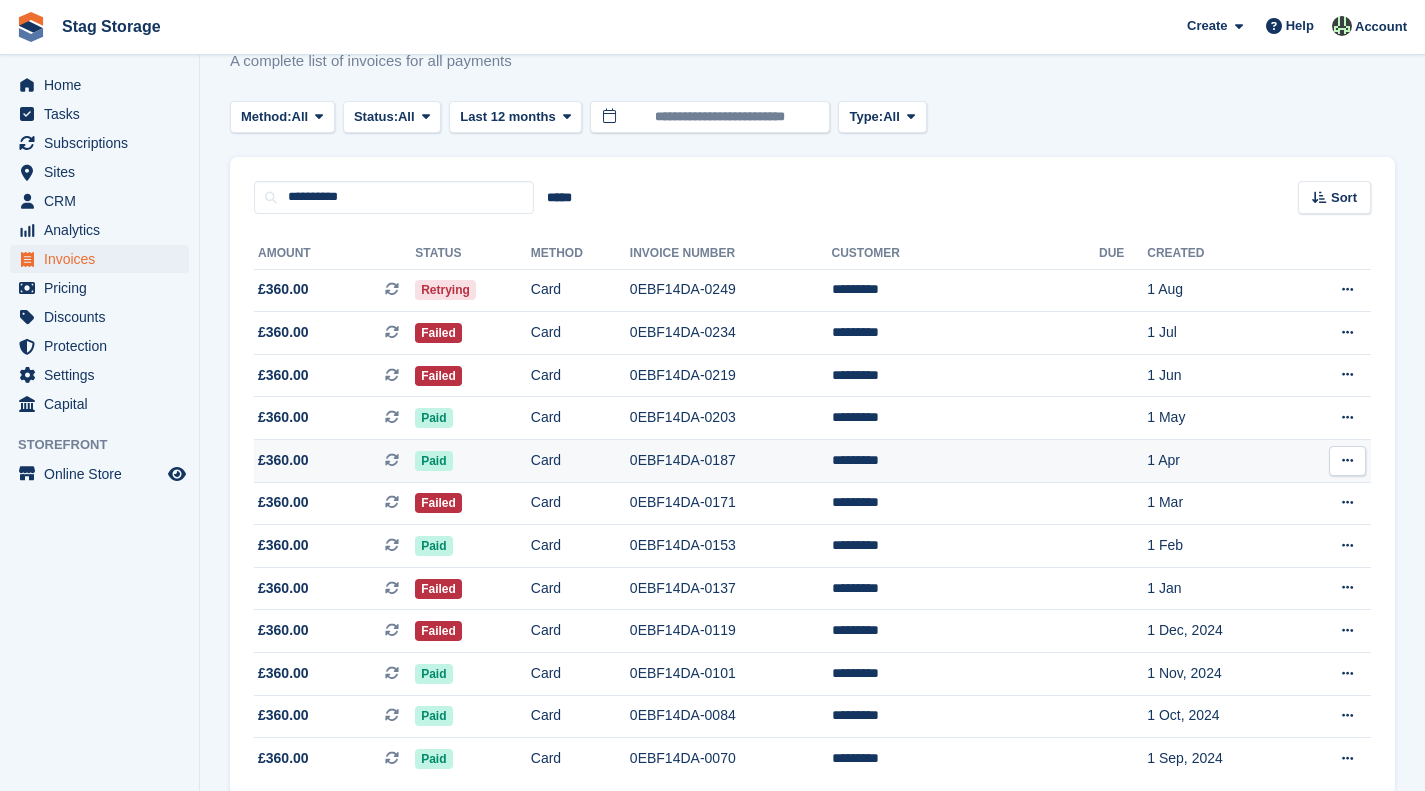 scroll, scrollTop: 67, scrollLeft: 0, axis: vertical 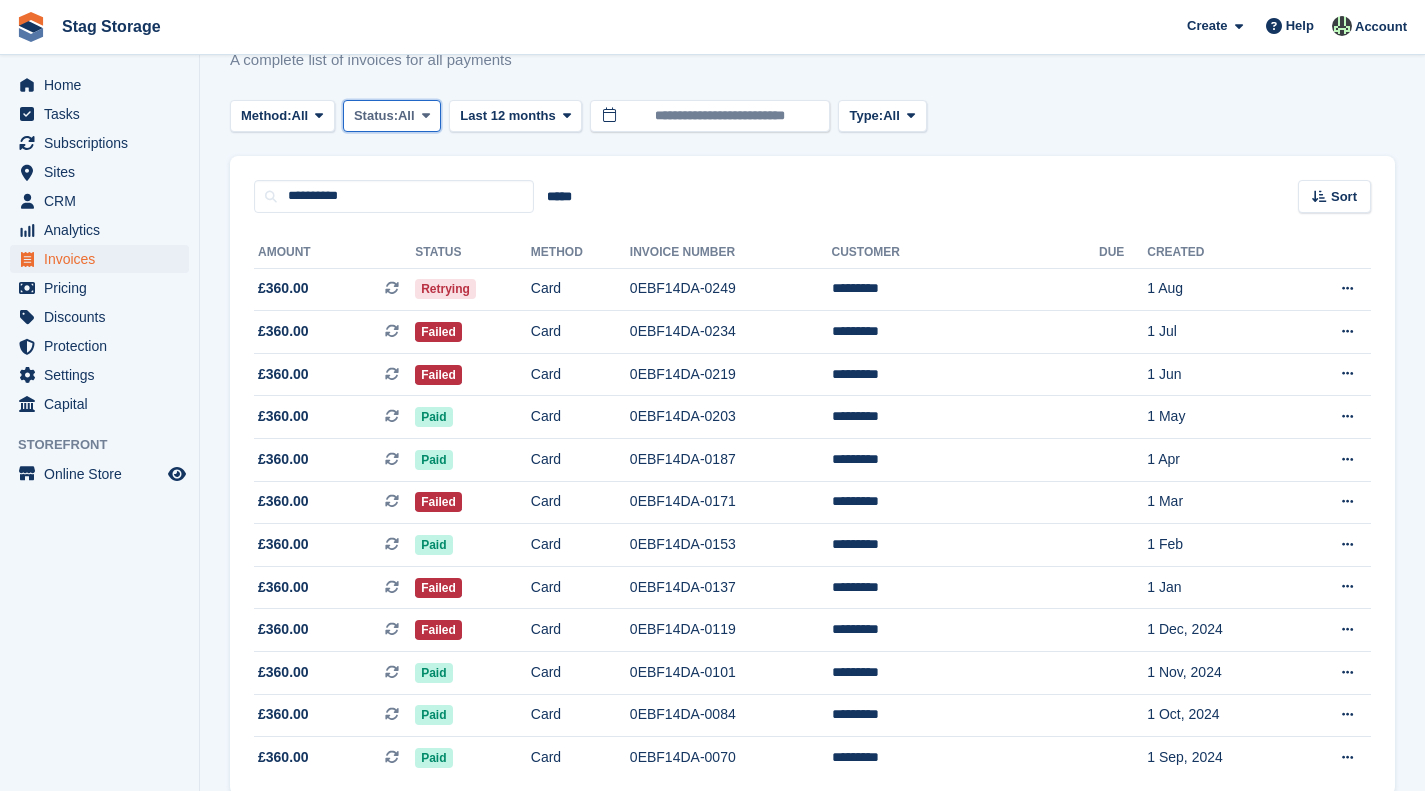 click at bounding box center (426, 116) 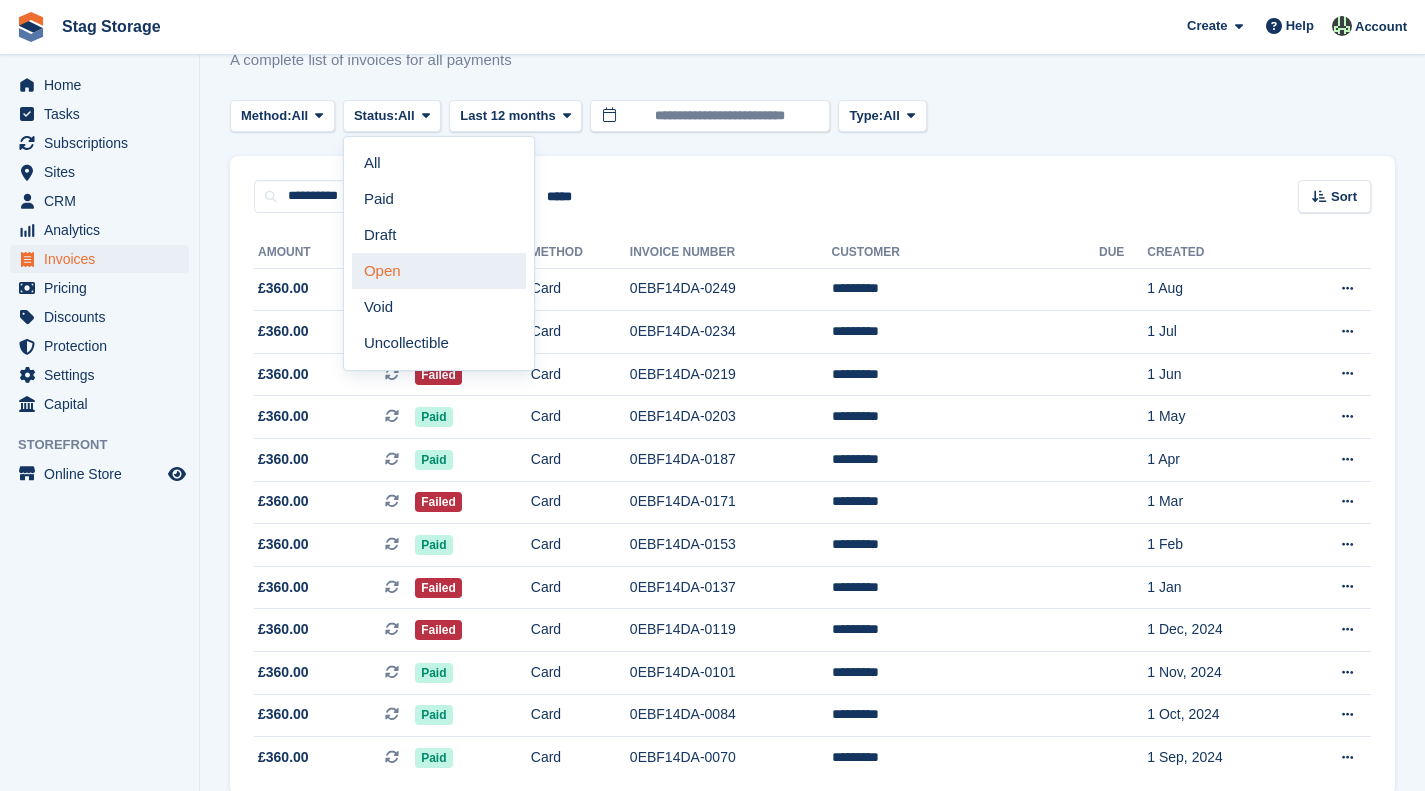 click on "Open" at bounding box center (439, 271) 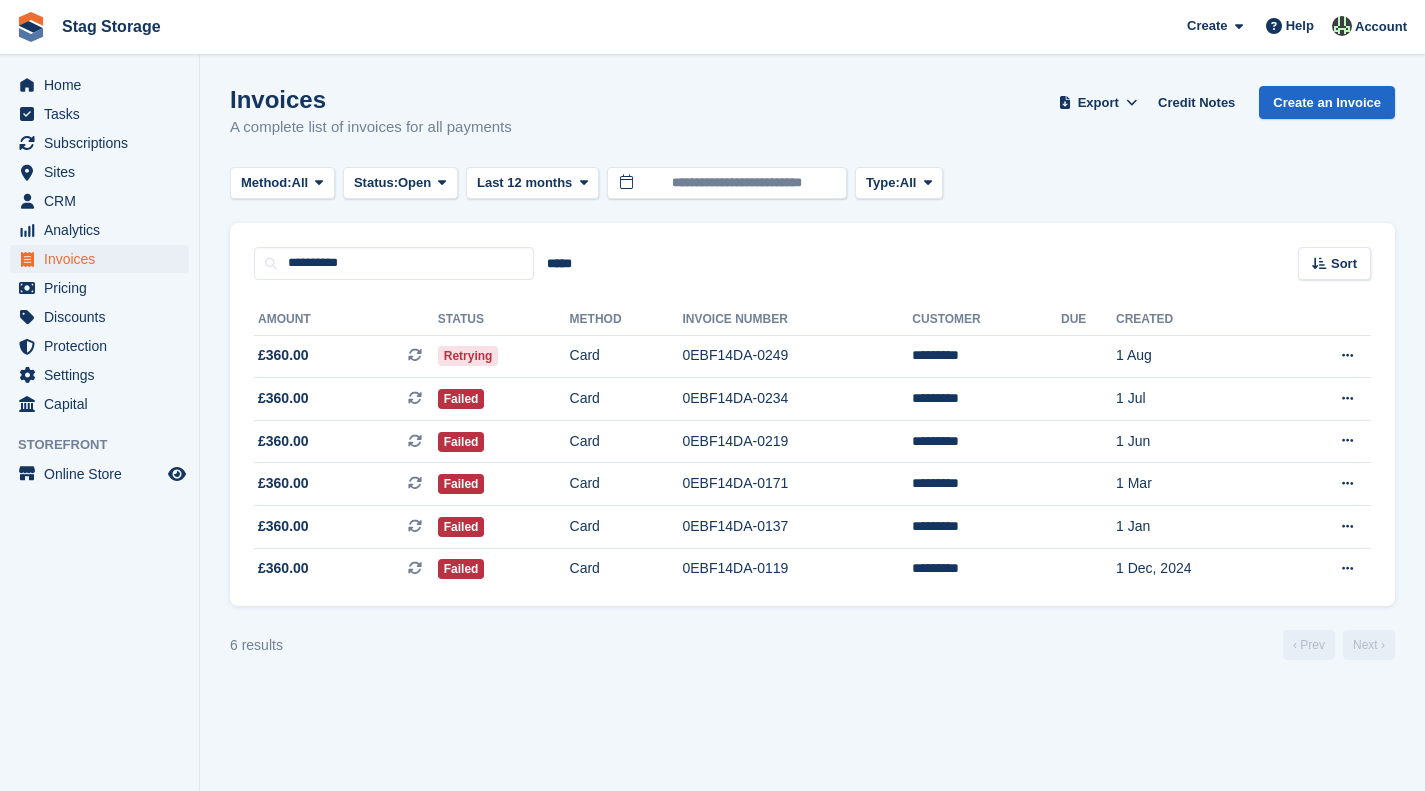 scroll, scrollTop: 0, scrollLeft: 0, axis: both 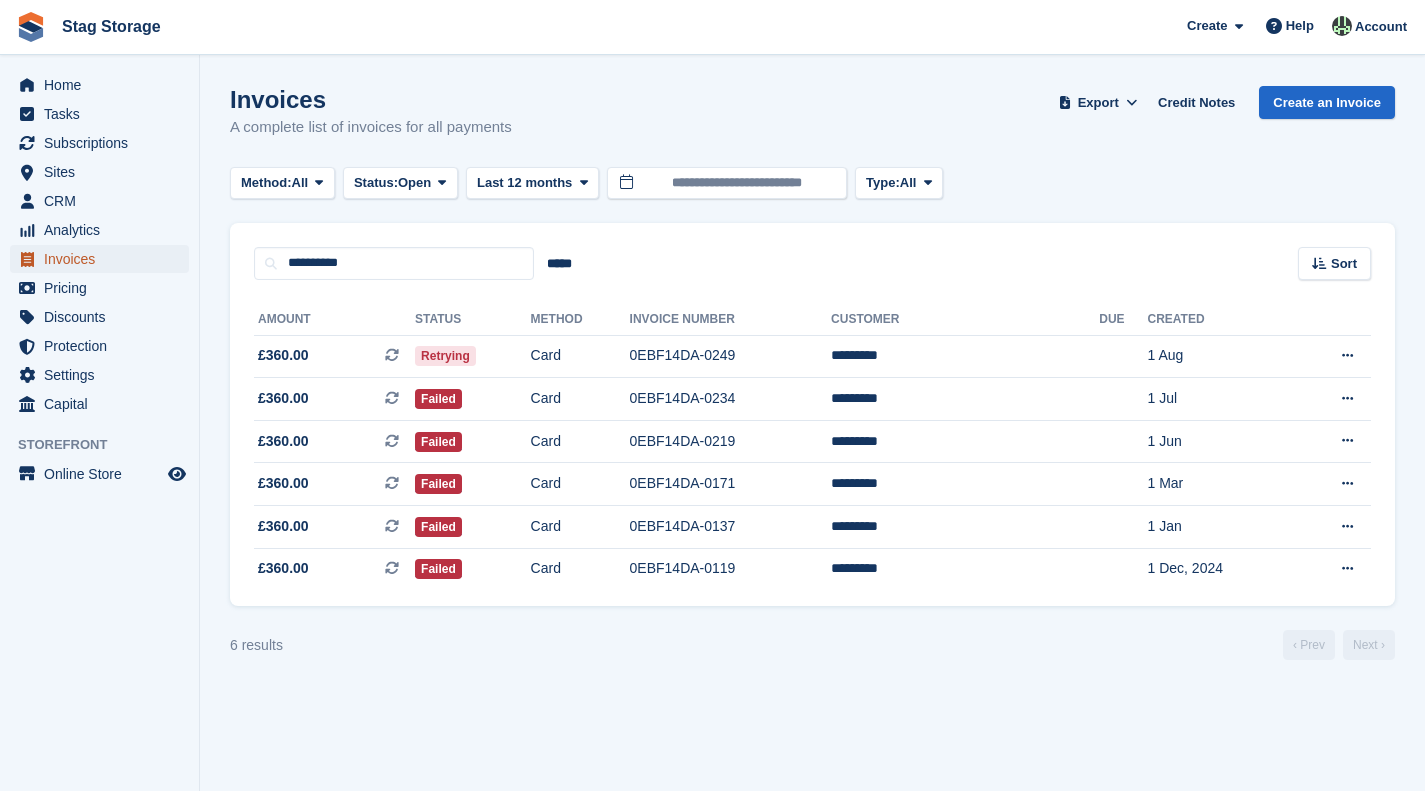 click on "Invoices" at bounding box center [104, 259] 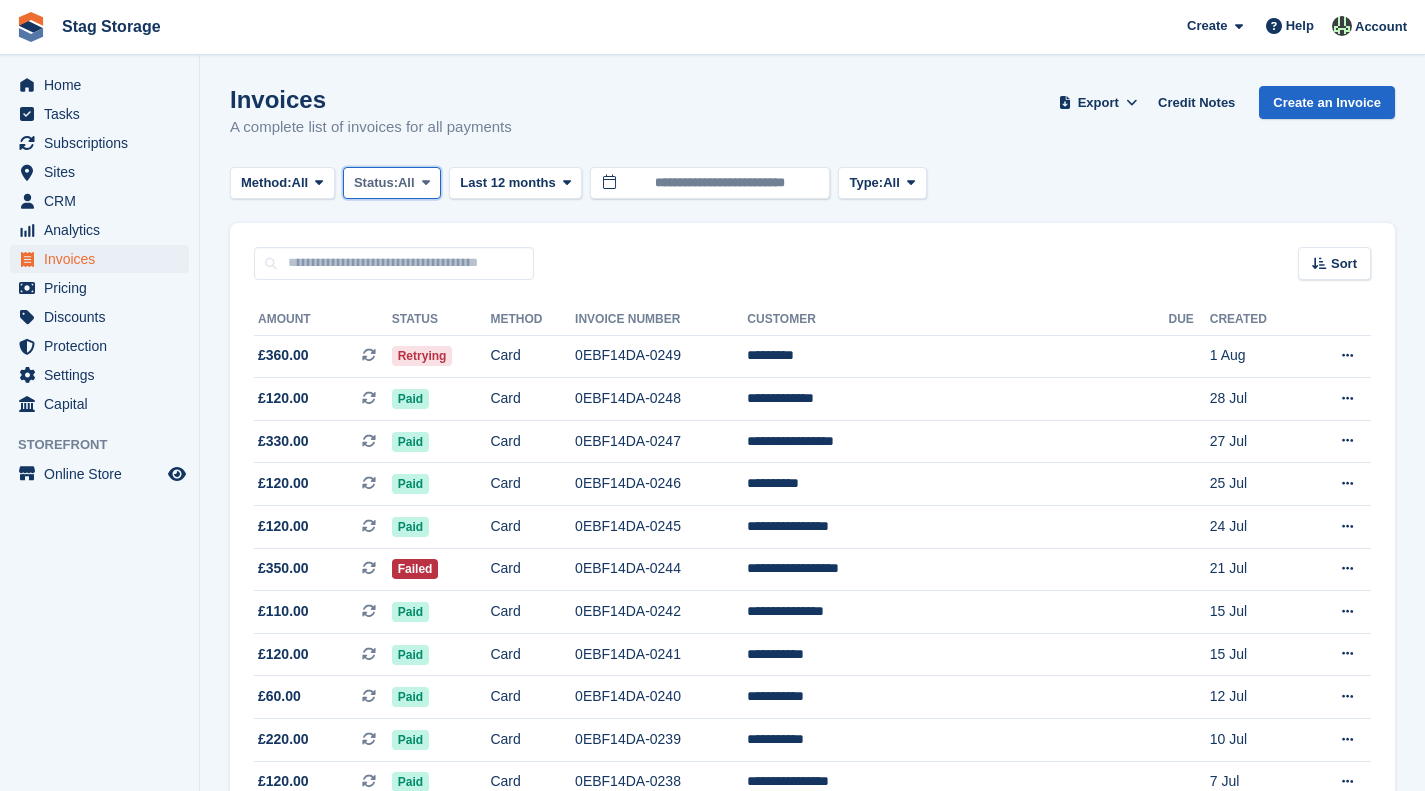 click on "Status:" at bounding box center [376, 183] 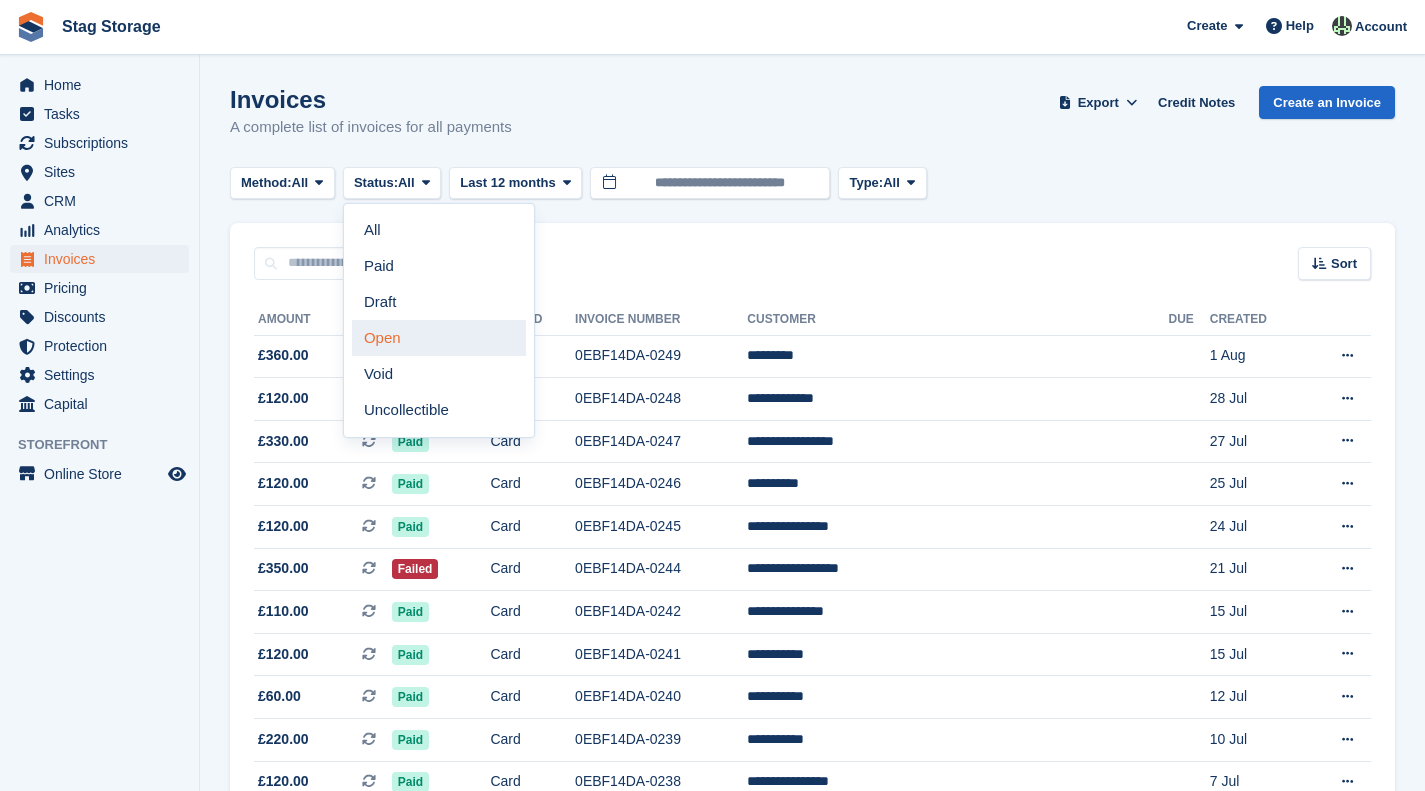 click on "Open" at bounding box center (439, 338) 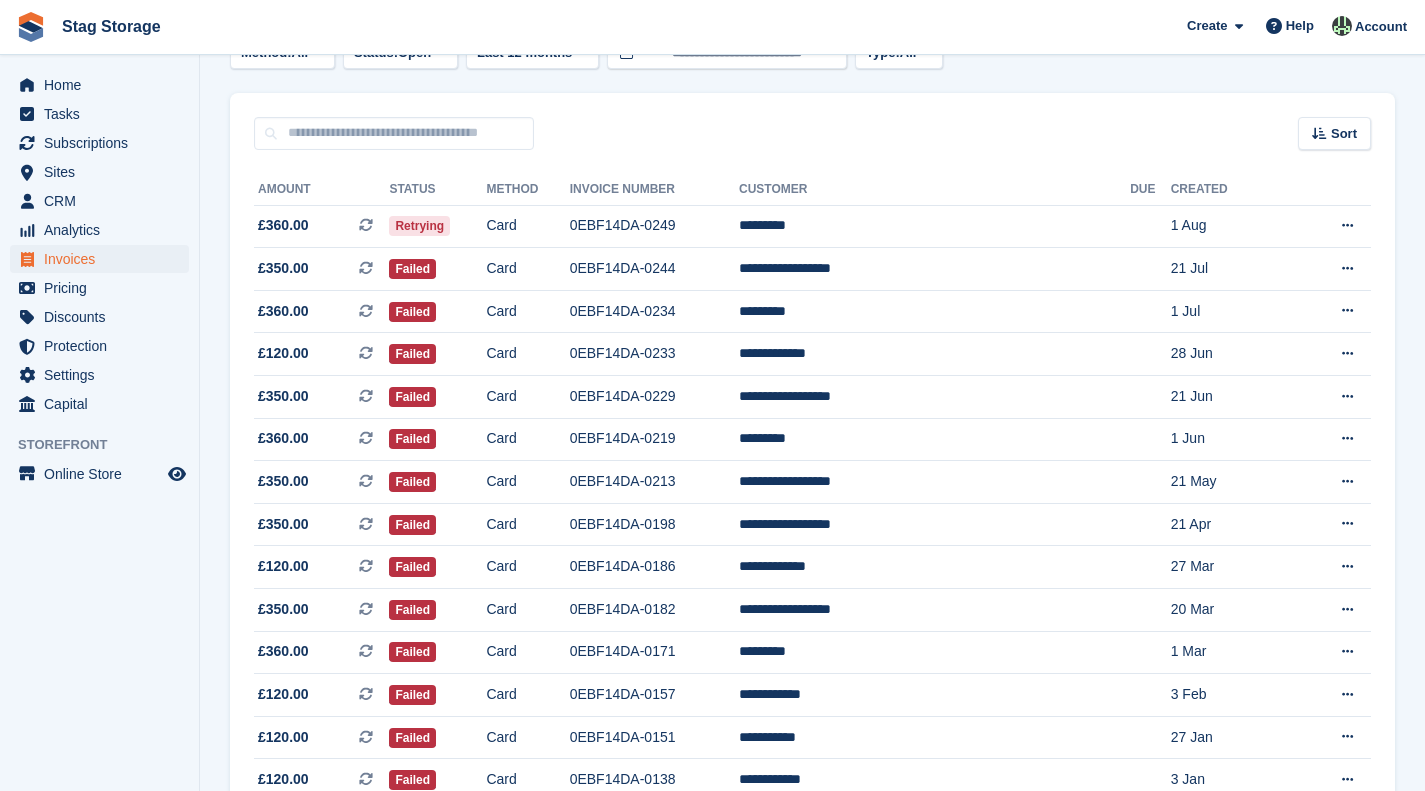scroll, scrollTop: 131, scrollLeft: 0, axis: vertical 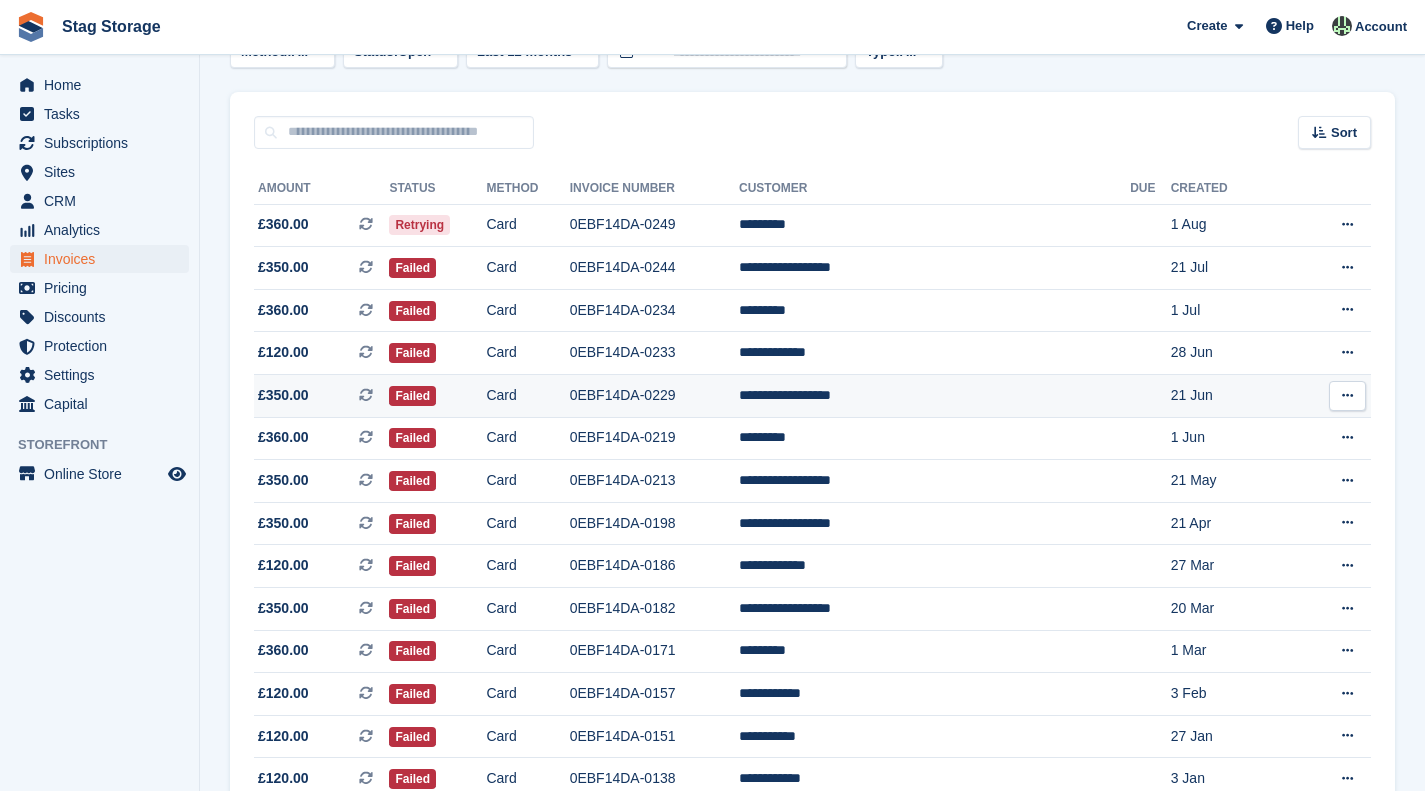 click on "0EBF14DA-0229" at bounding box center [654, 396] 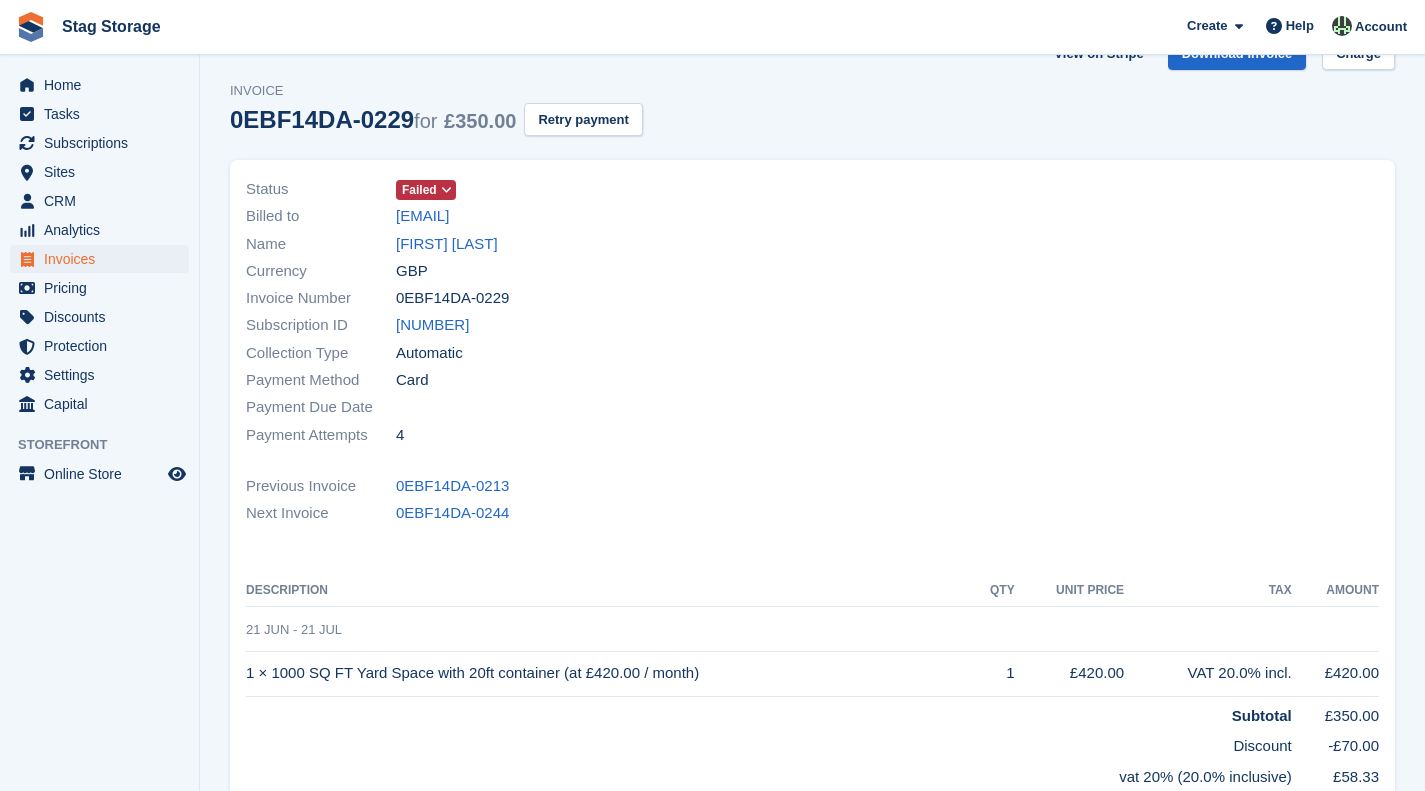 scroll, scrollTop: 0, scrollLeft: 0, axis: both 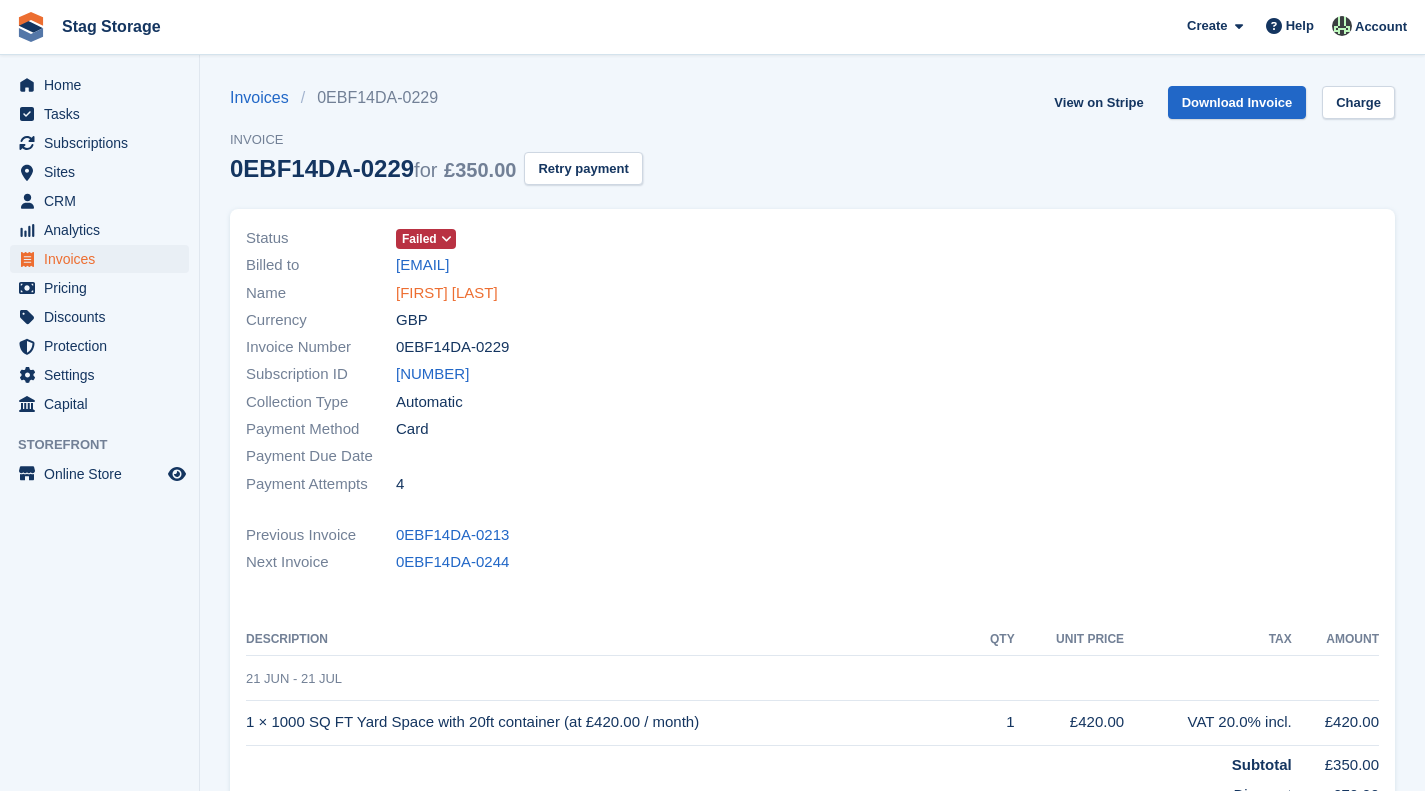 click on "[FIRST] [LAST]" at bounding box center [447, 293] 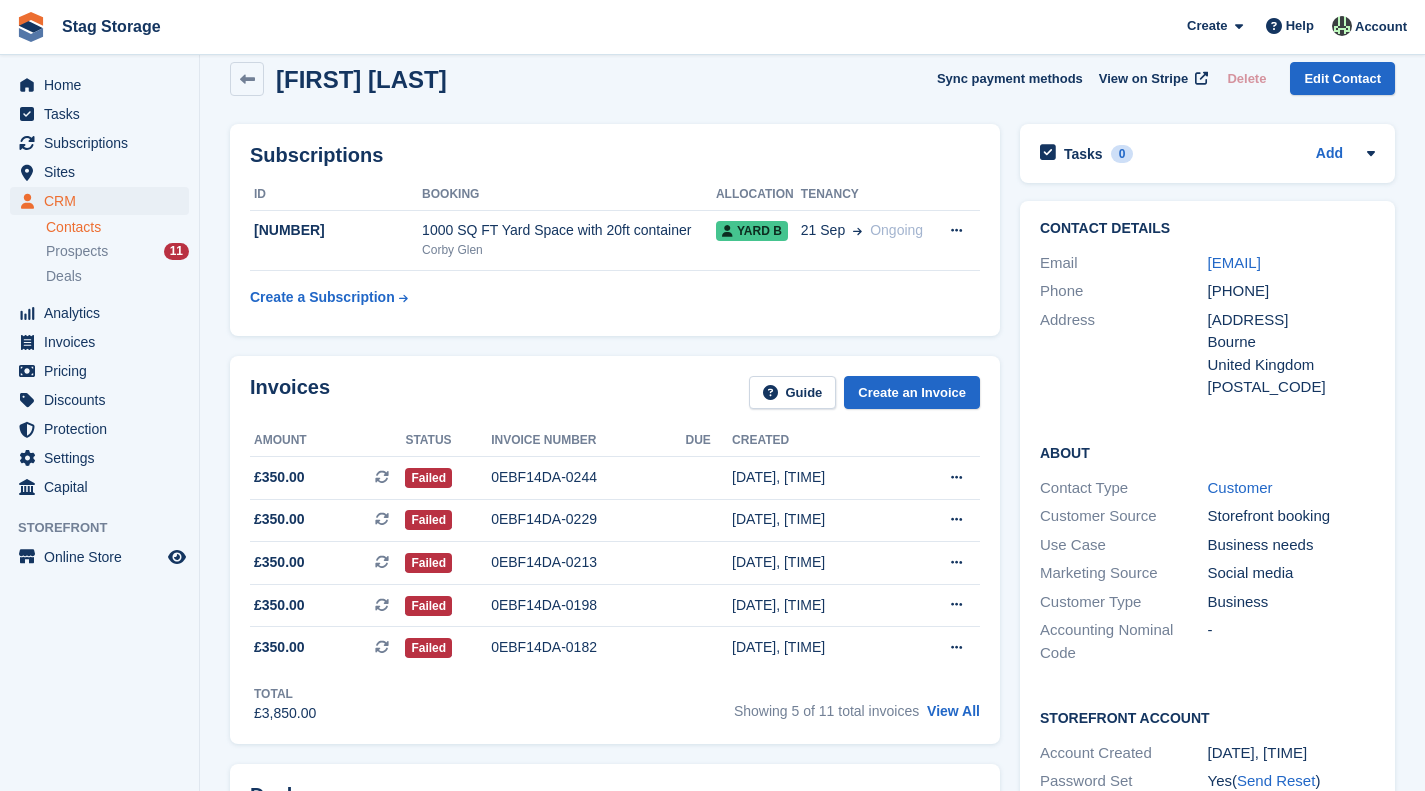 scroll, scrollTop: 4, scrollLeft: 0, axis: vertical 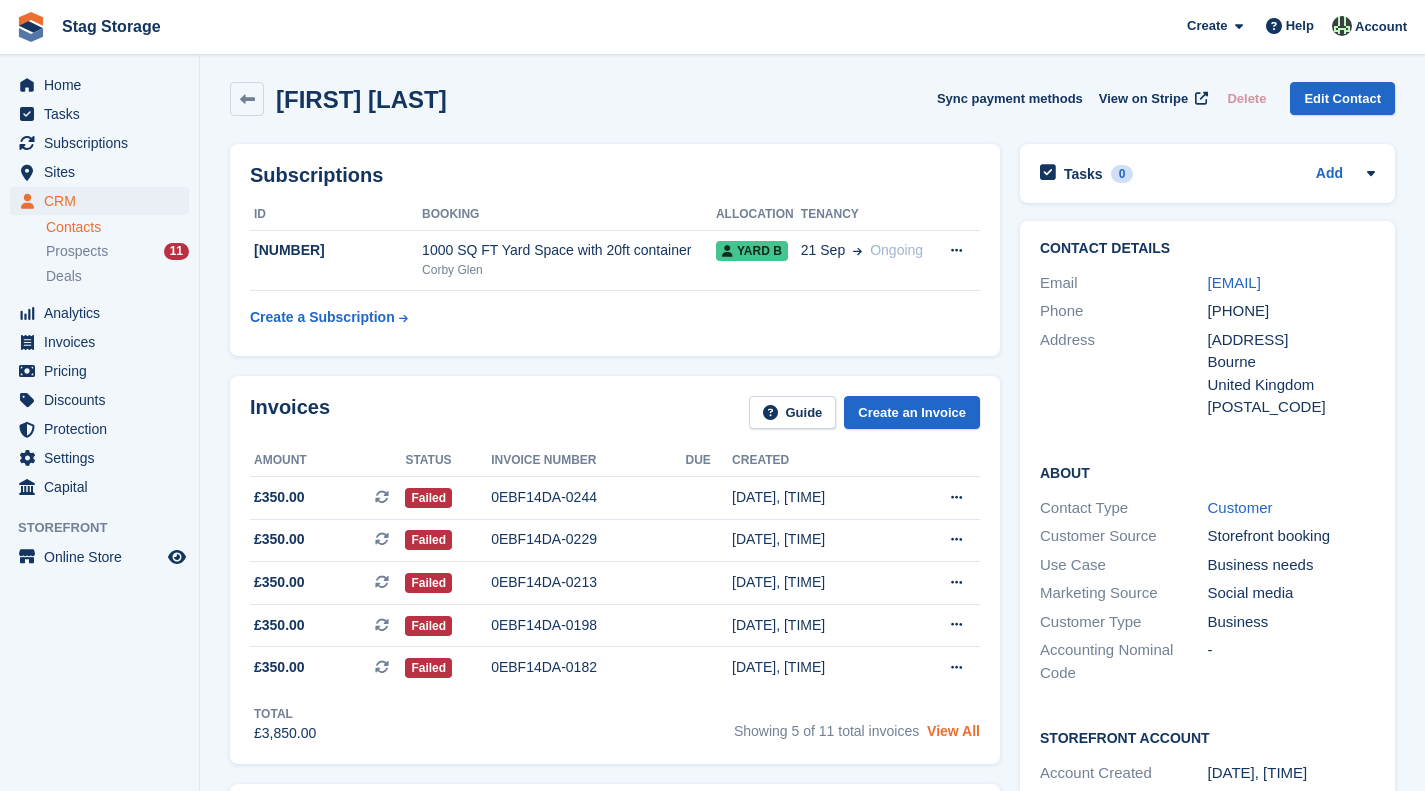 click on "View All" at bounding box center [953, 731] 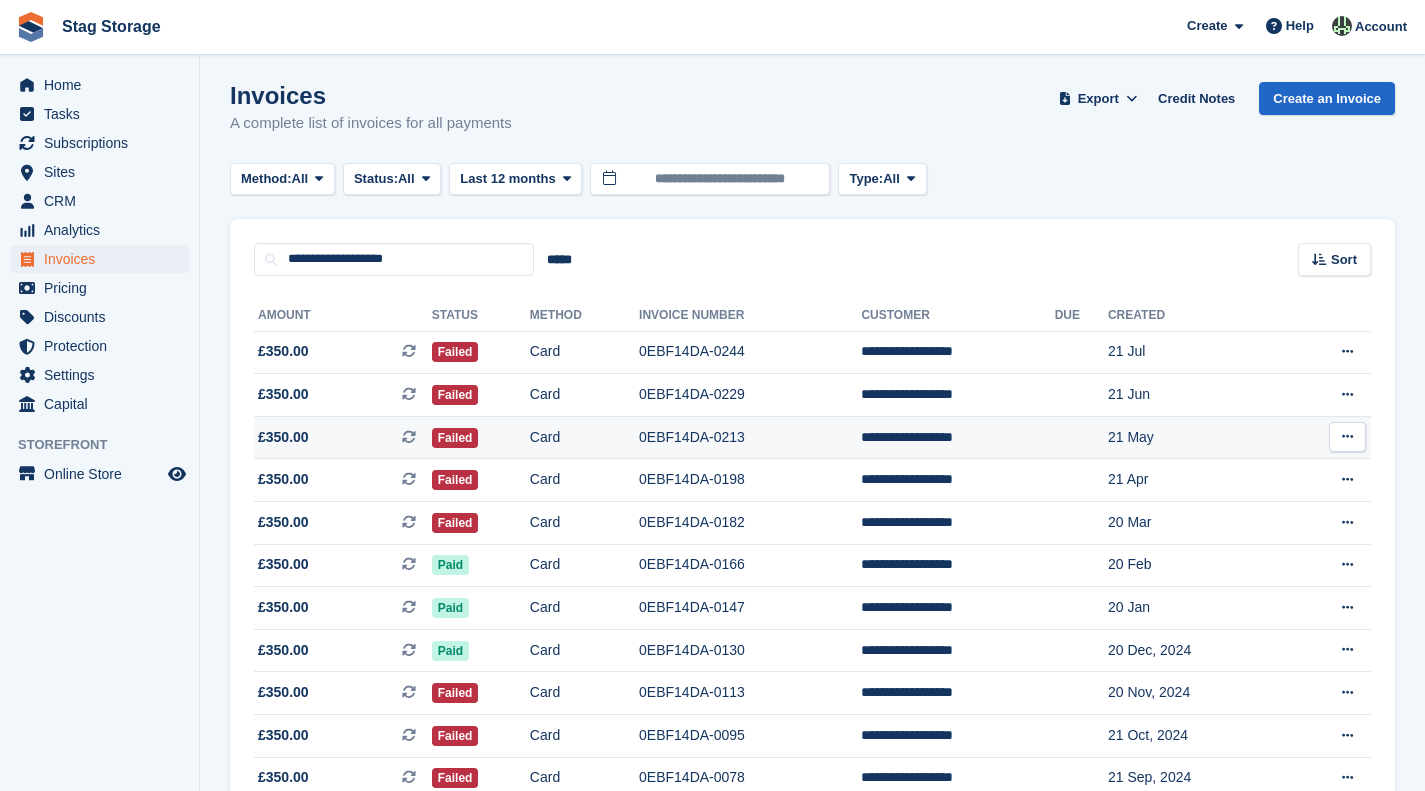 scroll, scrollTop: 0, scrollLeft: 0, axis: both 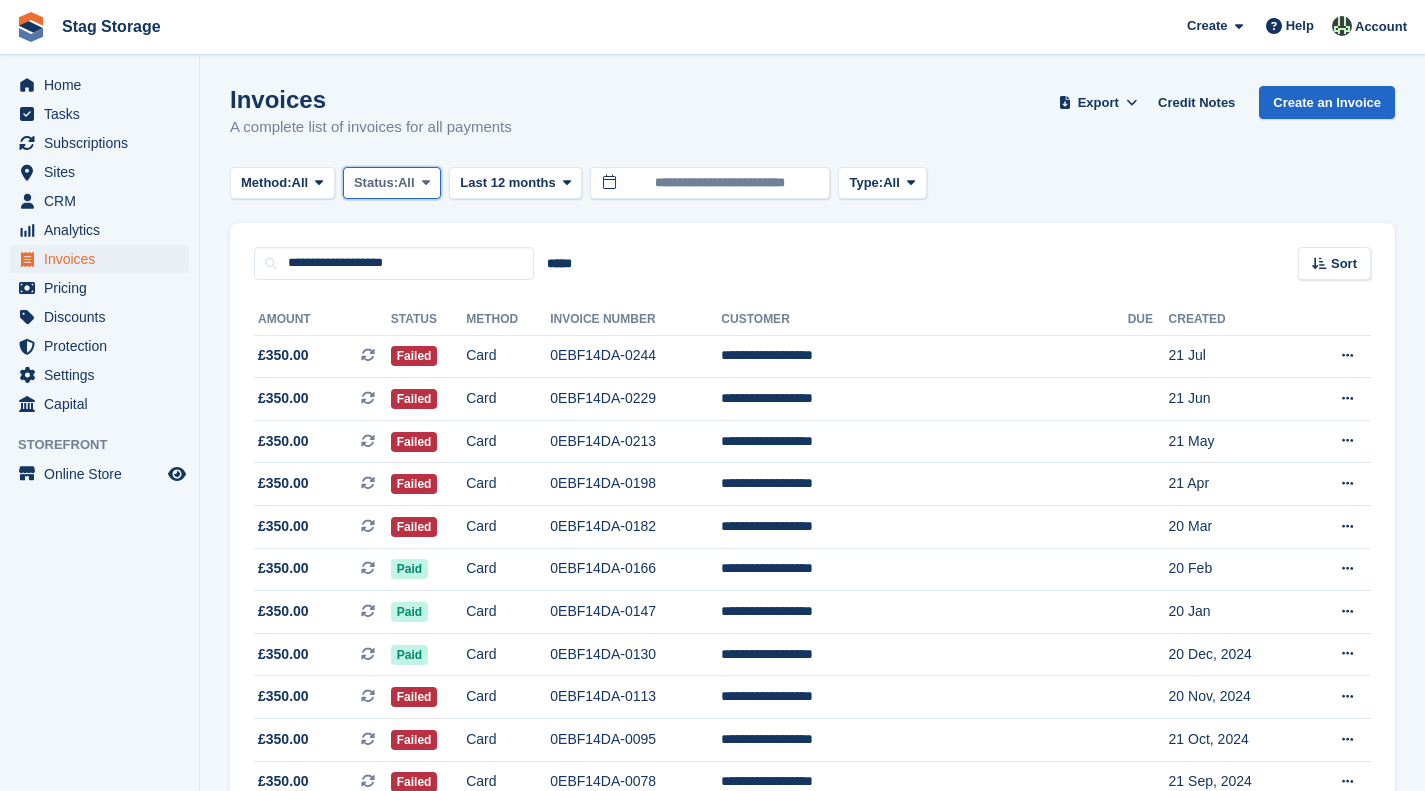 click at bounding box center [426, 182] 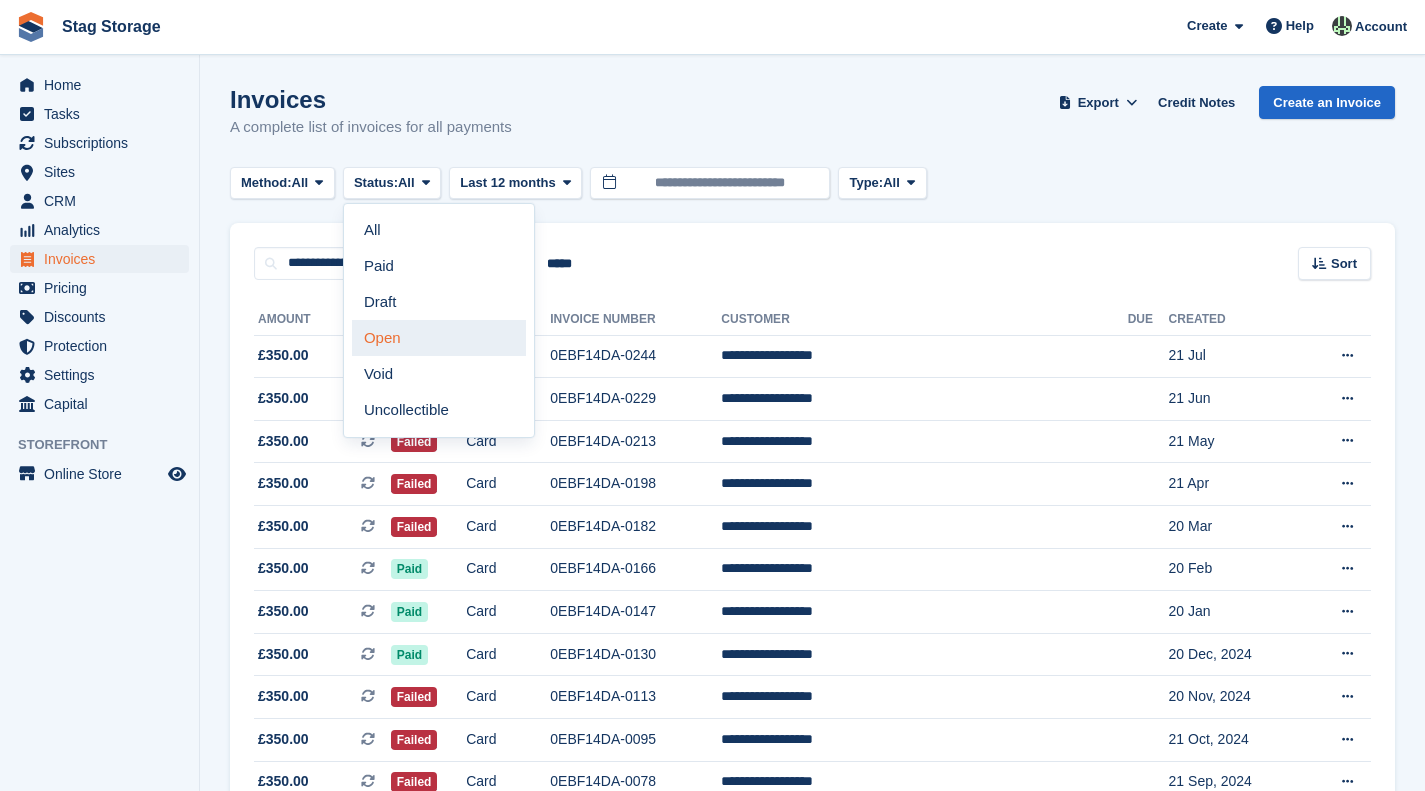 click on "Open" at bounding box center [439, 338] 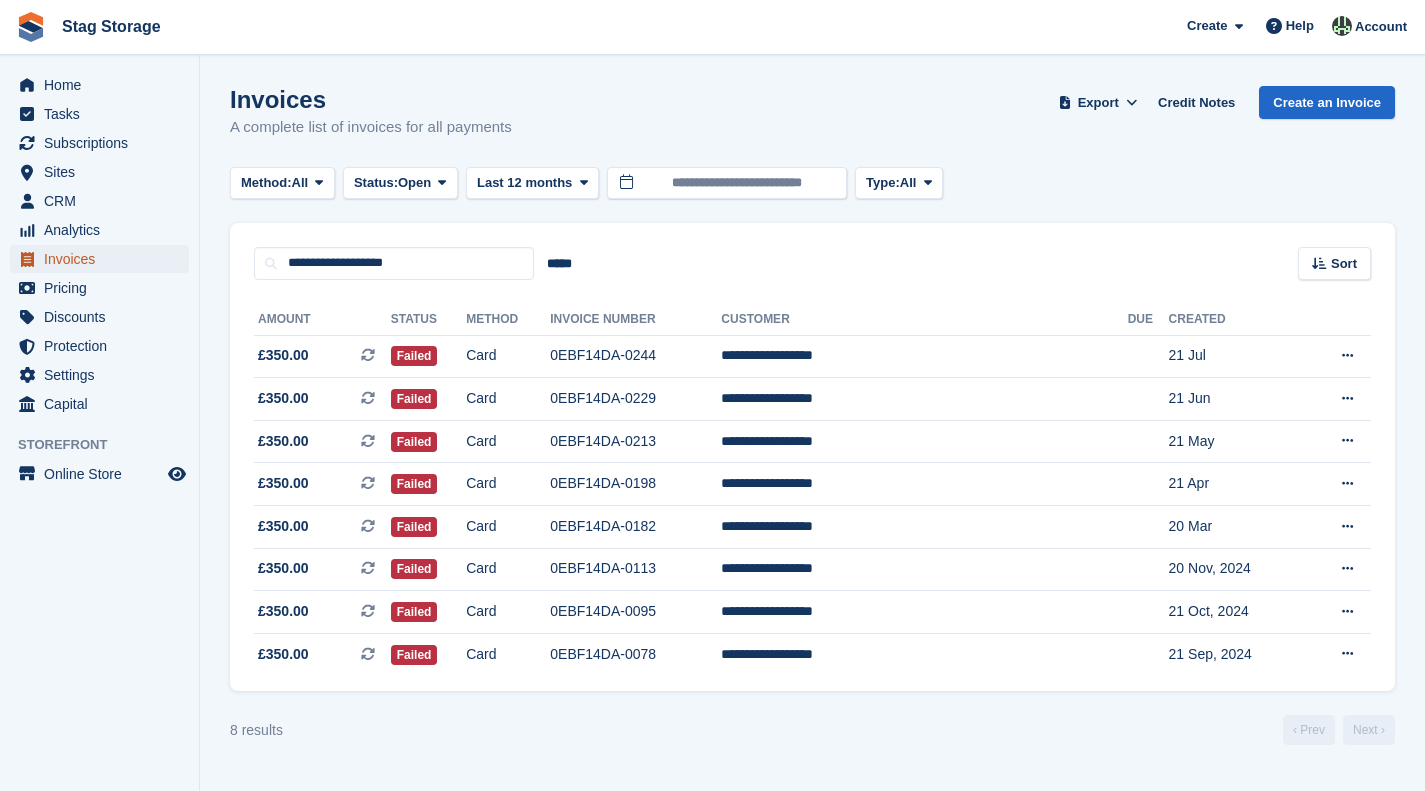 click on "Invoices" at bounding box center (104, 259) 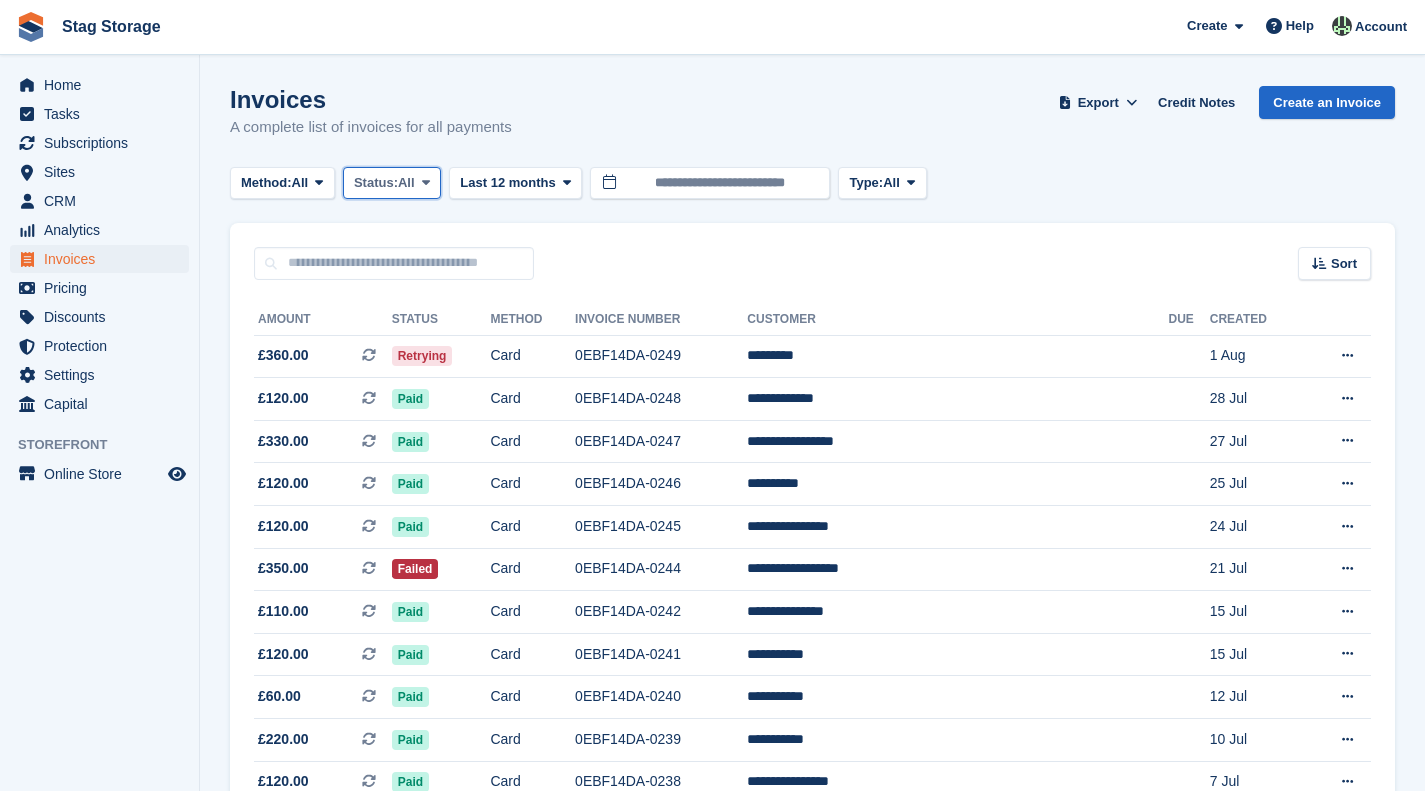 click on "Status:
All" at bounding box center (392, 183) 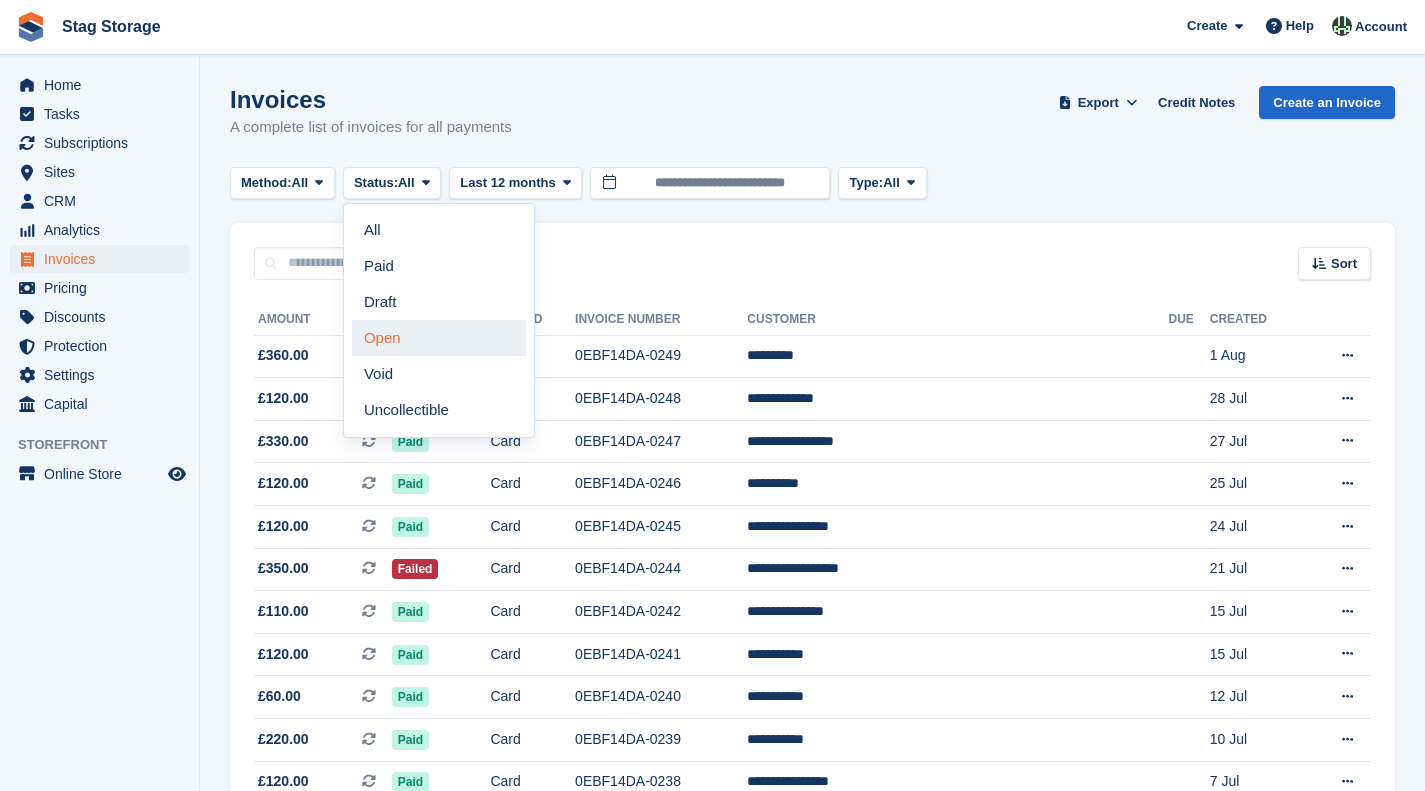 click on "Open" at bounding box center [439, 338] 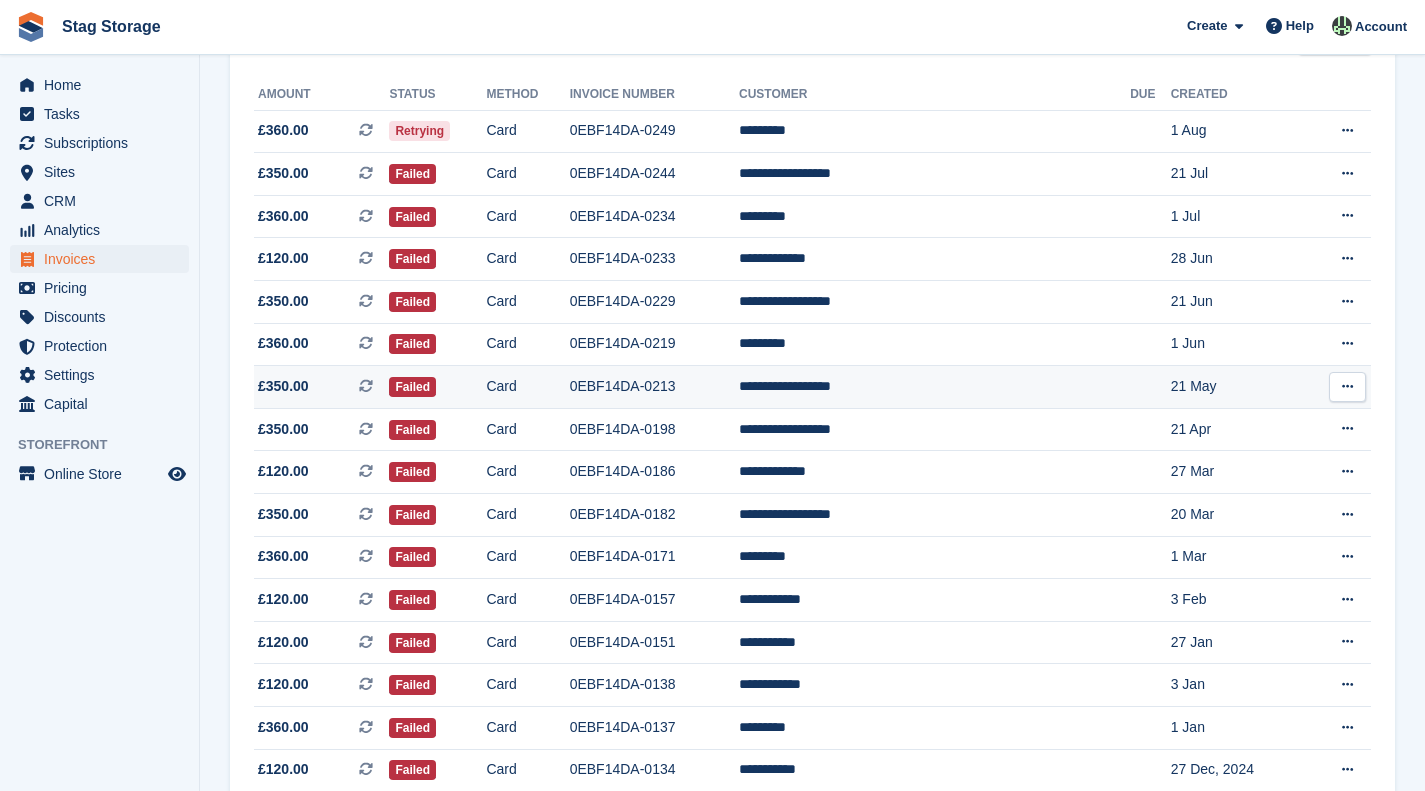 scroll, scrollTop: 0, scrollLeft: 0, axis: both 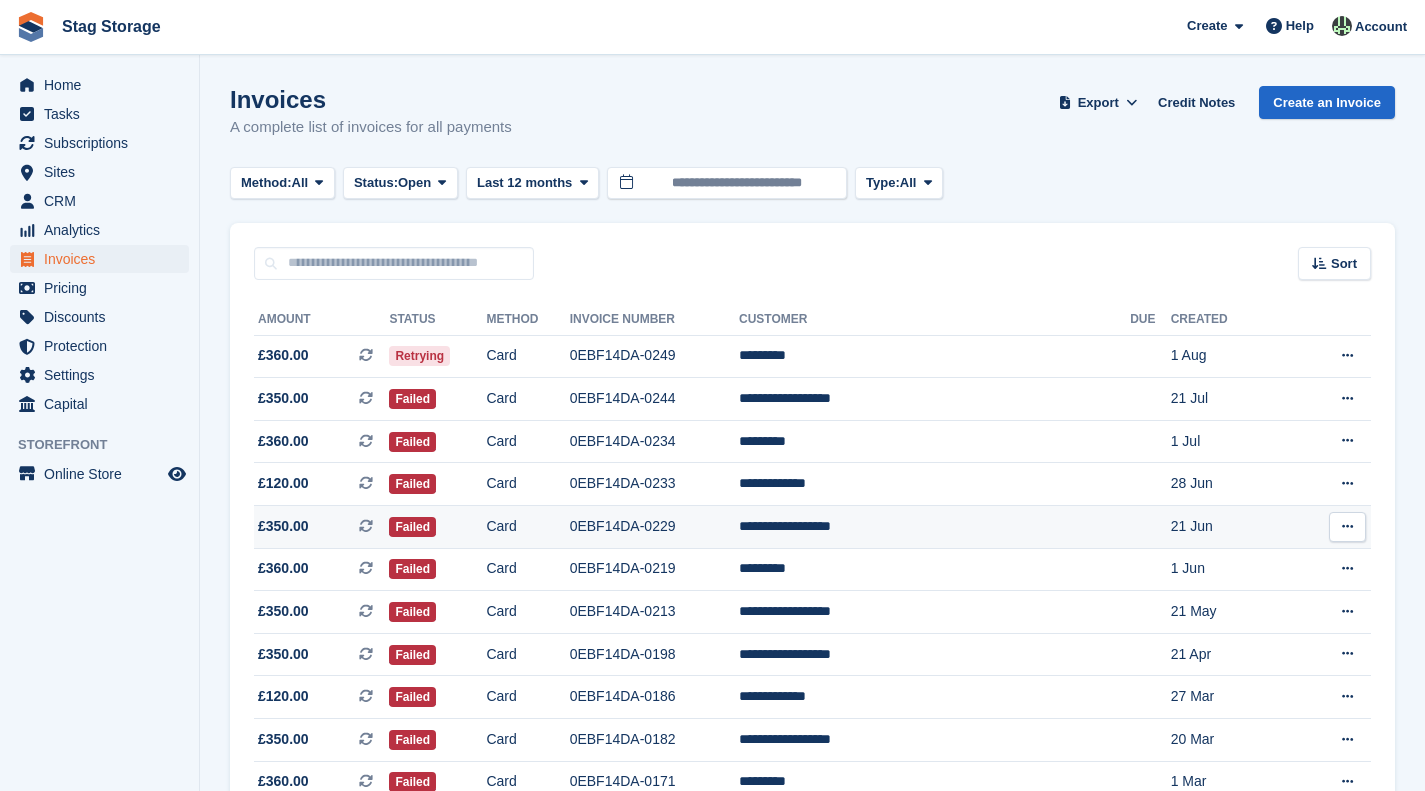 click on "**********" at bounding box center (934, 527) 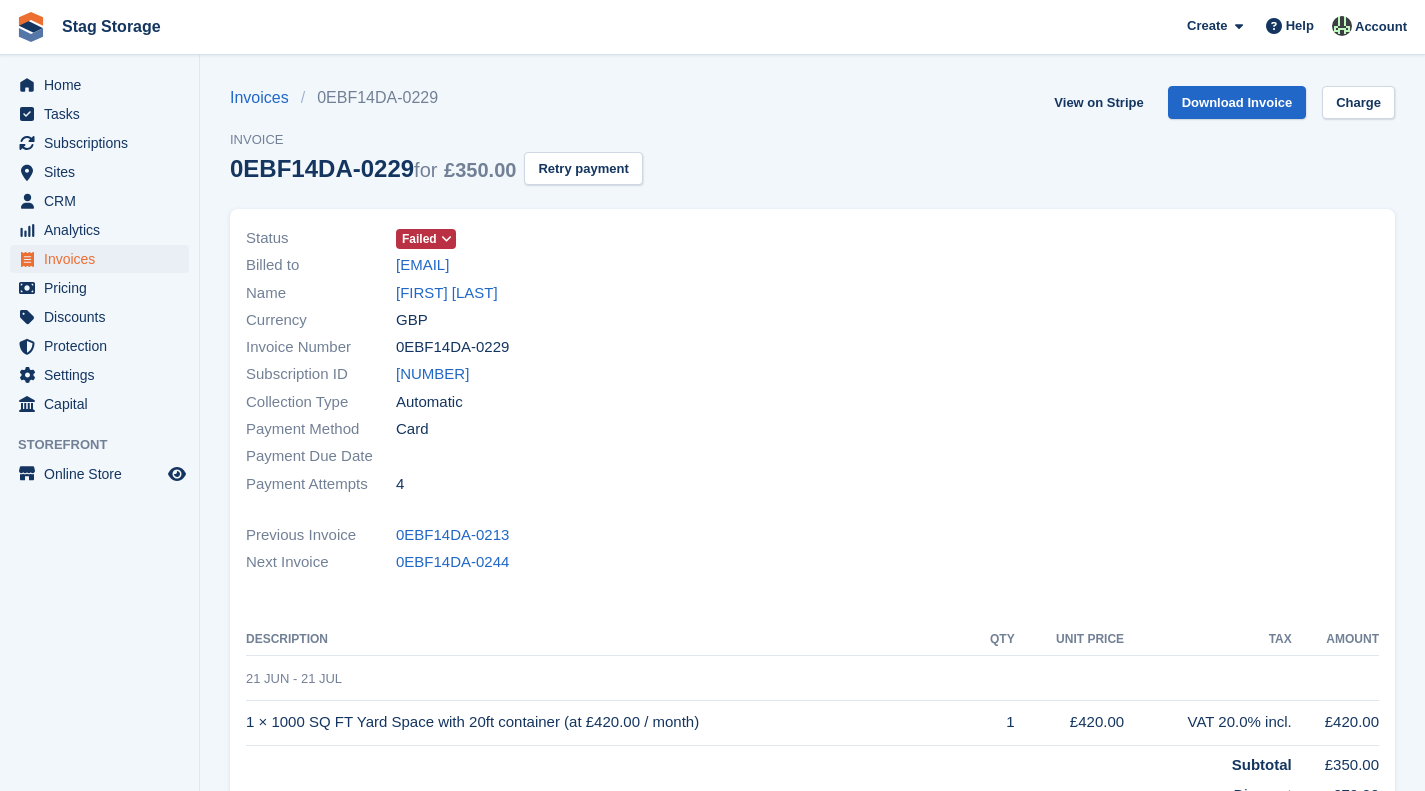 scroll, scrollTop: 0, scrollLeft: 0, axis: both 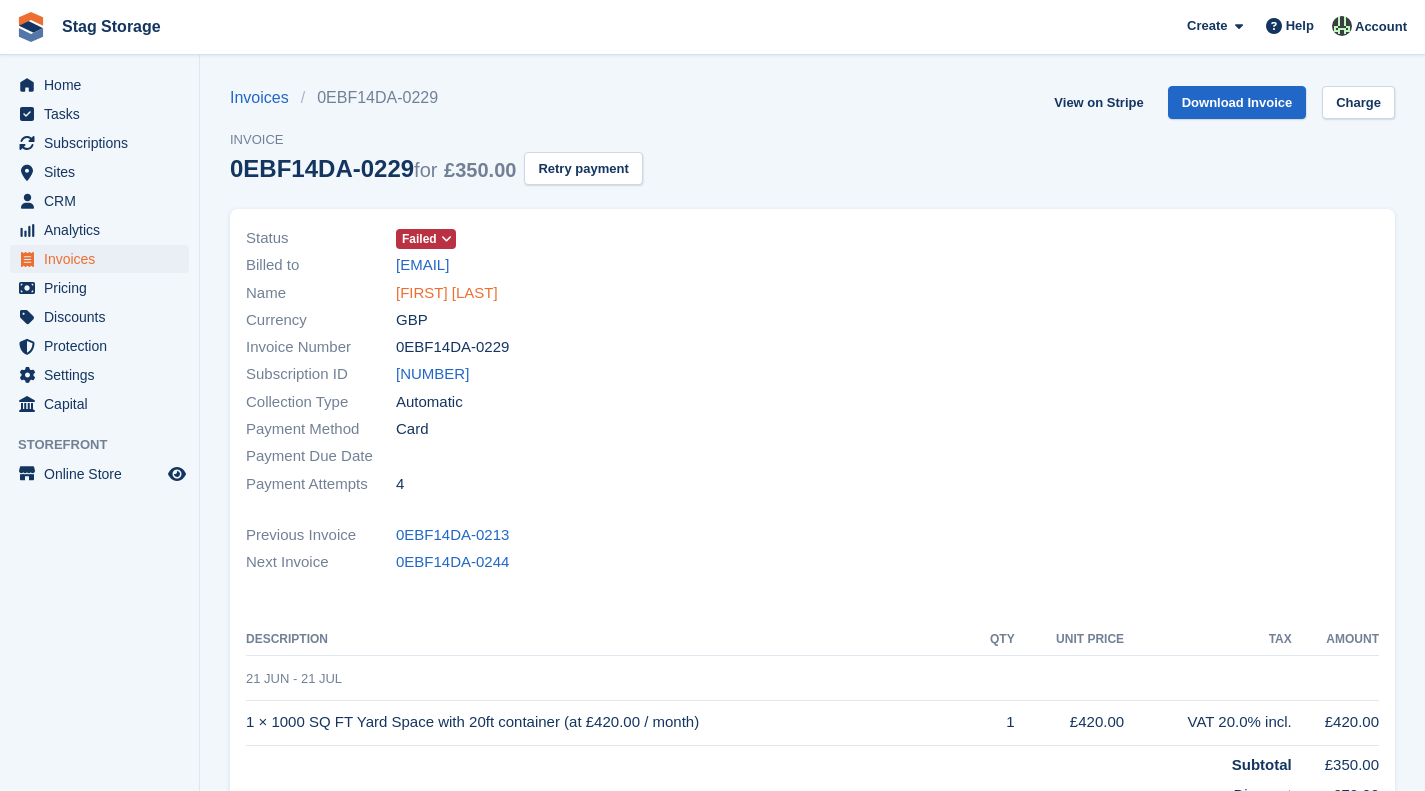 click on "[FIRST] [LAST]" at bounding box center (447, 293) 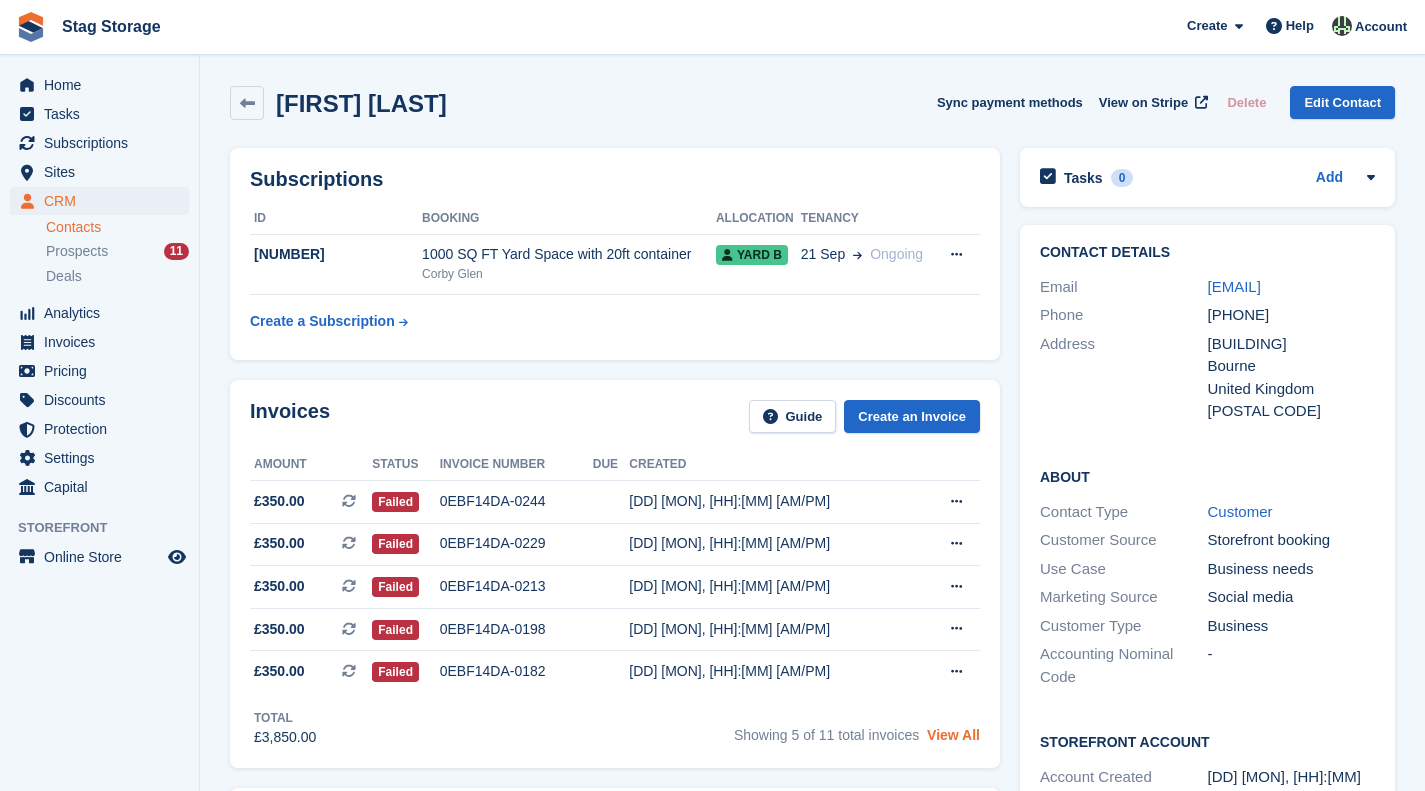 click on "View All" at bounding box center (953, 735) 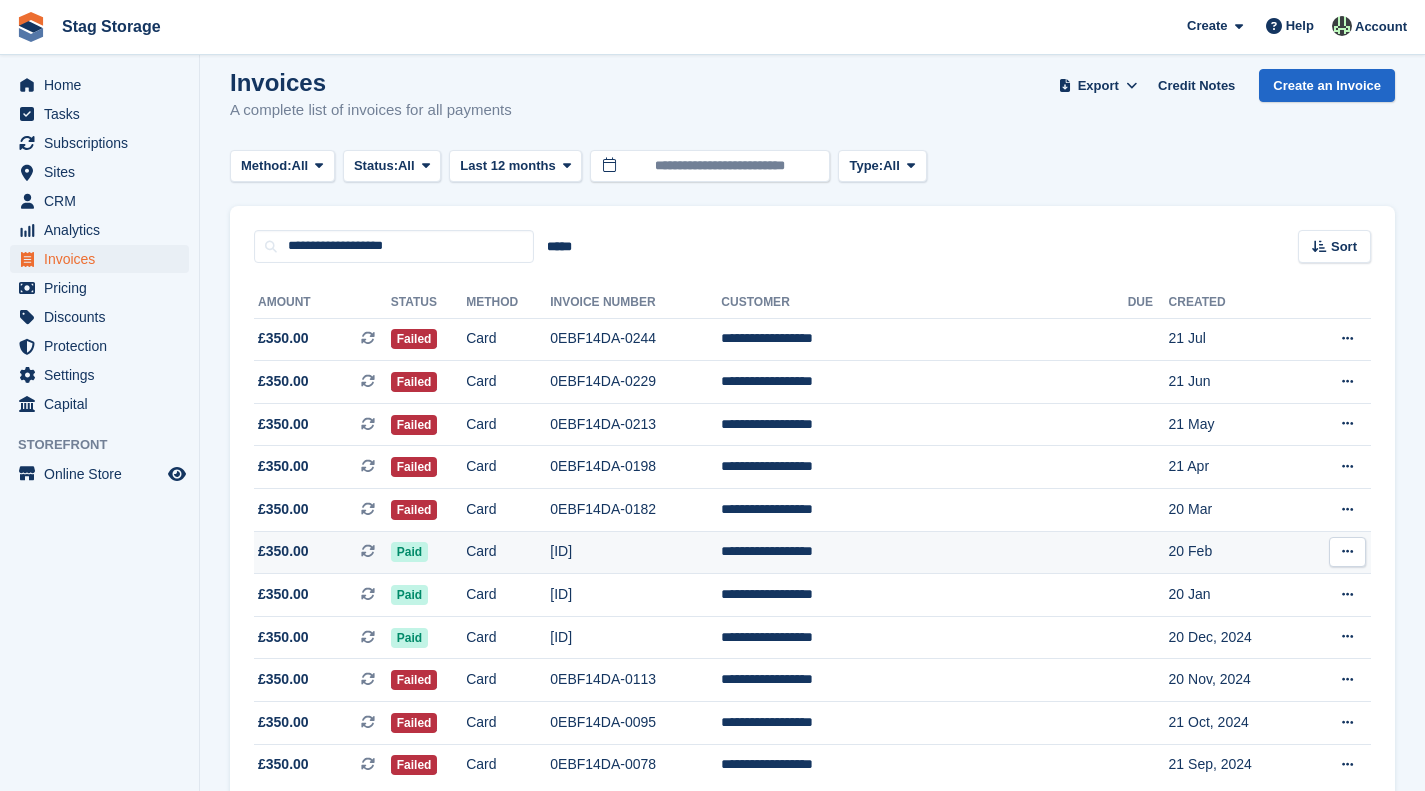 scroll, scrollTop: 0, scrollLeft: 0, axis: both 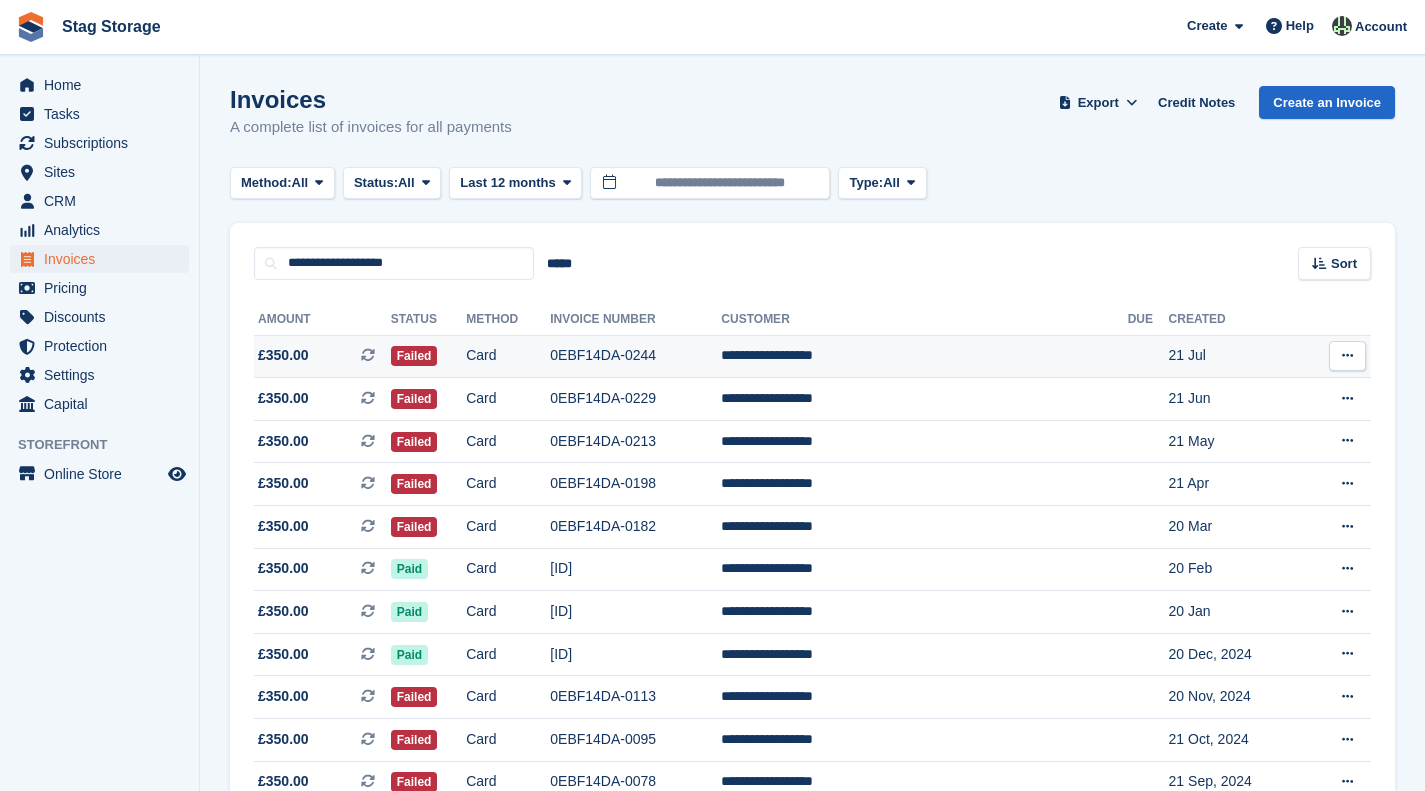 click on "**********" at bounding box center (924, 356) 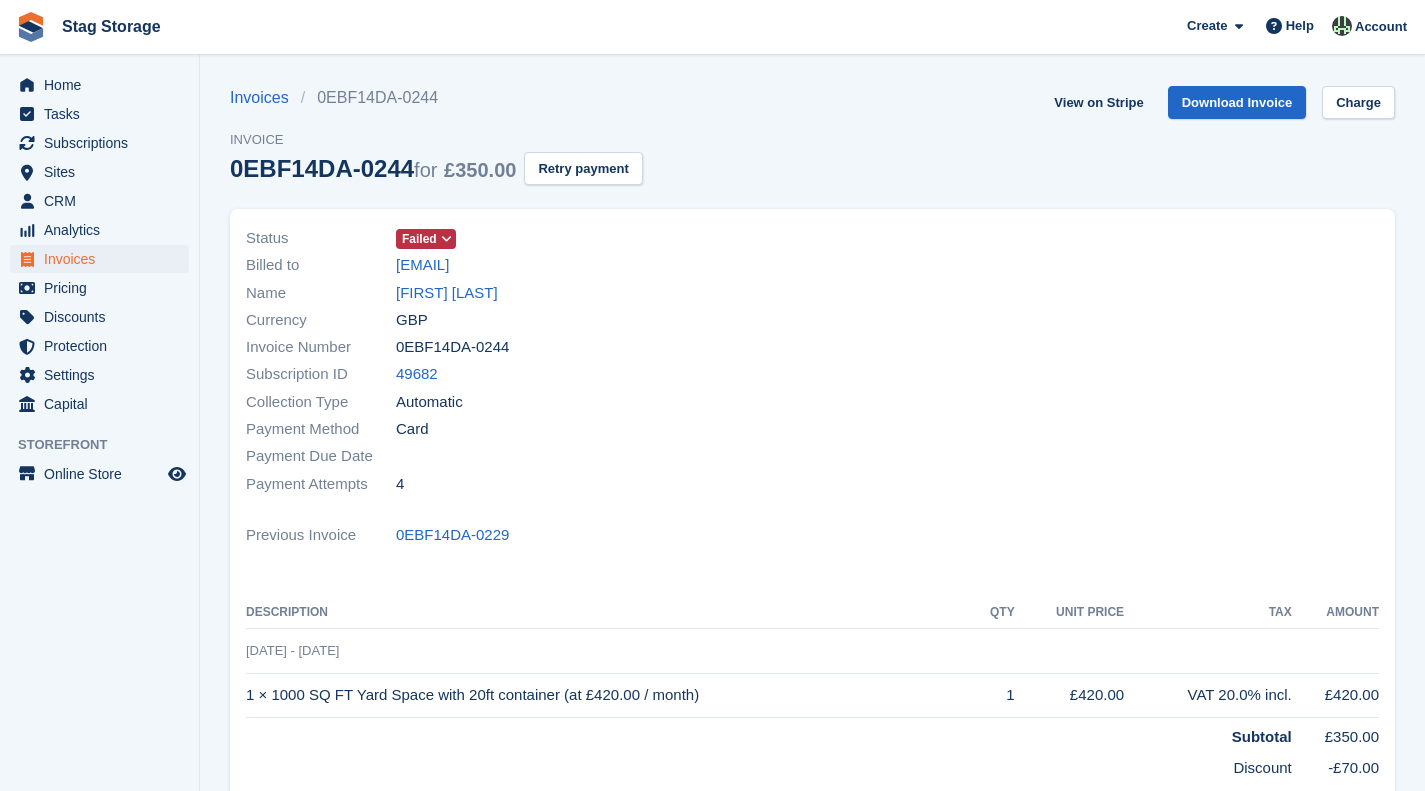 scroll, scrollTop: 0, scrollLeft: 0, axis: both 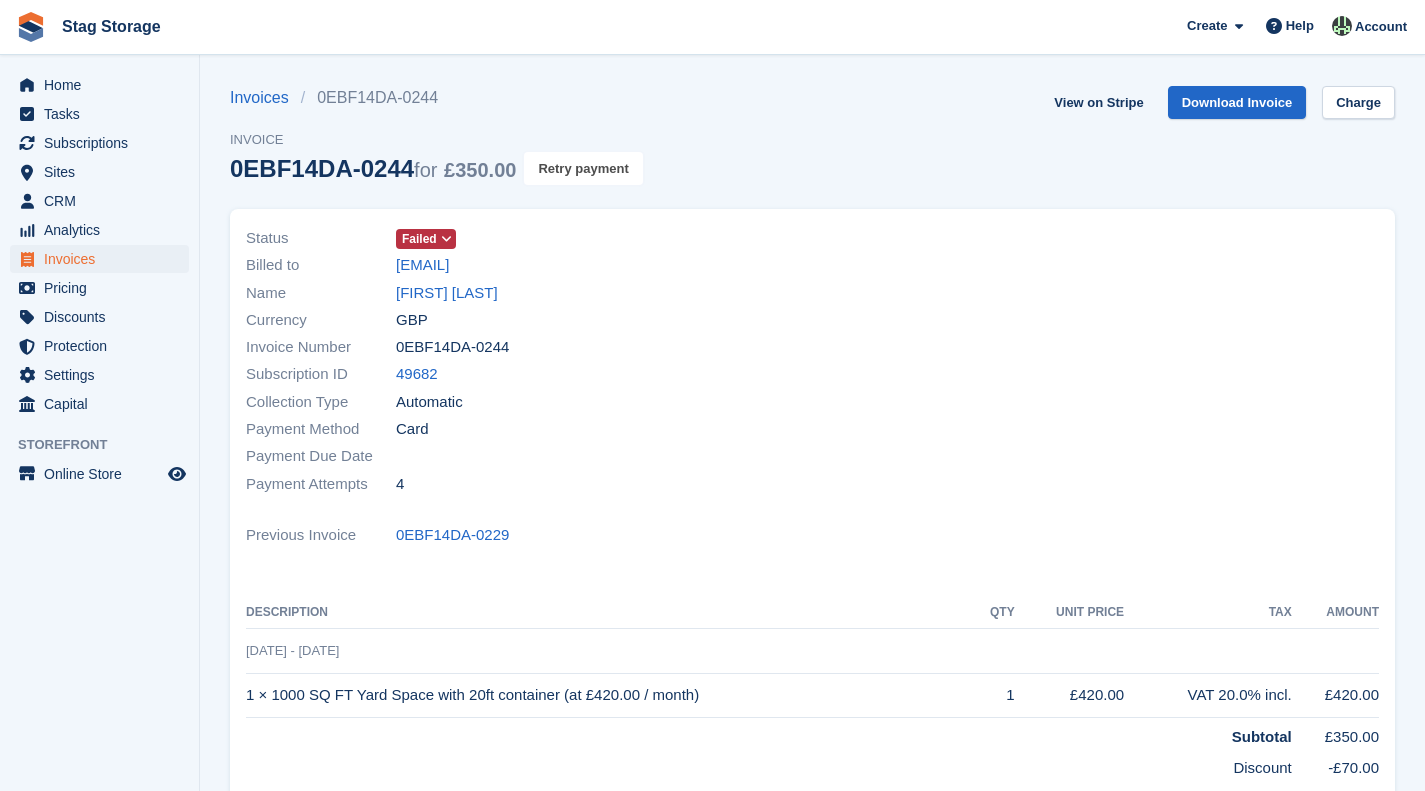 click on "Retry payment" at bounding box center (583, 168) 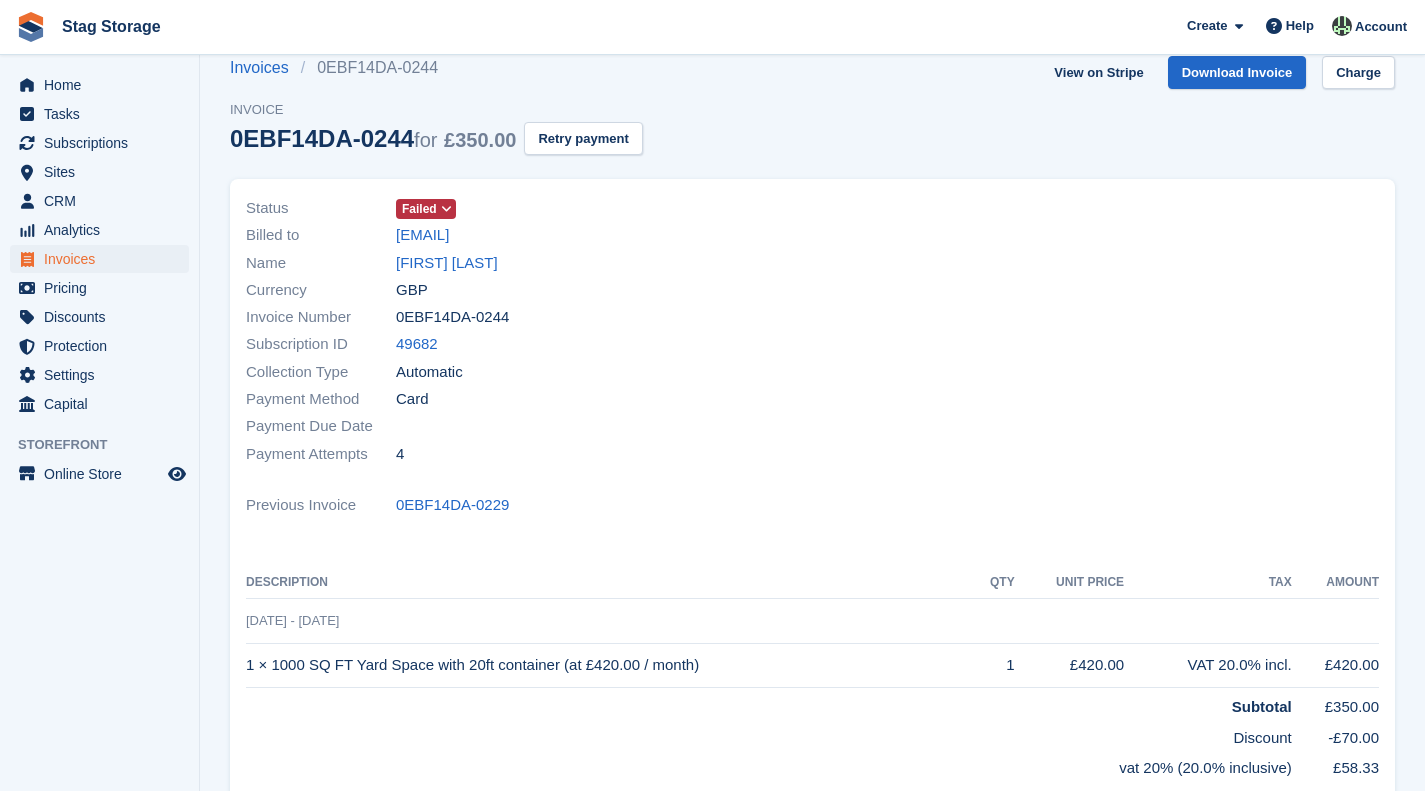 scroll, scrollTop: 0, scrollLeft: 0, axis: both 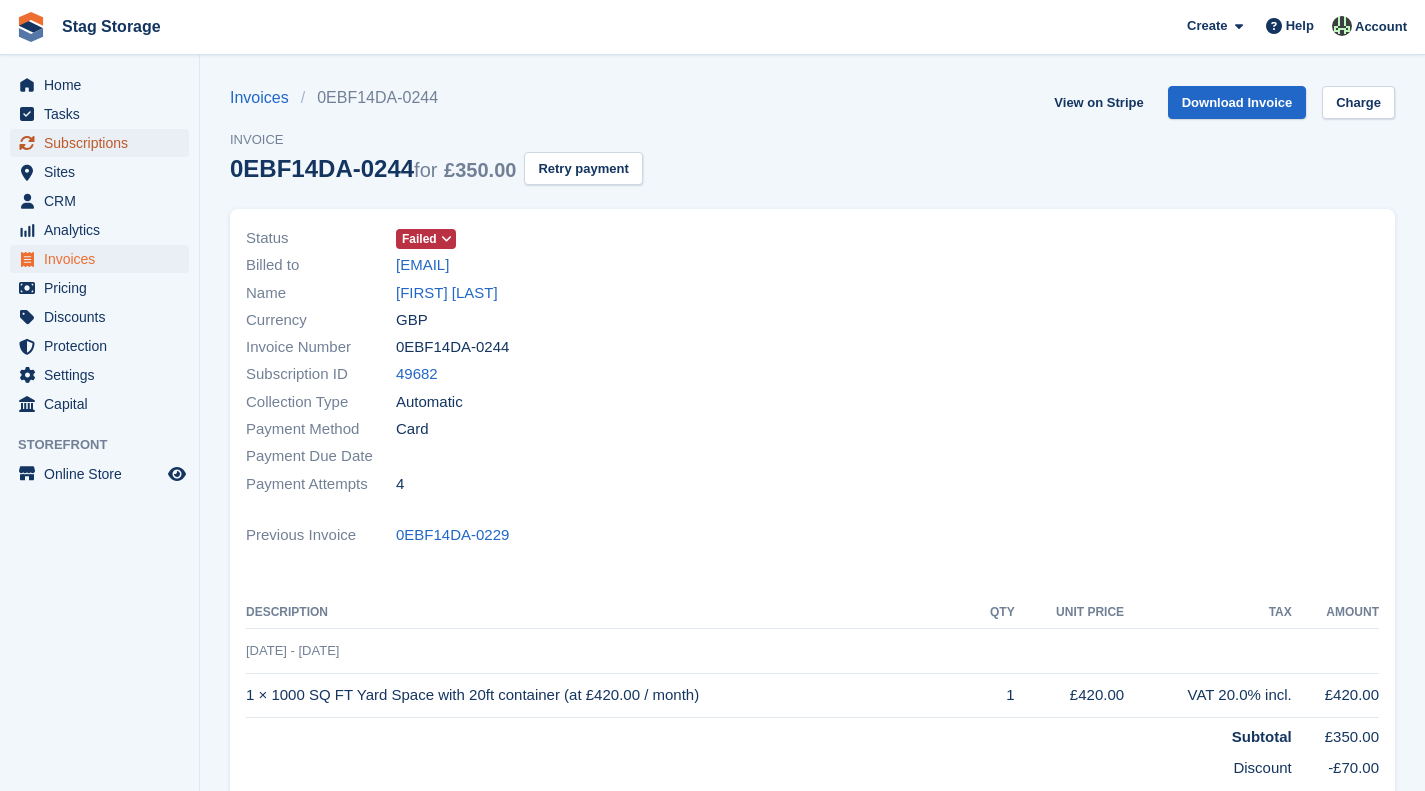 click on "Subscriptions" at bounding box center [104, 143] 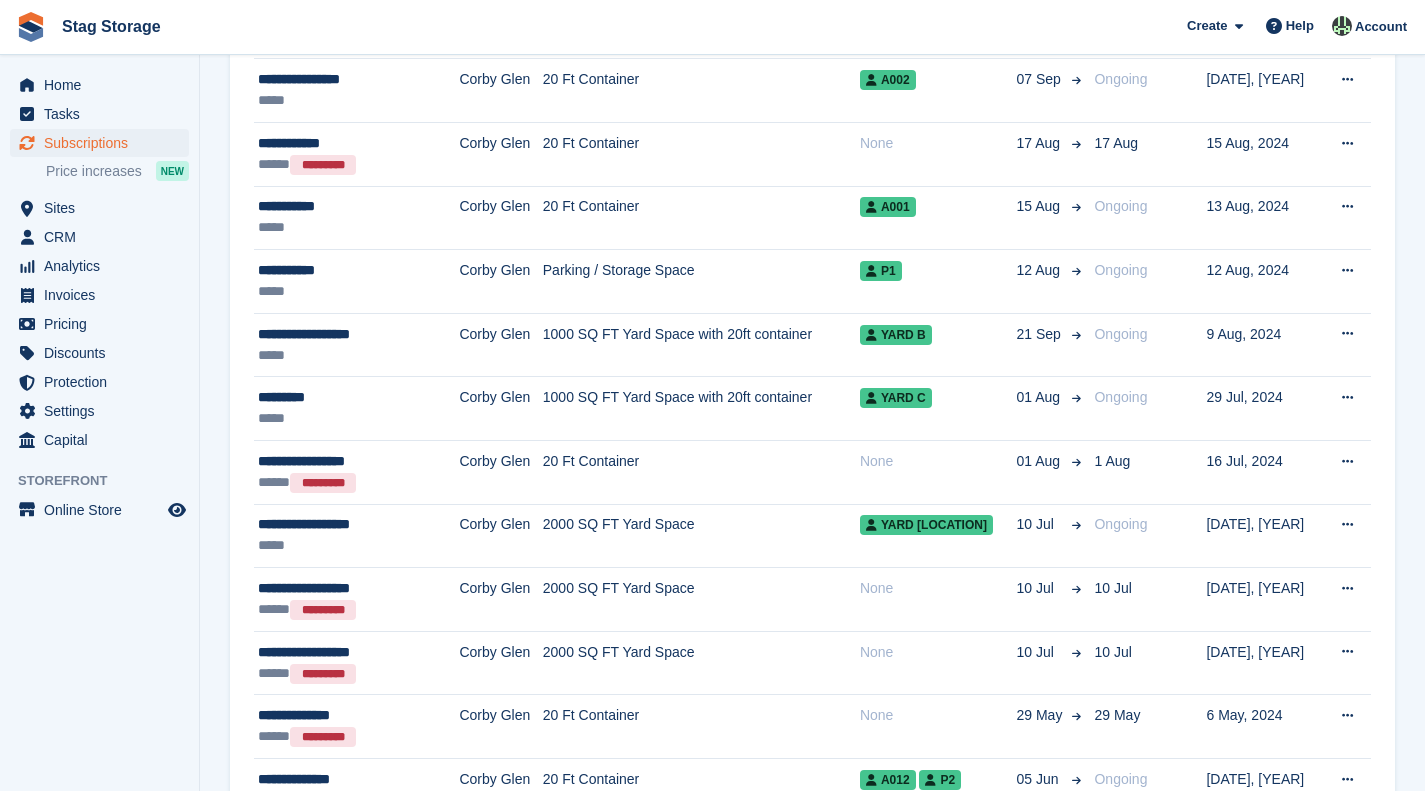 scroll, scrollTop: 786, scrollLeft: 0, axis: vertical 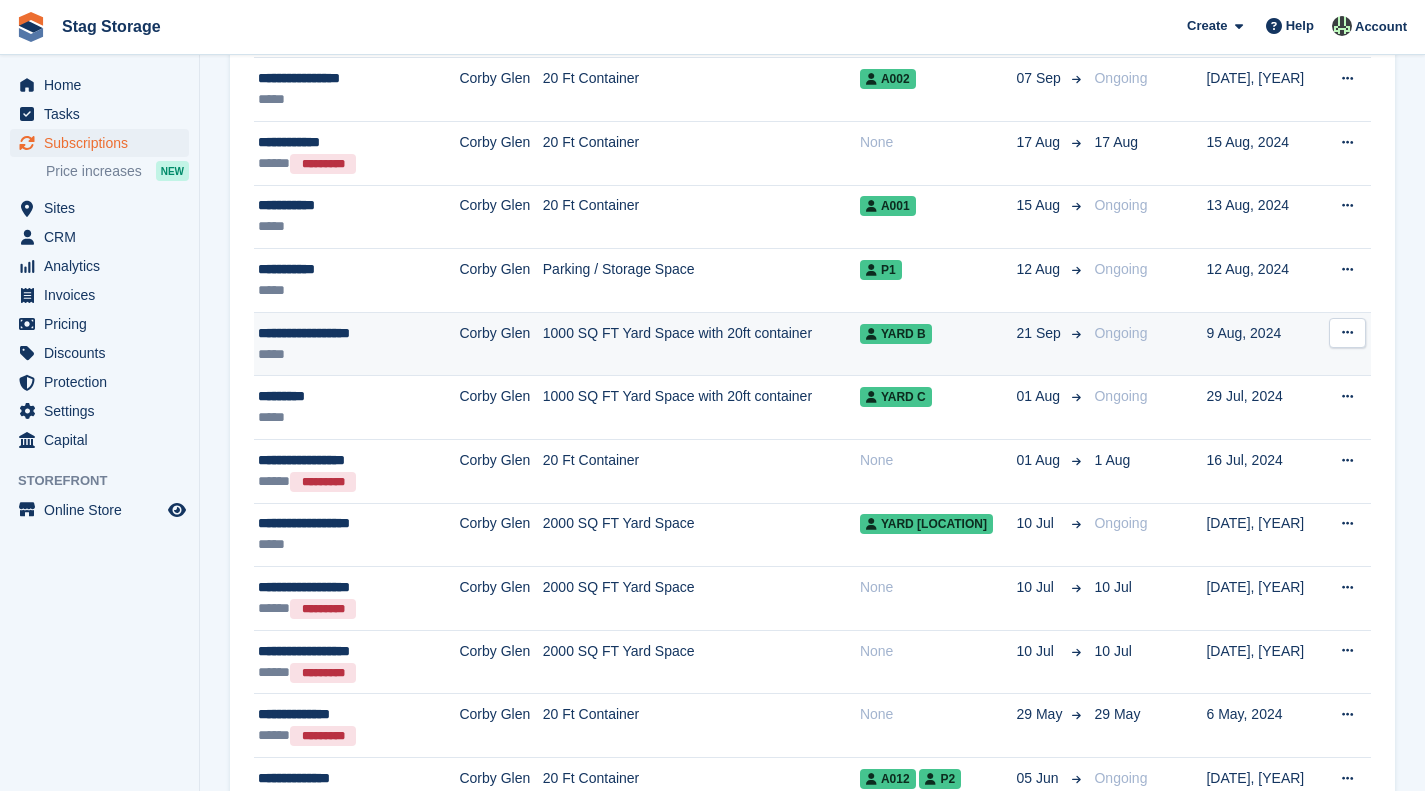click at bounding box center (1347, 333) 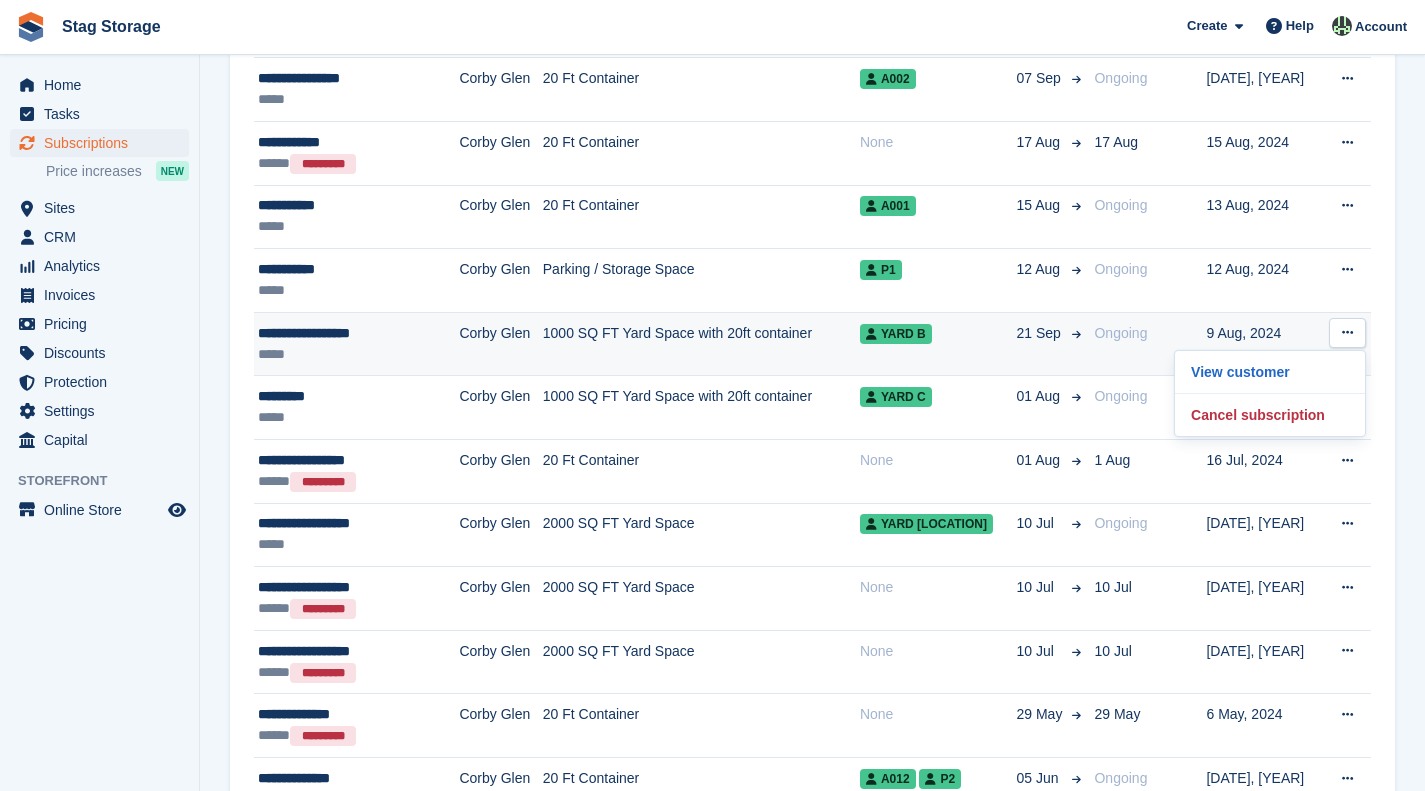 click on "1000 SQ FT Yard Space with 20ft container" at bounding box center [701, 344] 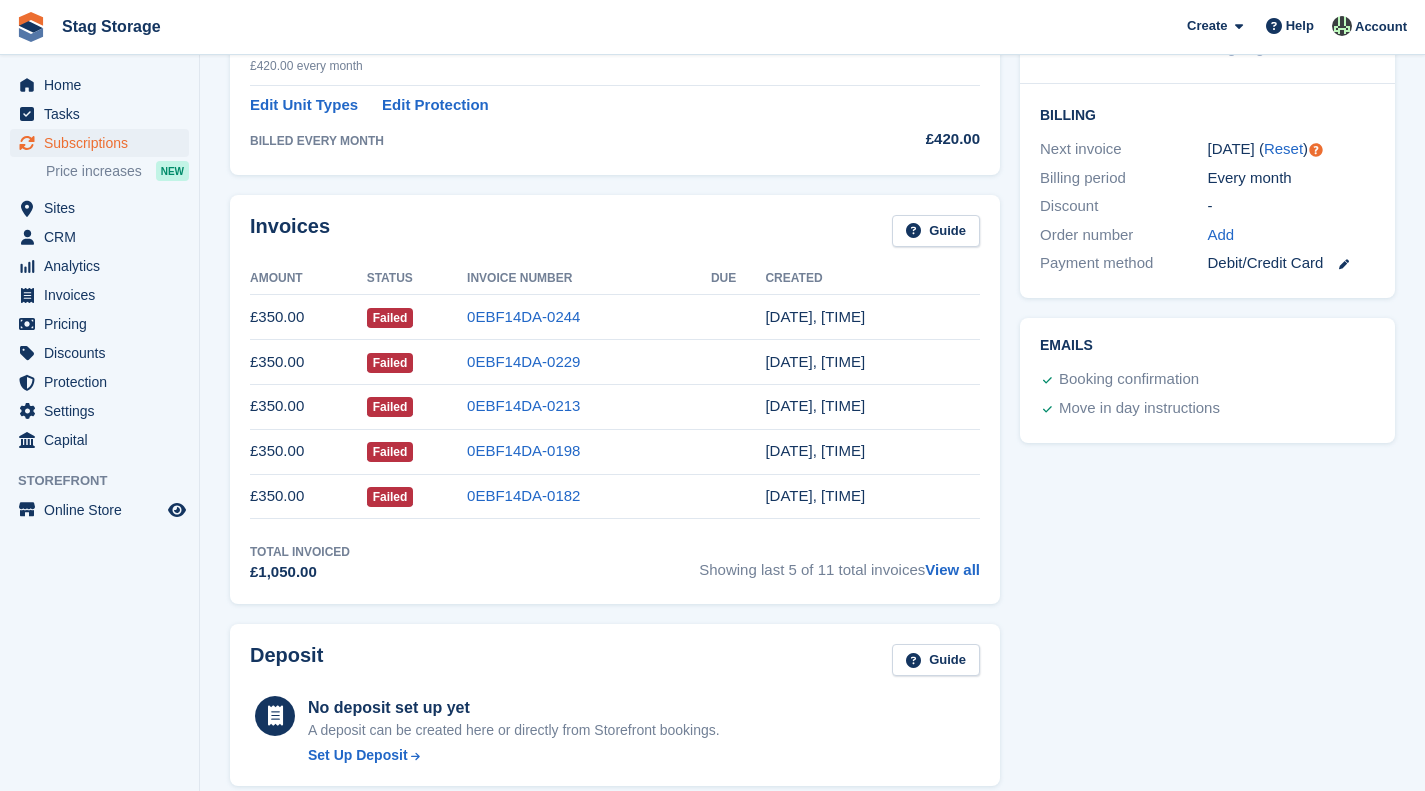 scroll, scrollTop: 444, scrollLeft: 0, axis: vertical 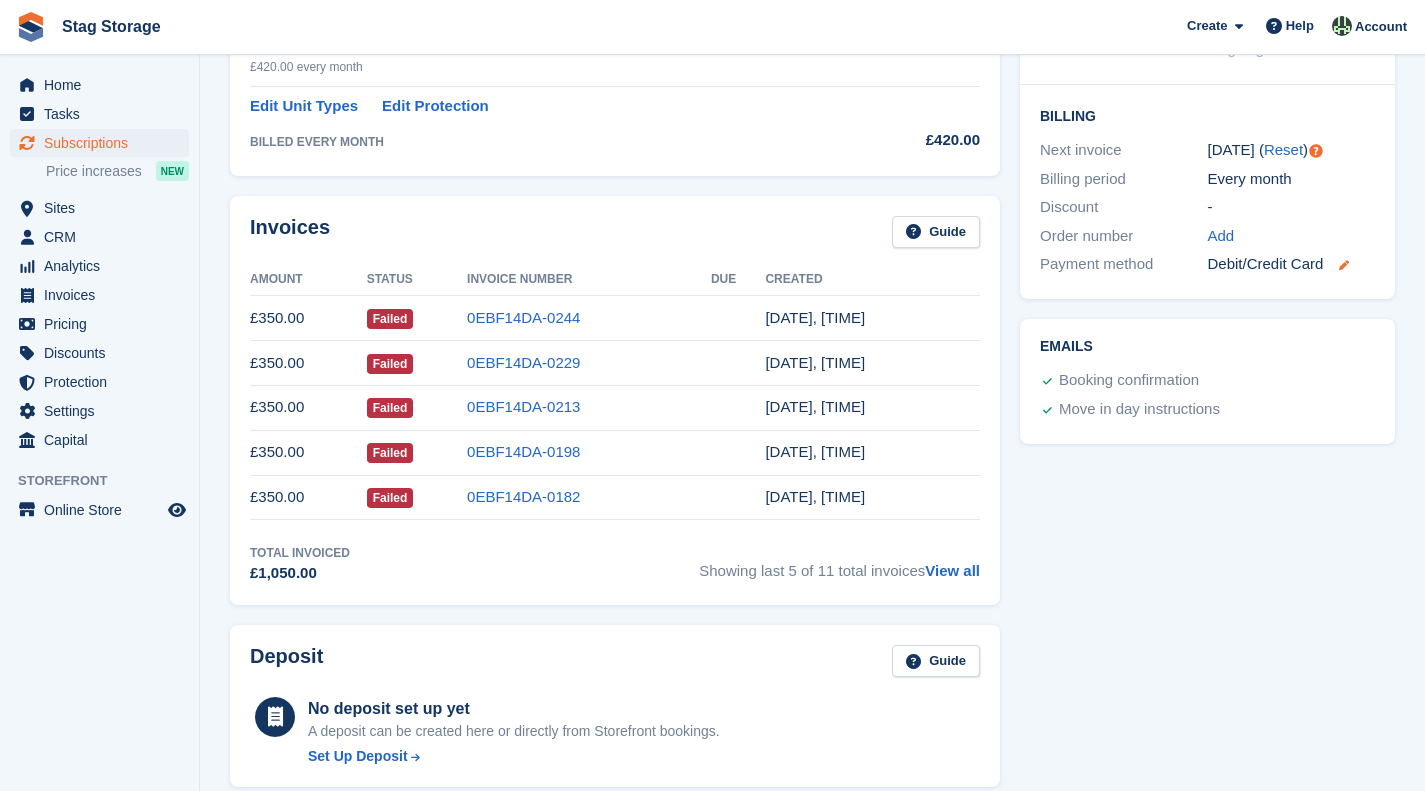 click at bounding box center (1344, 265) 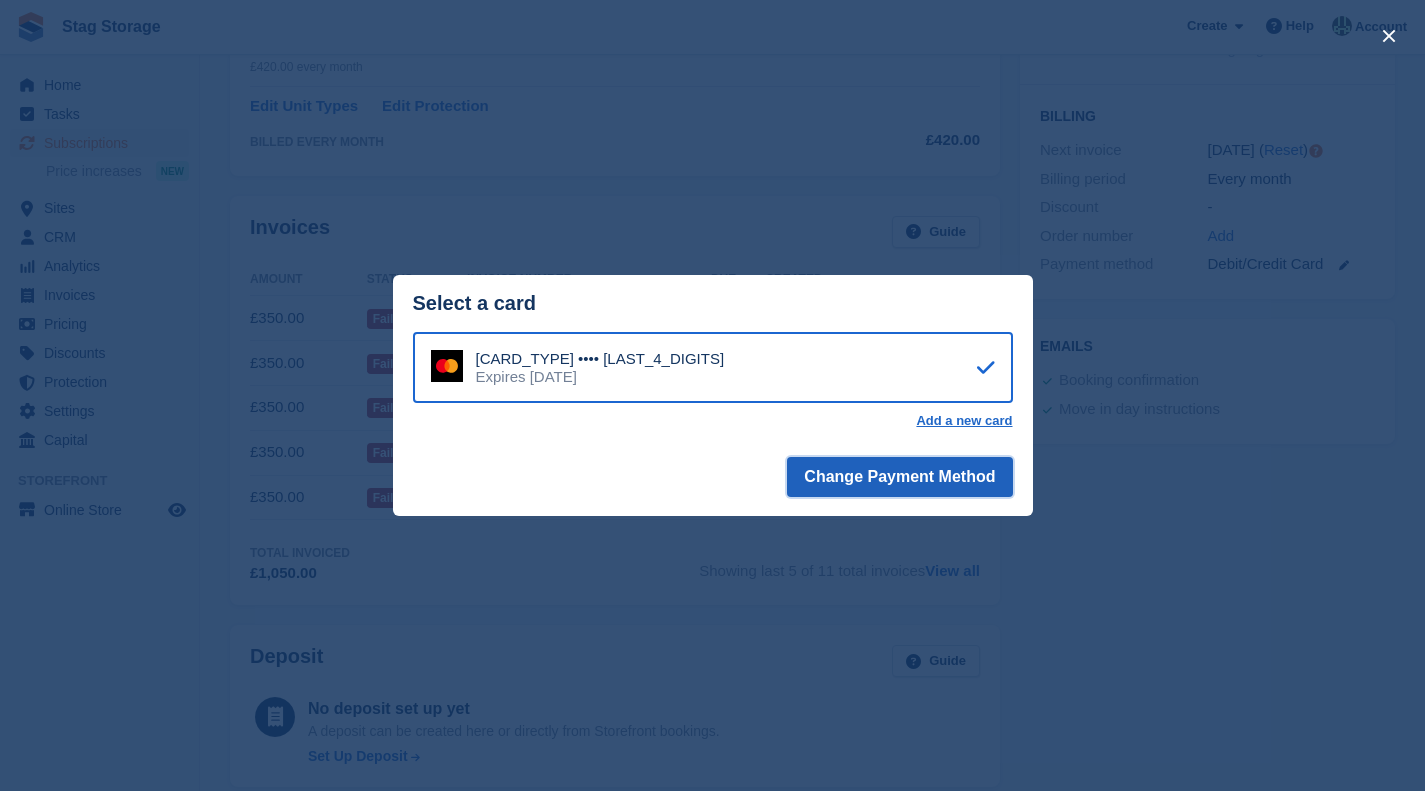 click on "Change Payment Method" at bounding box center (899, 477) 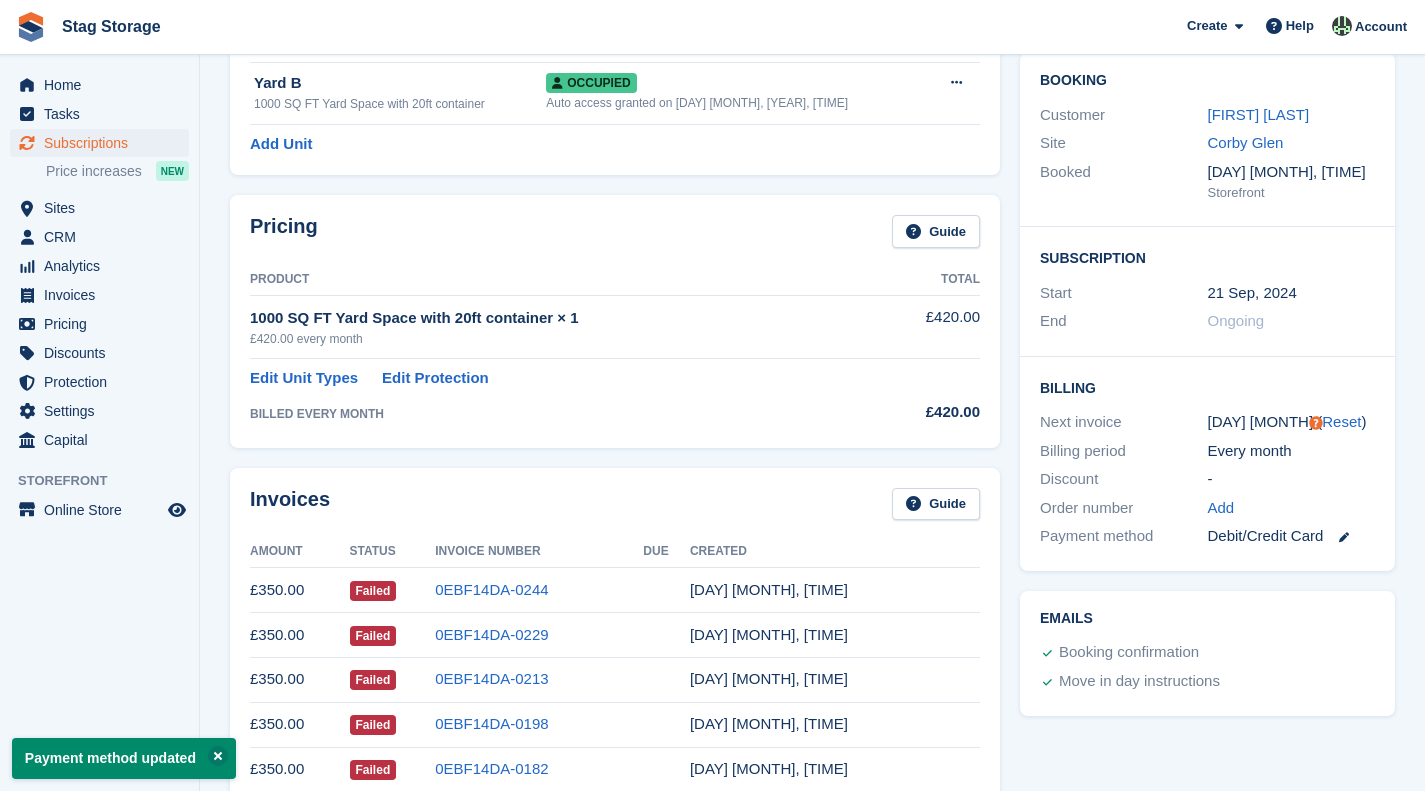 scroll, scrollTop: 0, scrollLeft: 0, axis: both 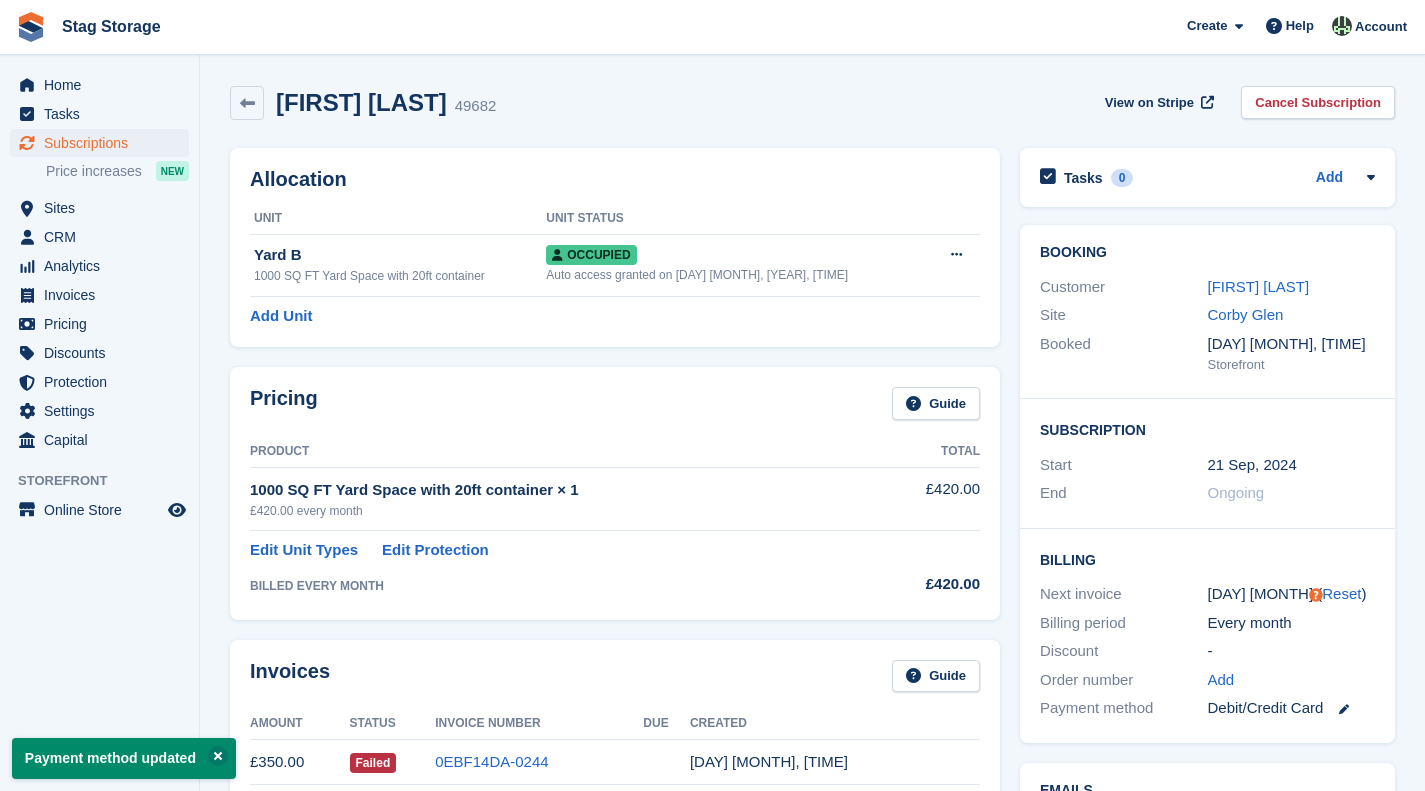 drag, startPoint x: 1282, startPoint y: 102, endPoint x: 941, endPoint y: 106, distance: 341.02347 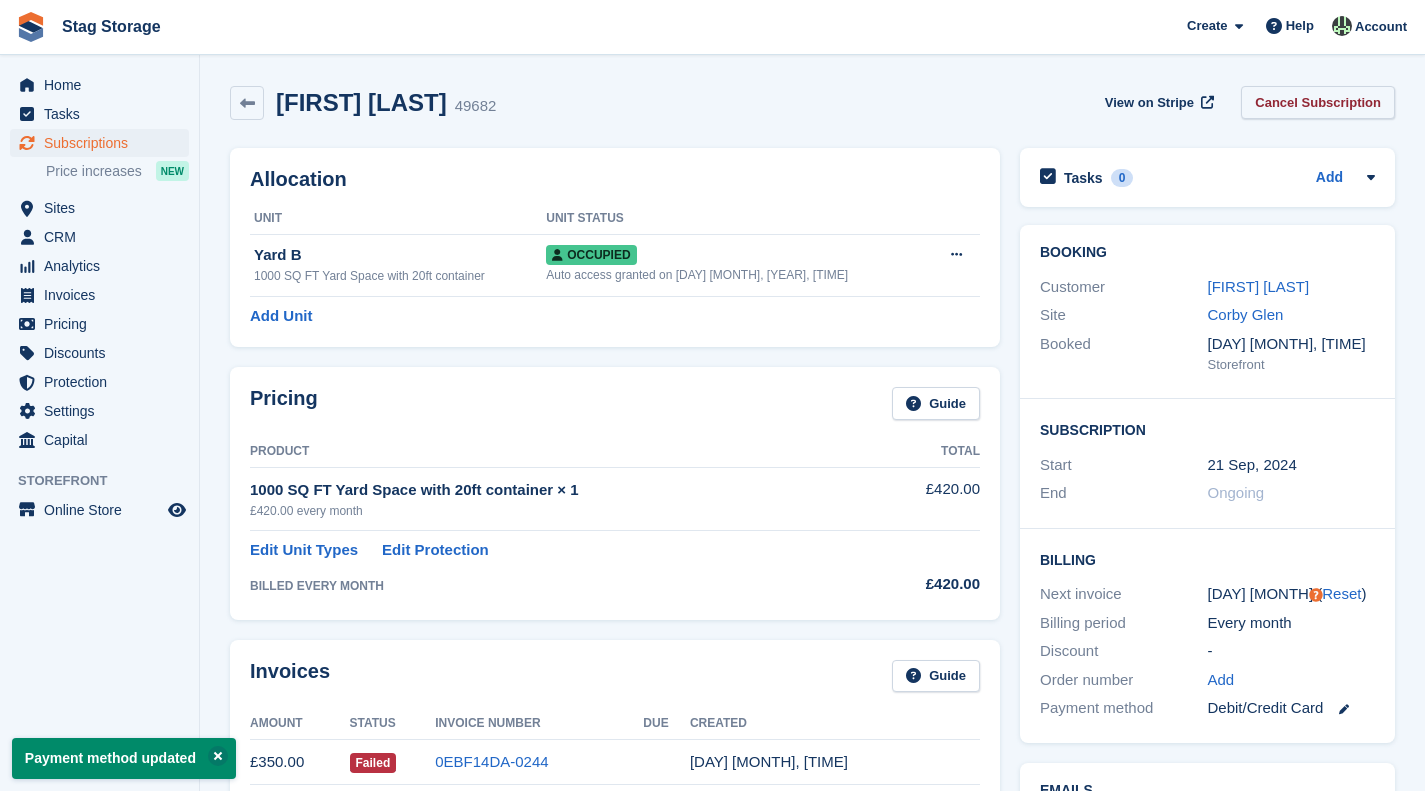 click on "Cancel Subscription" at bounding box center [1318, 102] 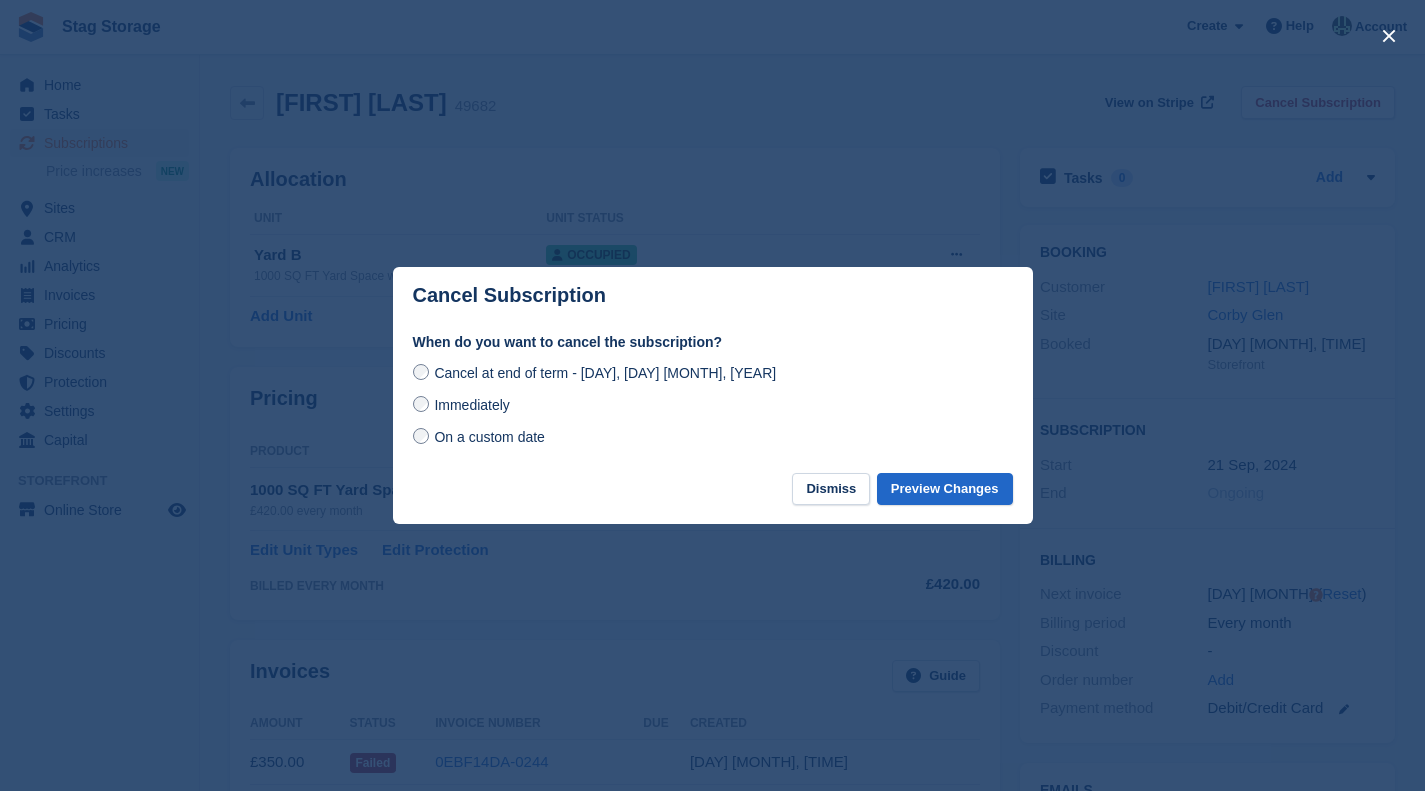 click on "Immediately" at bounding box center [471, 405] 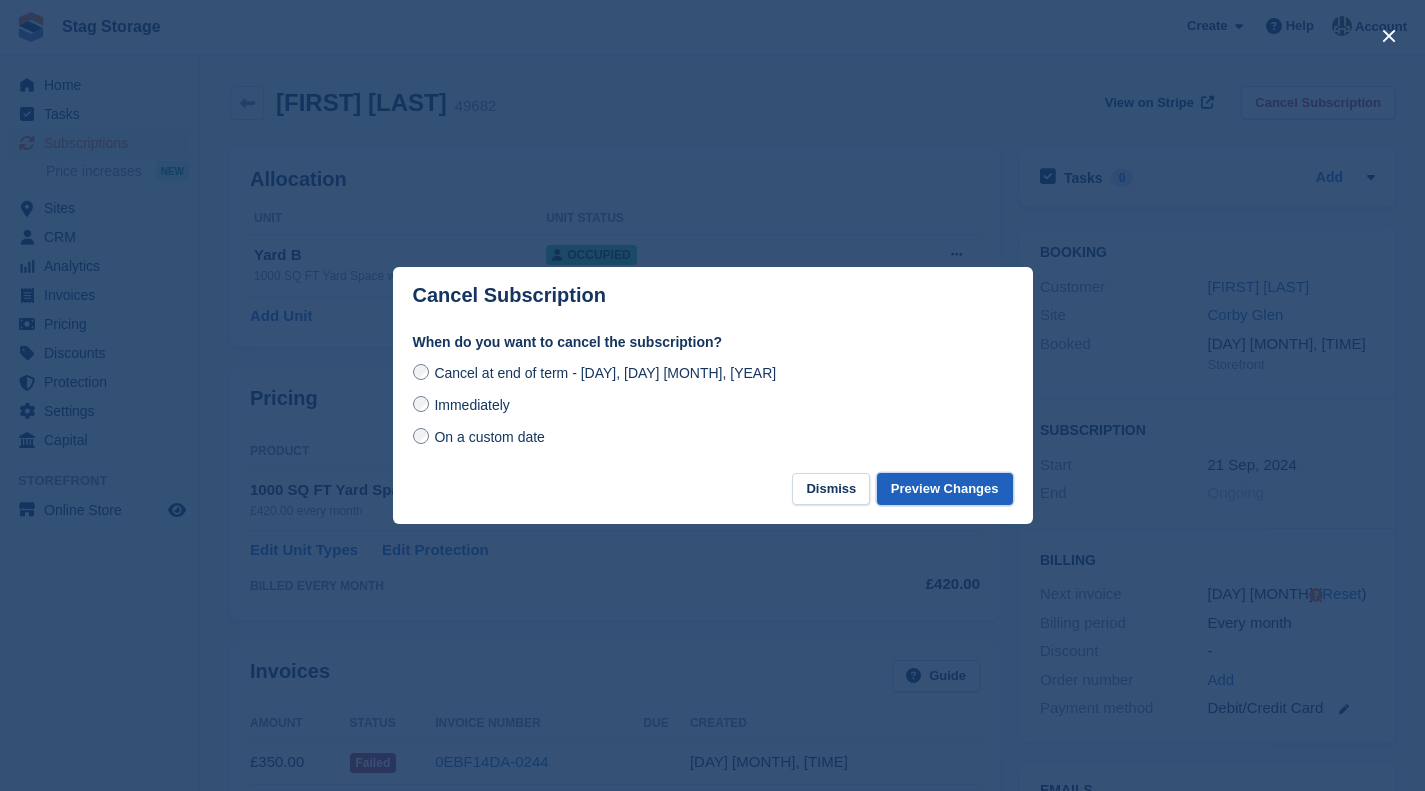 click on "Preview Changes" at bounding box center [945, 489] 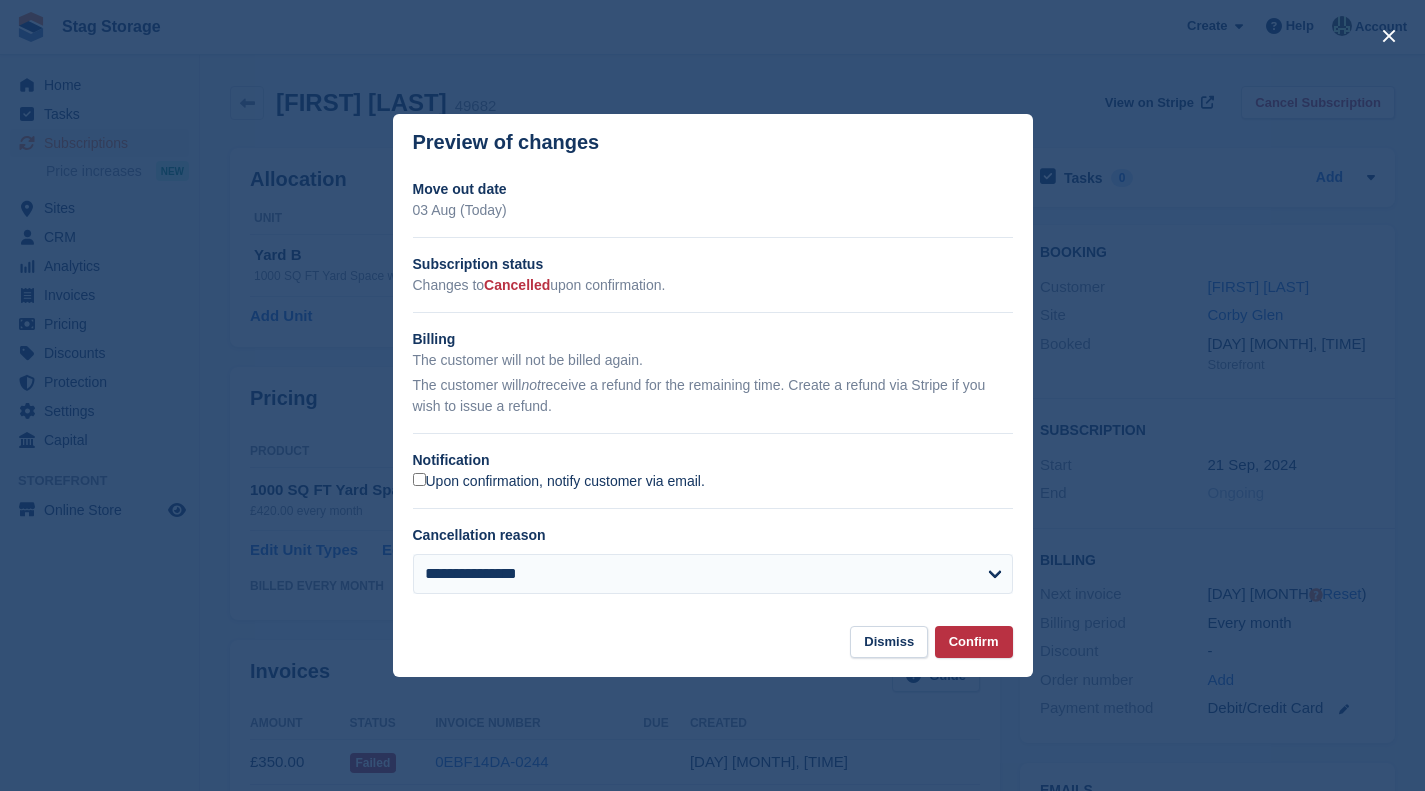 click on "Upon confirmation, notify customer via email." at bounding box center [559, 482] 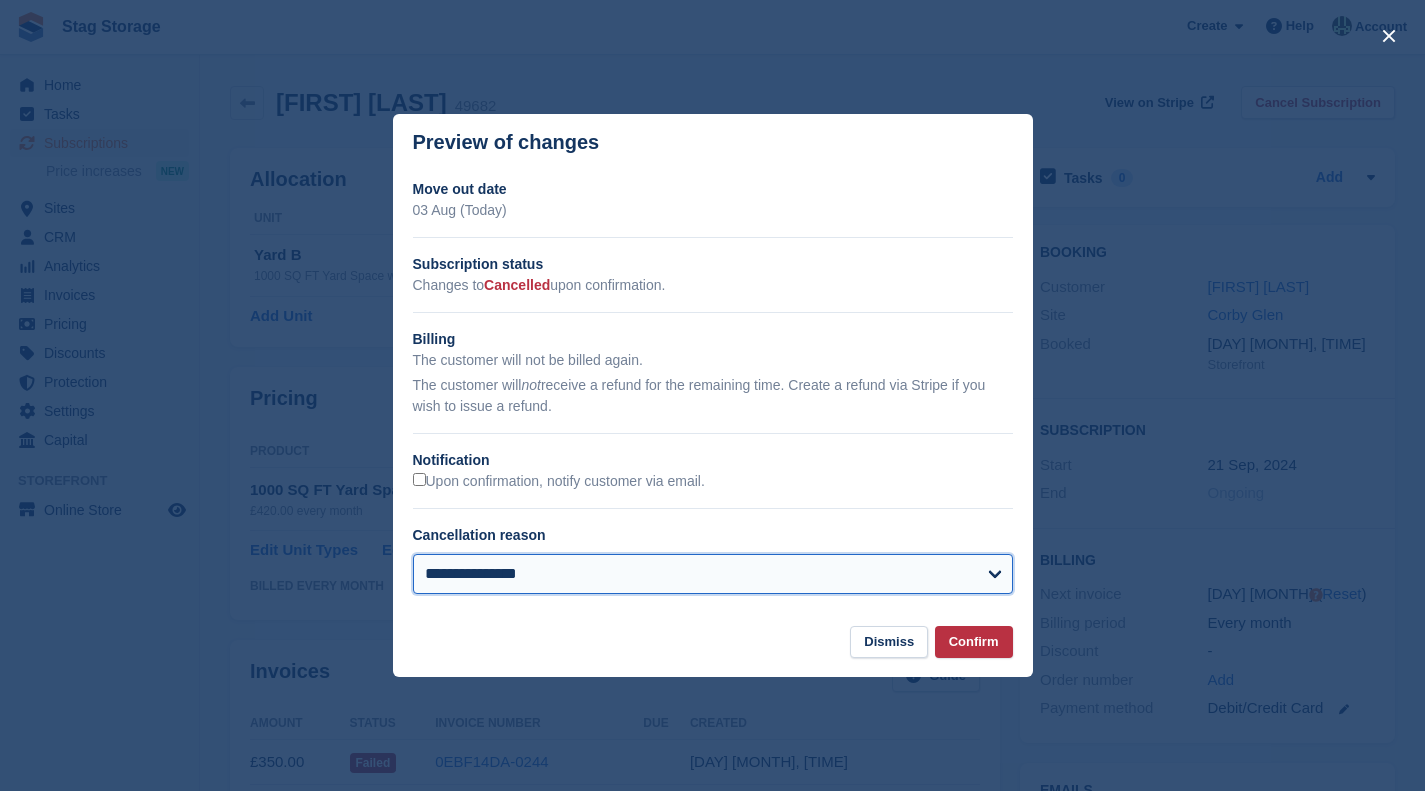click on "**********" at bounding box center [713, 574] 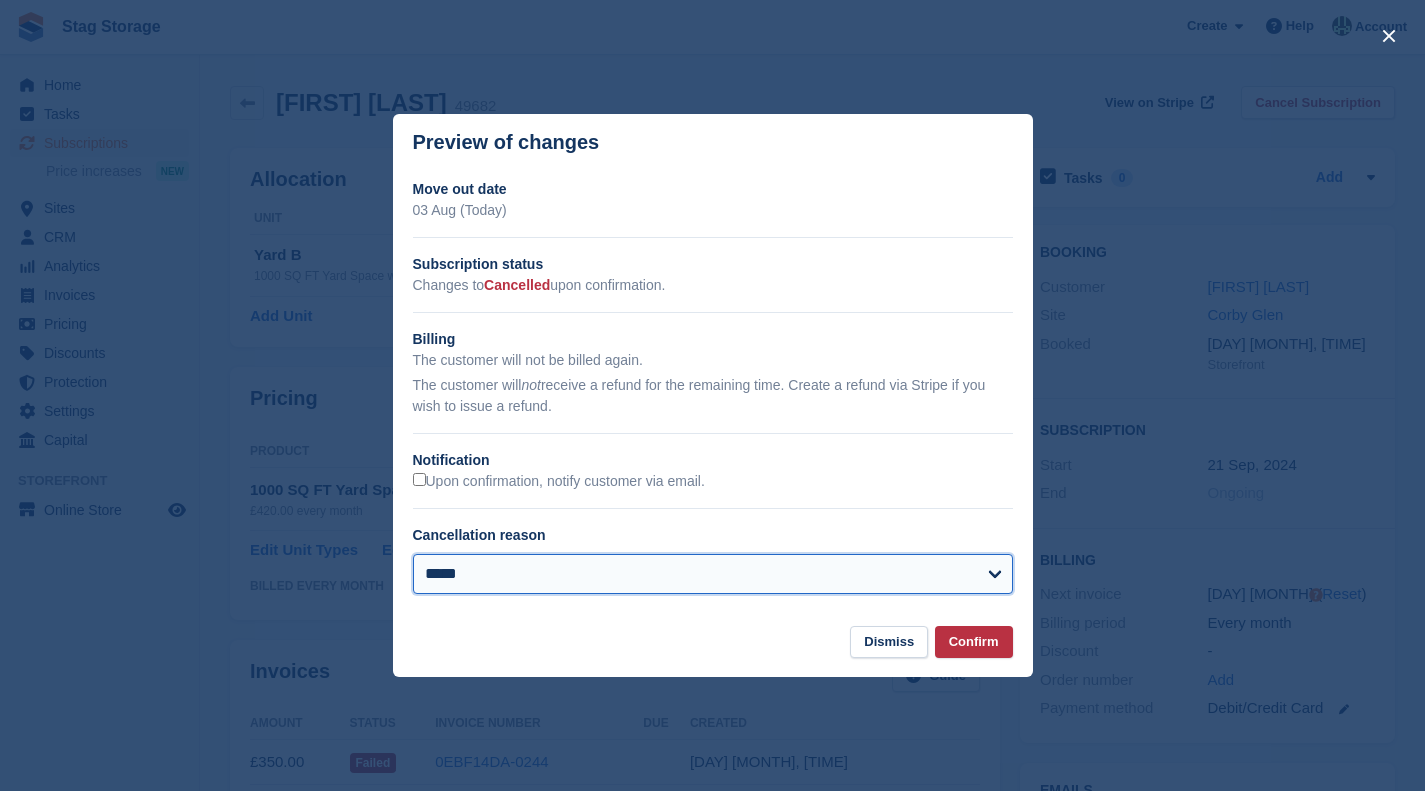 click on "**********" at bounding box center [713, 574] 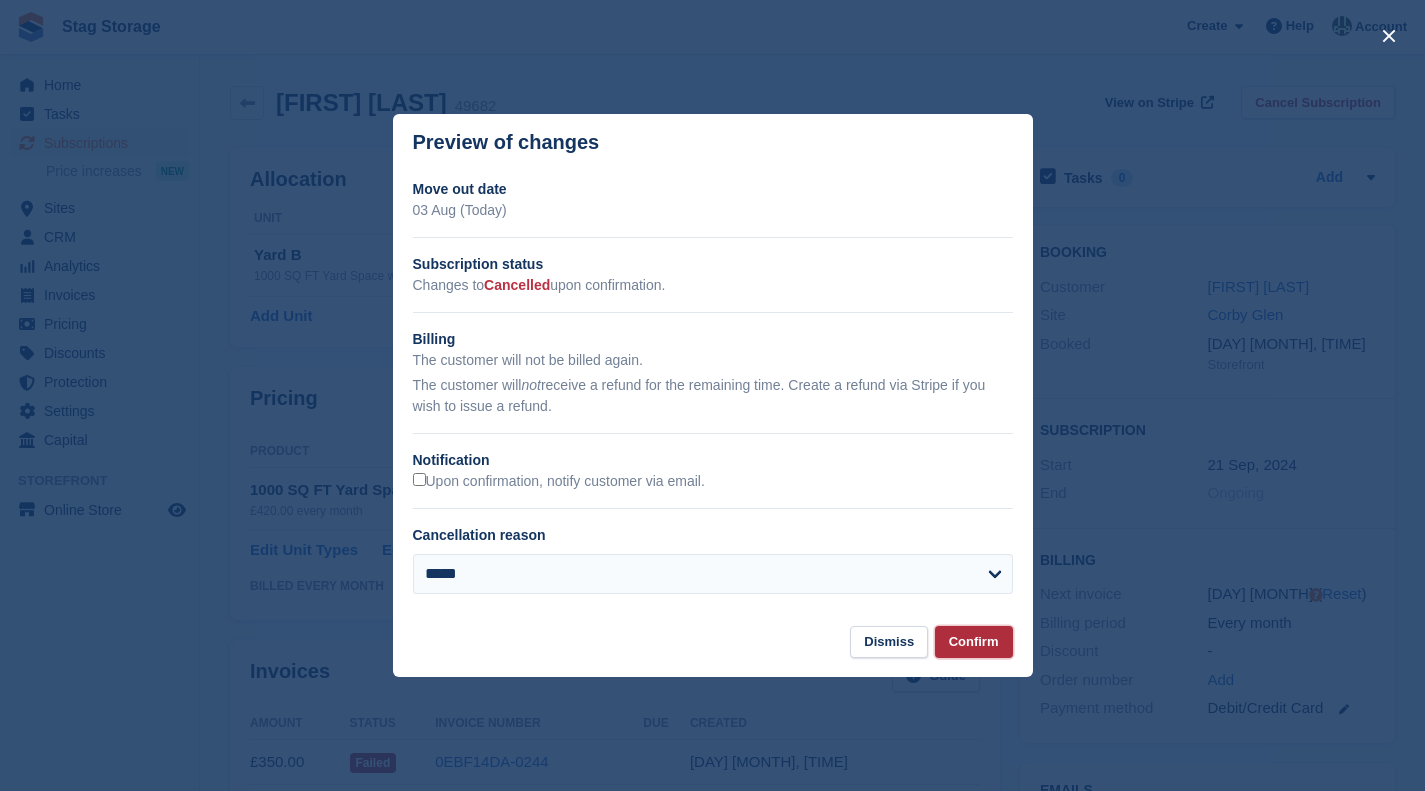 click on "Confirm" at bounding box center (974, 642) 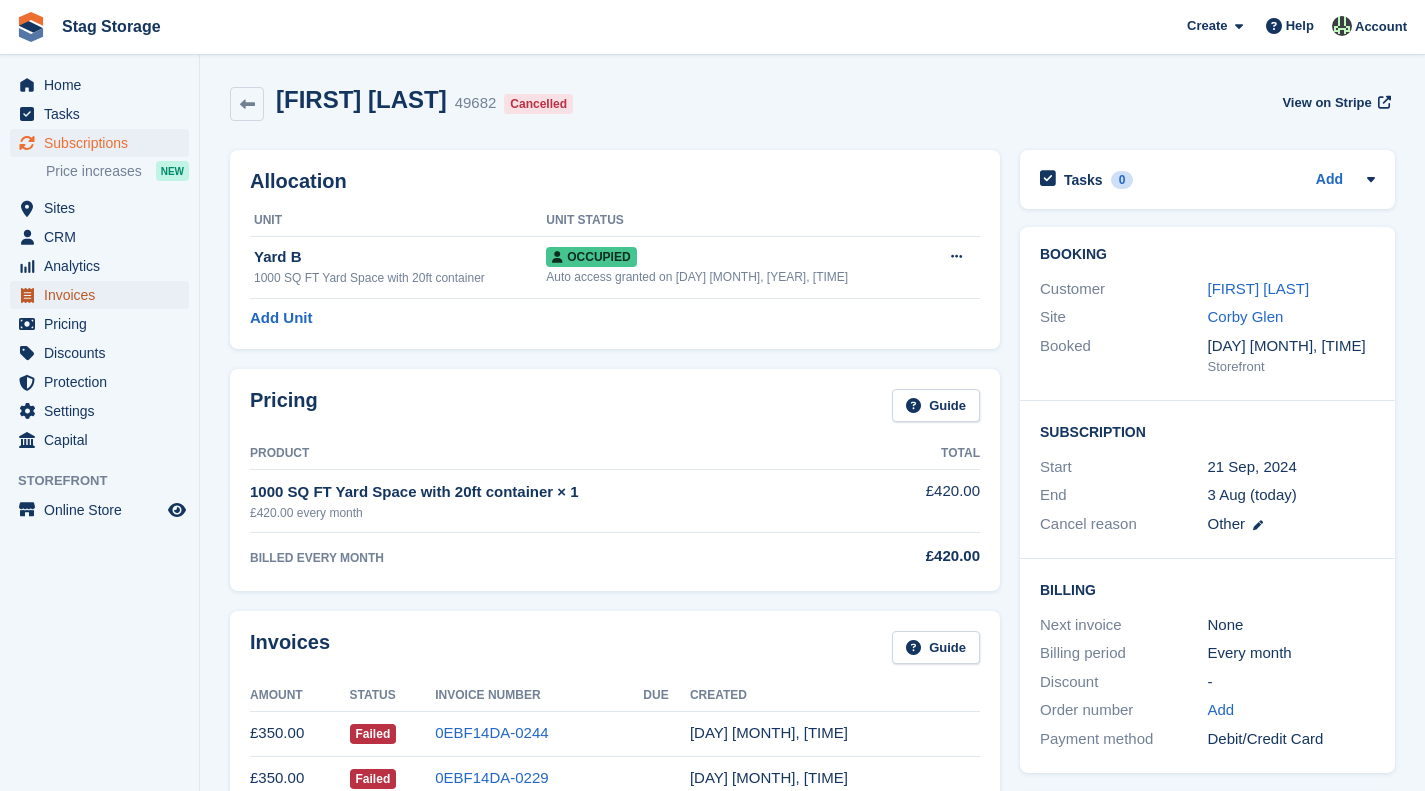click on "Invoices" at bounding box center (104, 295) 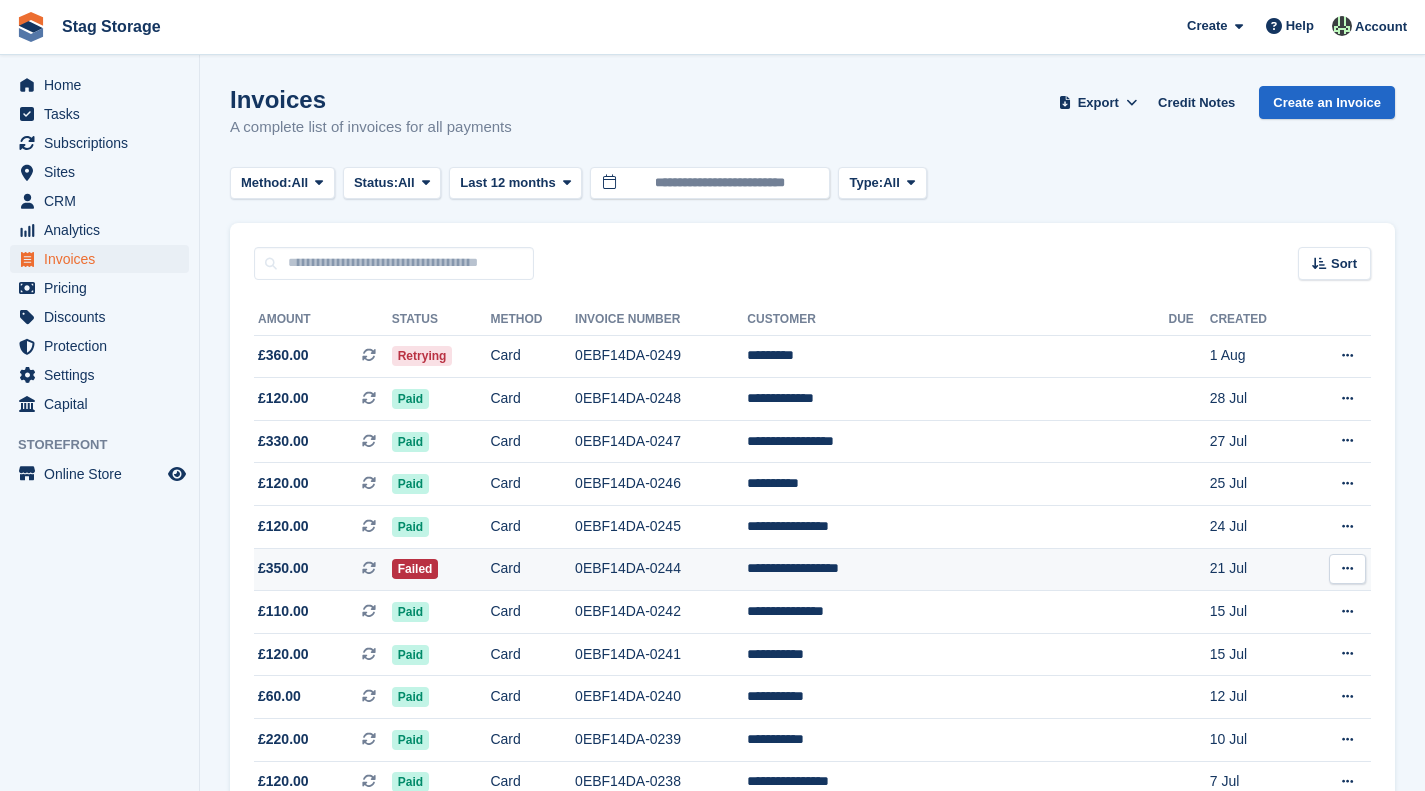 click on "0EBF14DA-0244" at bounding box center (661, 569) 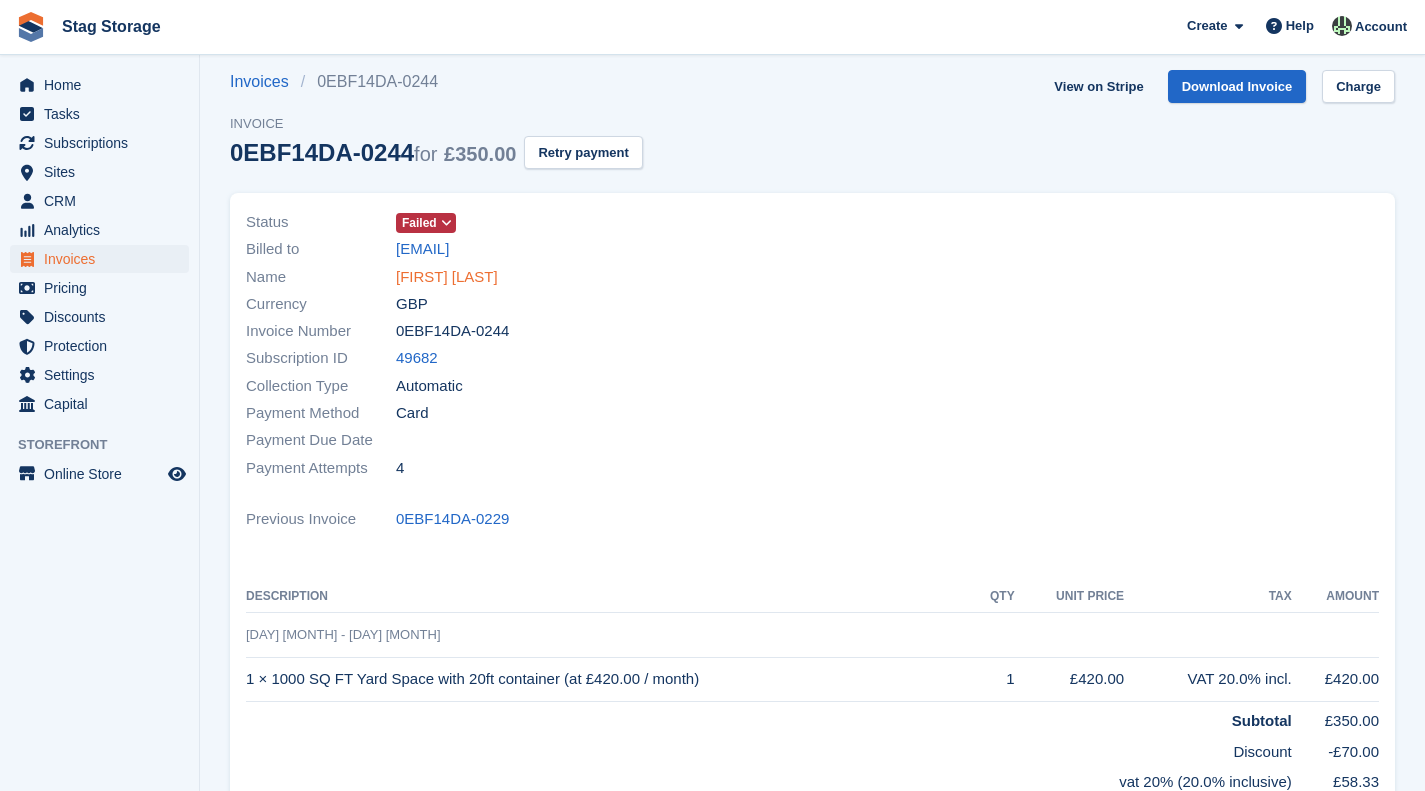 scroll, scrollTop: 17, scrollLeft: 0, axis: vertical 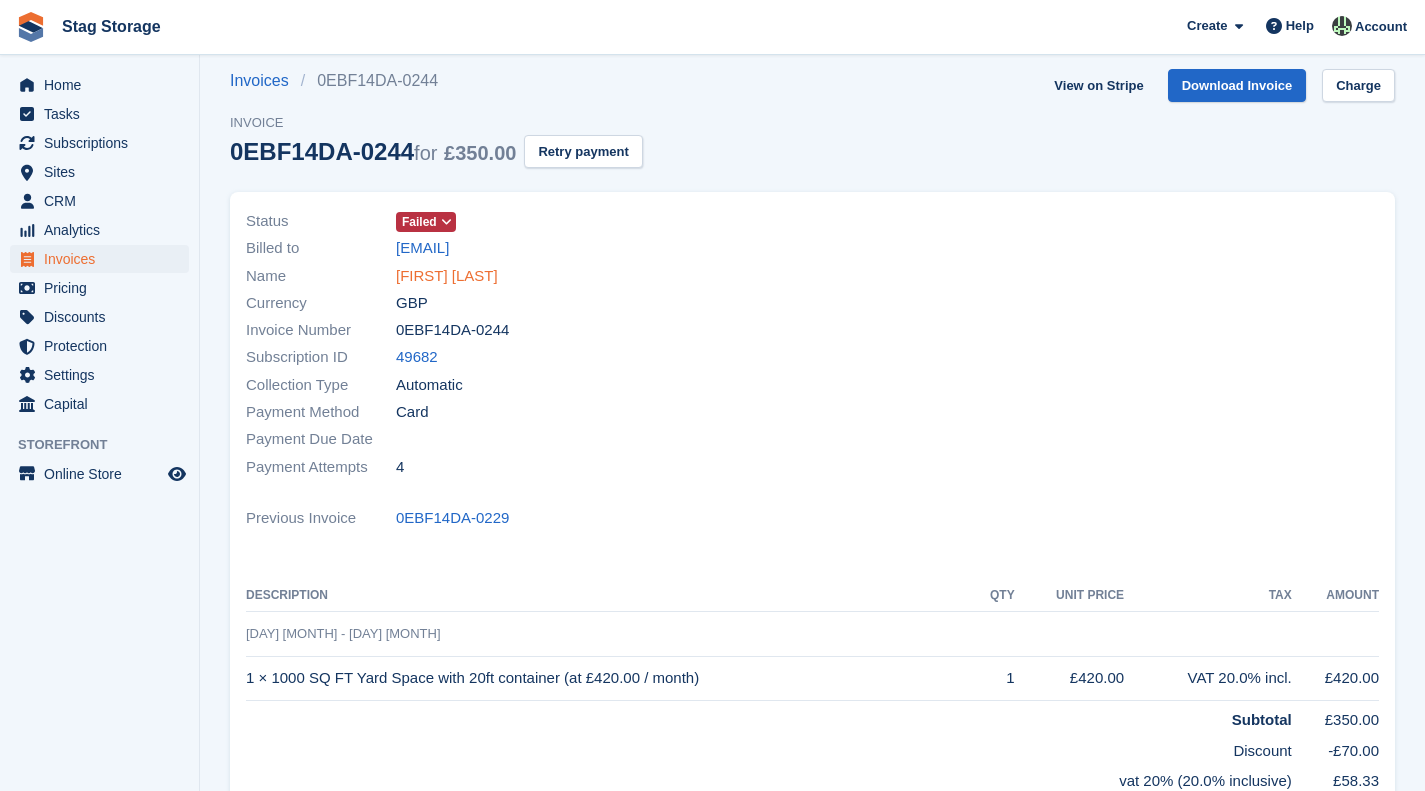 click on "[FIRST] [LAST]" at bounding box center [447, 276] 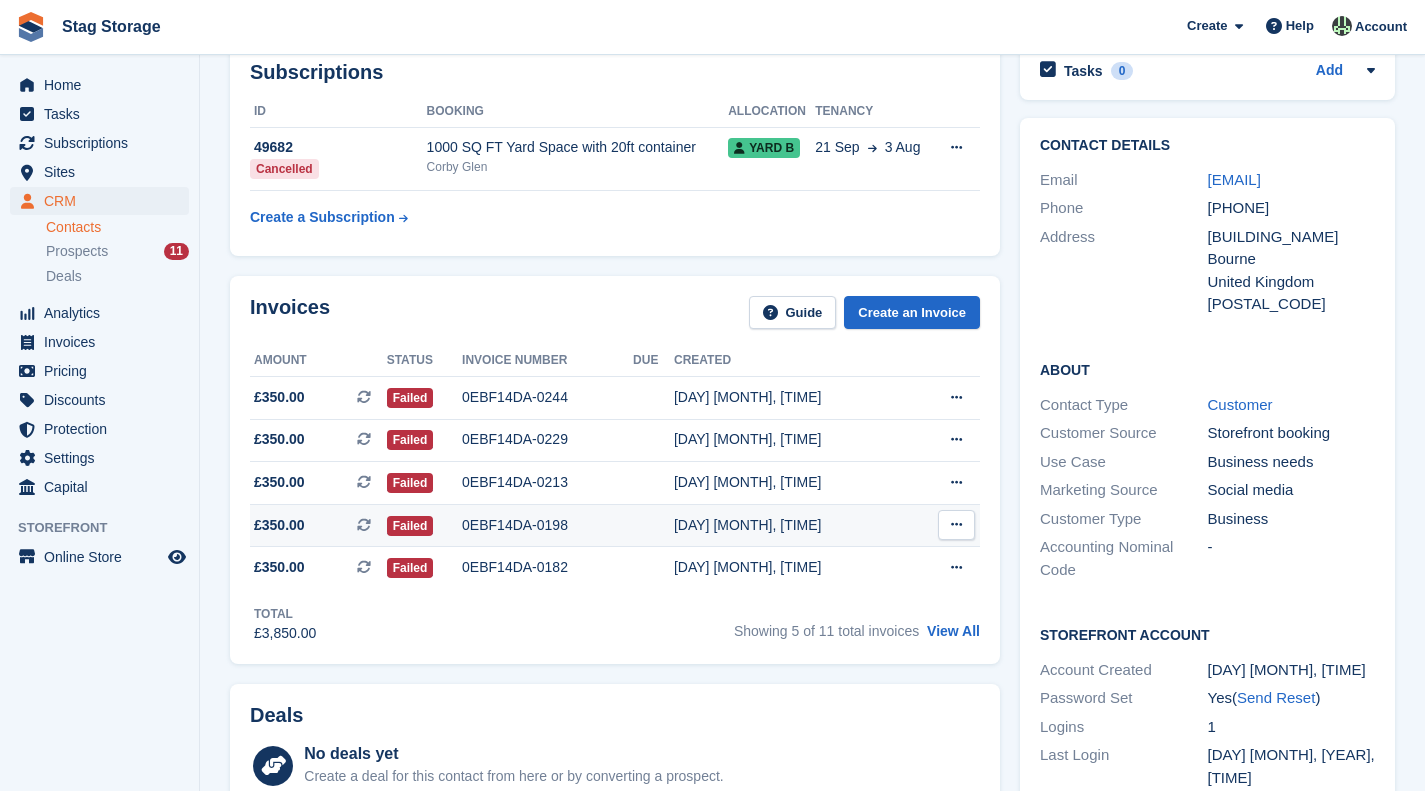 scroll, scrollTop: 108, scrollLeft: 0, axis: vertical 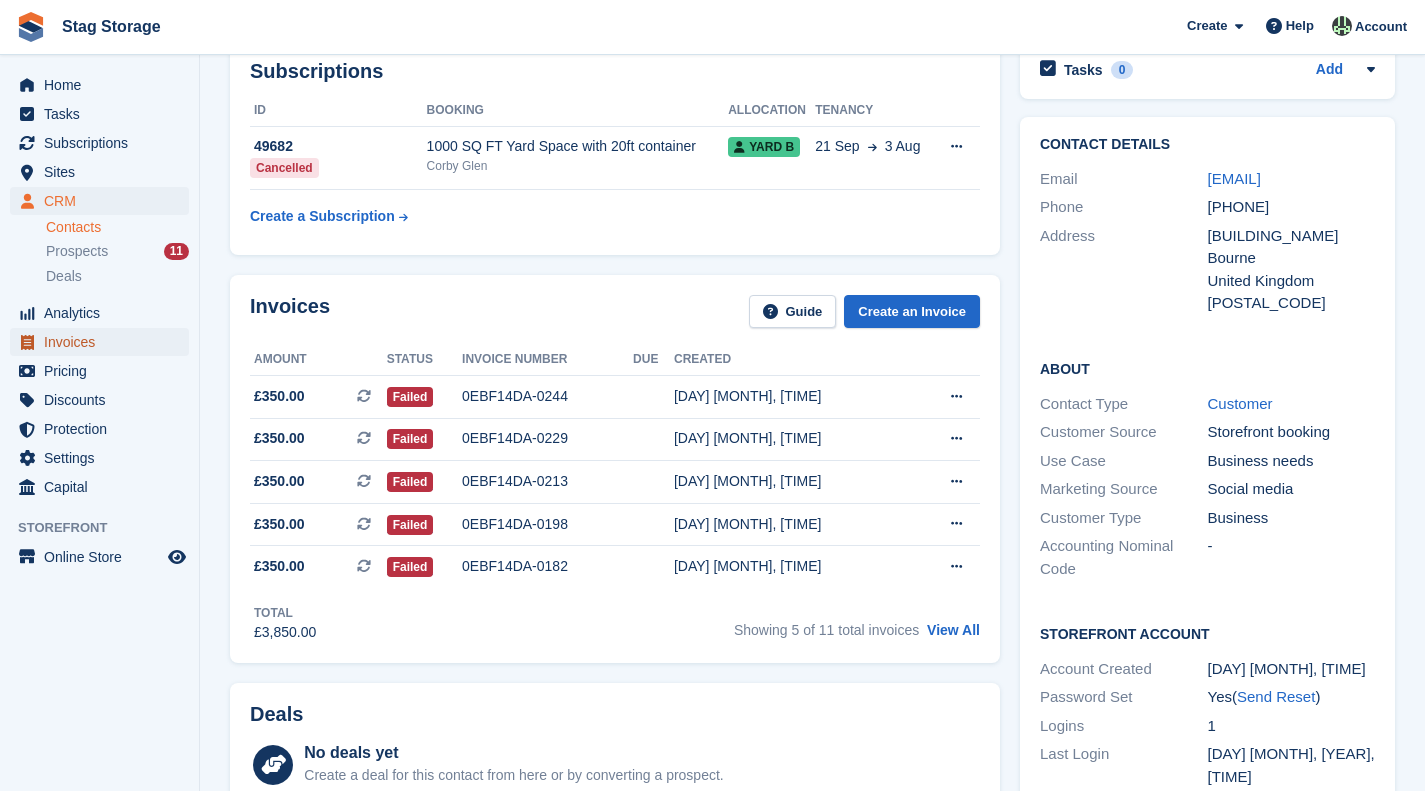 click on "Invoices" at bounding box center (104, 342) 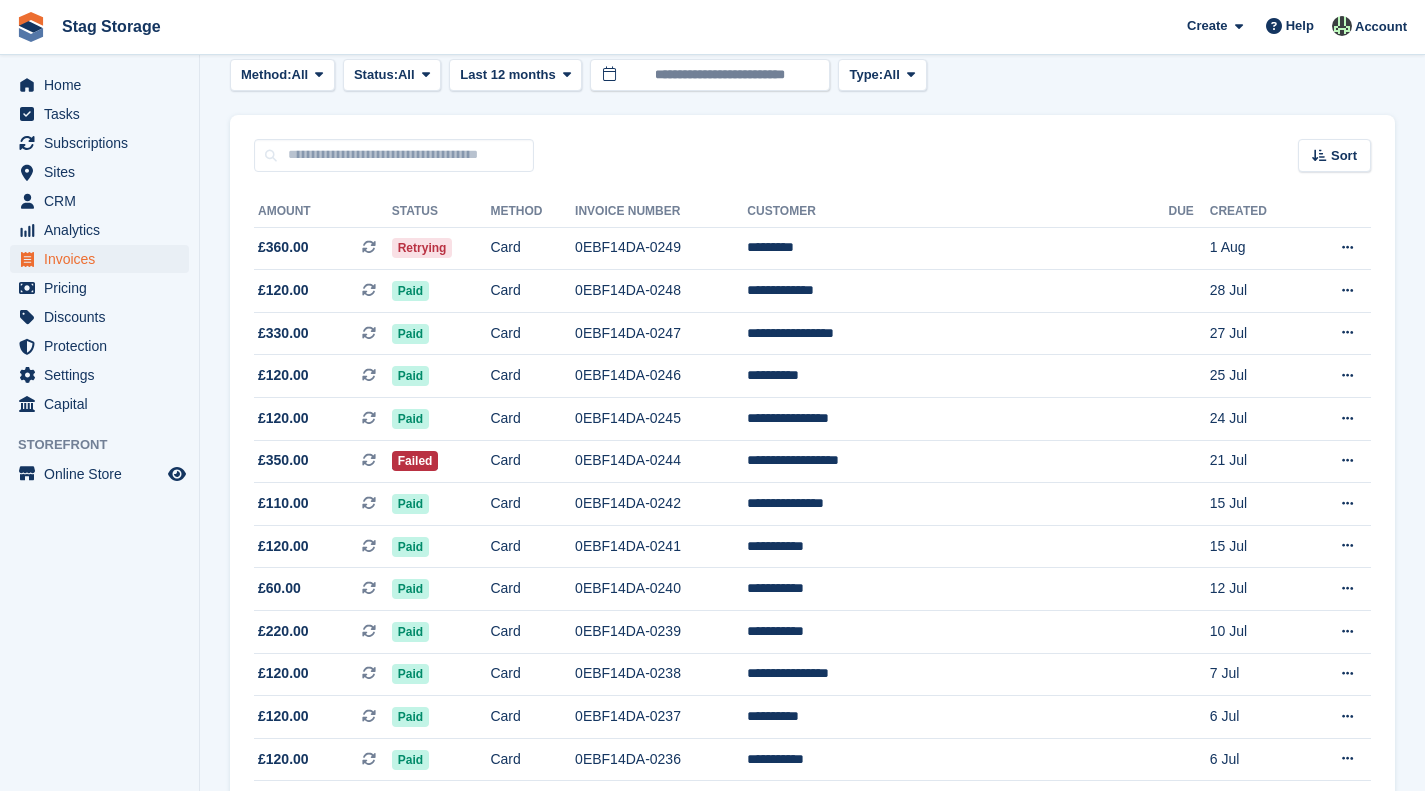 scroll, scrollTop: 0, scrollLeft: 0, axis: both 